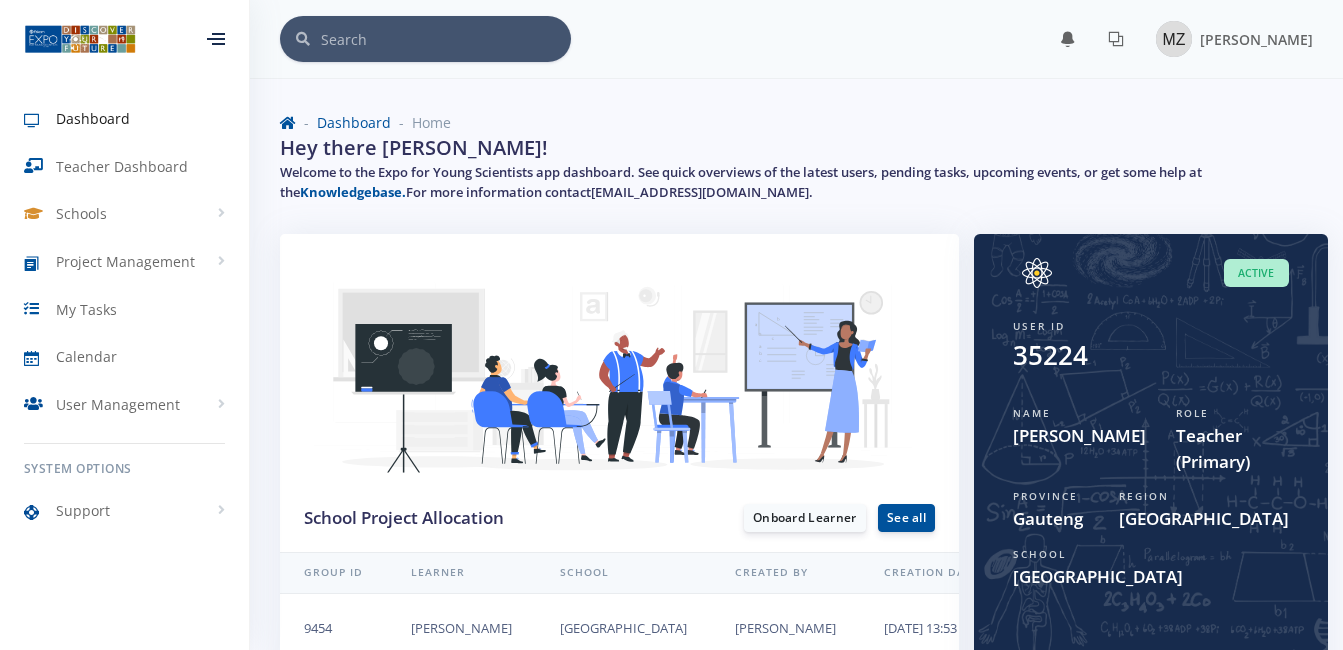 scroll, scrollTop: 0, scrollLeft: 0, axis: both 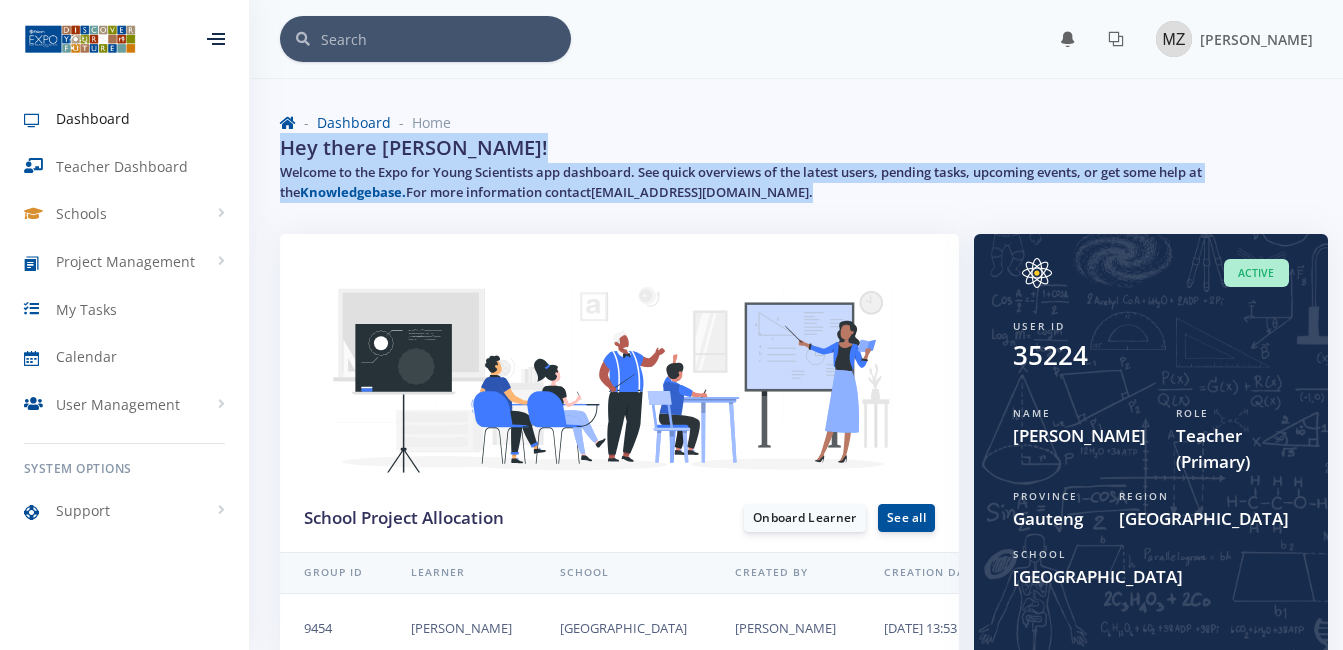 drag, startPoint x: 1342, startPoint y: 125, endPoint x: 1361, endPoint y: 207, distance: 84.17244 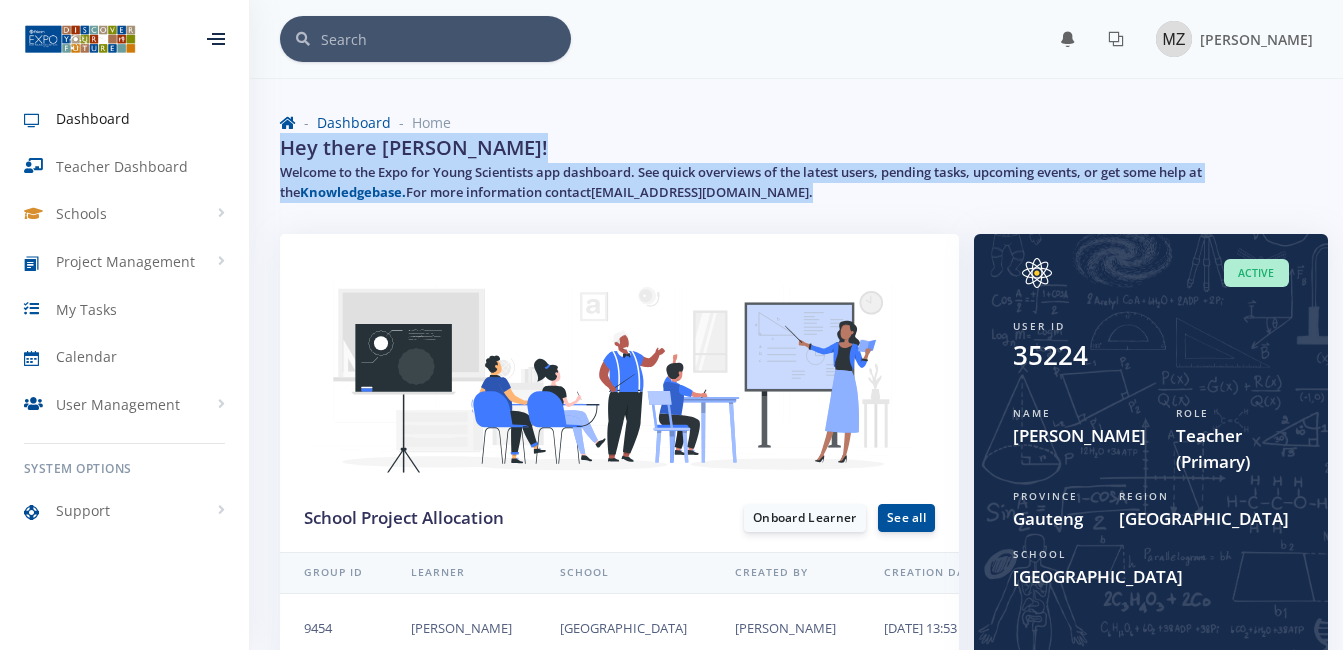 click on "Dashboard
Home
Hey there Michelle Zitha!
Welcome to the Expo for Young Scientists app dashboard. See quick
overviews of the latest users,
pending tasks, upcoming events, or get some help at the  Knowledgebase.  For more information contact  support@exposcience.co.za ." at bounding box center (796, 161) 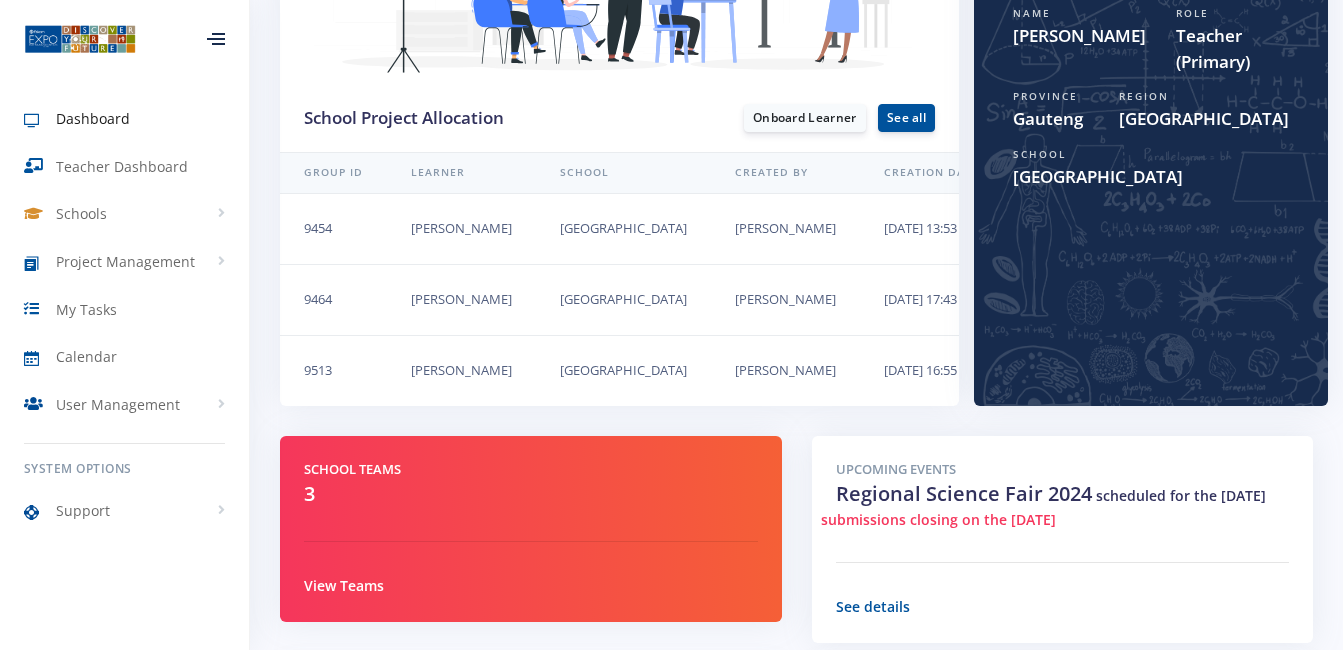 scroll, scrollTop: 405, scrollLeft: 0, axis: vertical 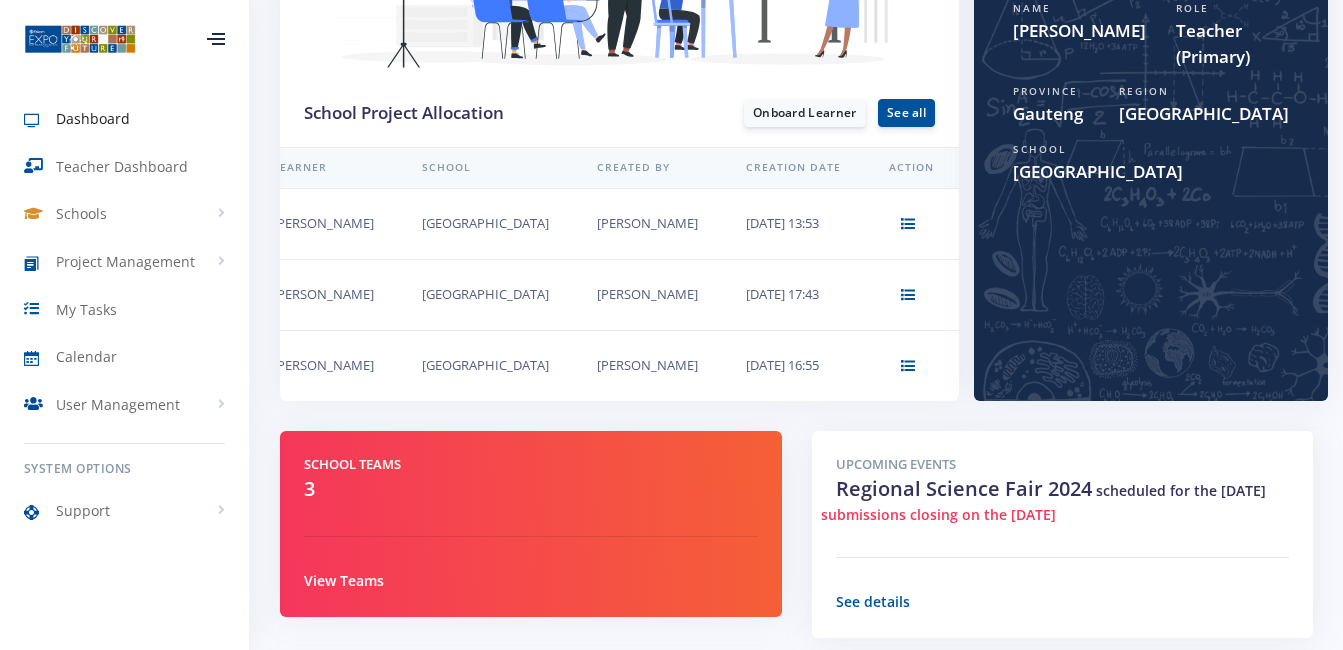 click on "[PERSON_NAME]" at bounding box center [323, 365] 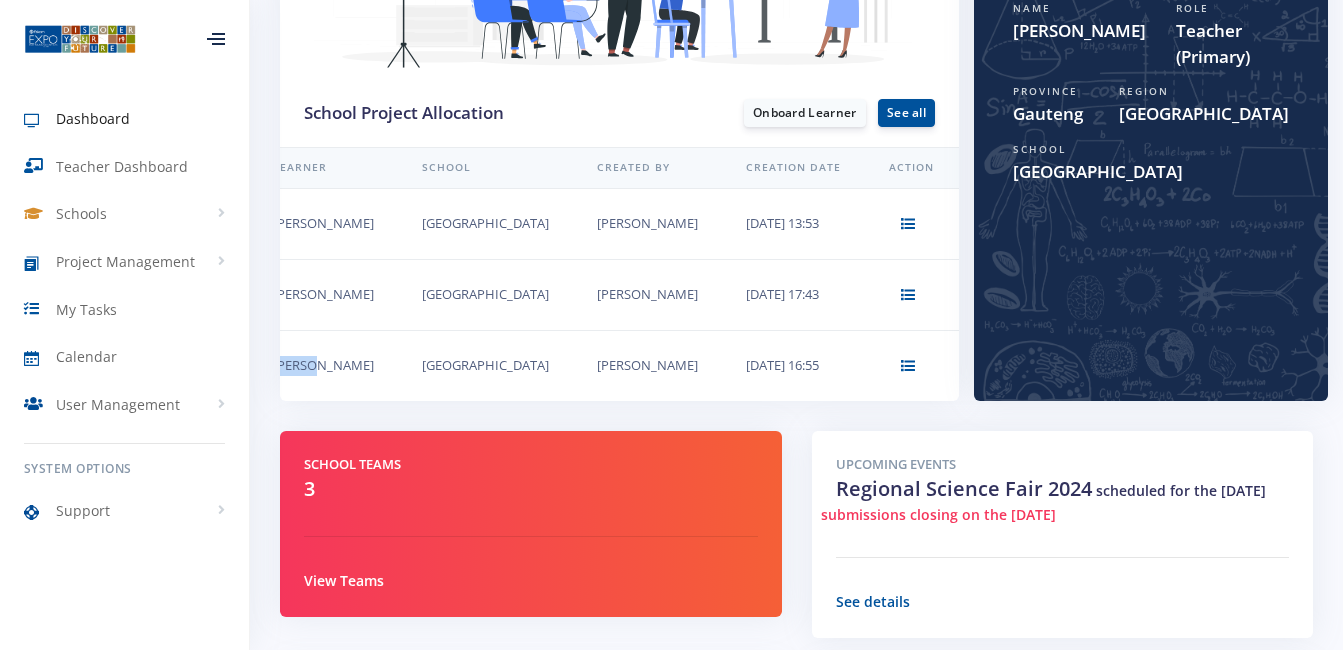 scroll, scrollTop: 0, scrollLeft: 44, axis: horizontal 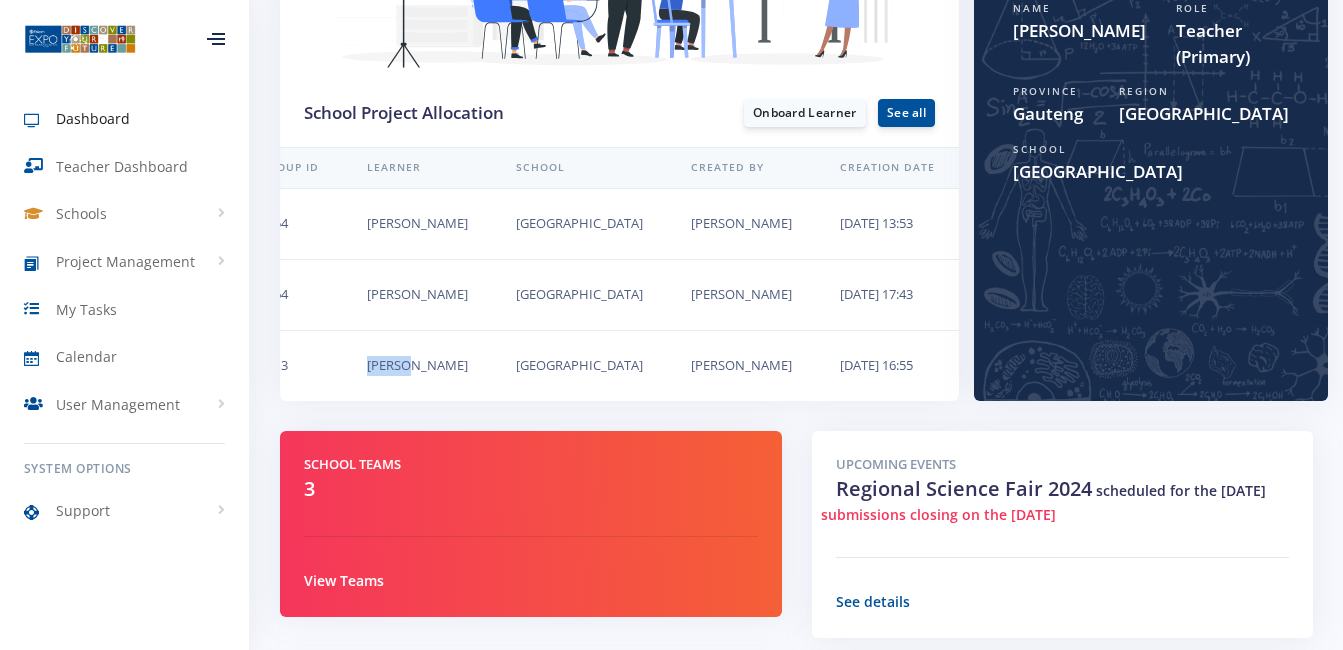 click on "9513
Letago Maboe
Rebonwe Primary School
Letago Maboe
21/07/2025 16:55
Edit Group Membership" at bounding box center [644, 365] 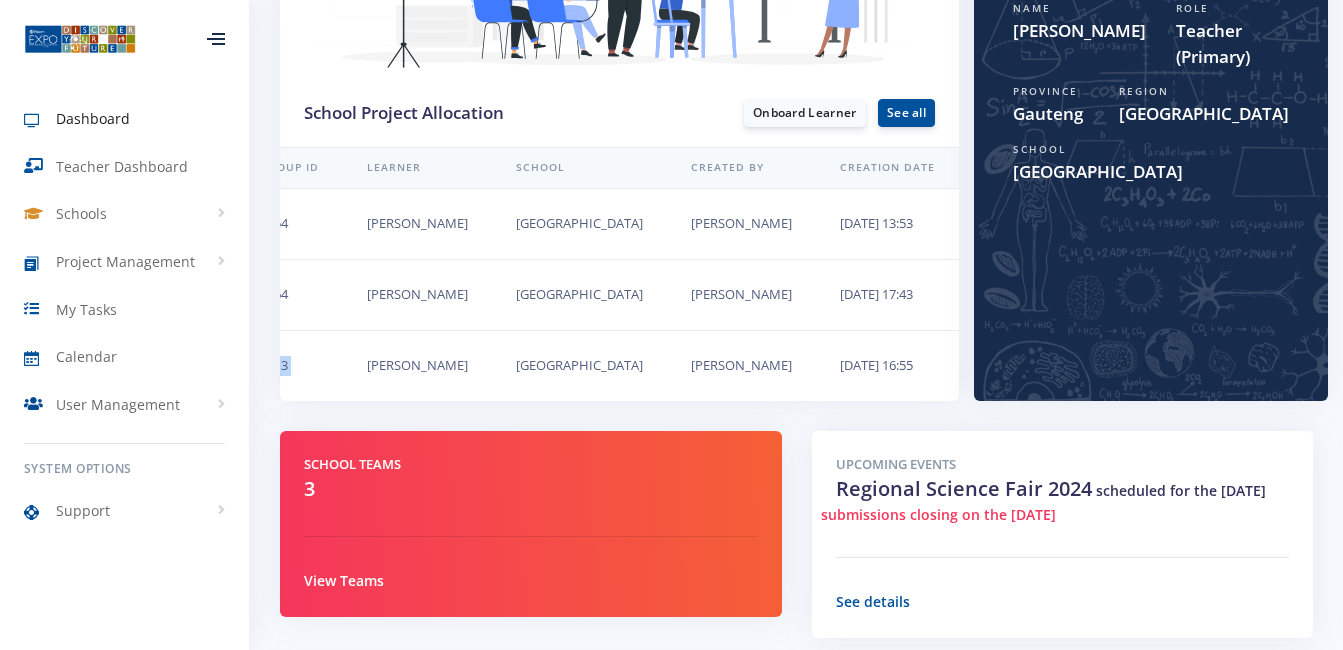 scroll, scrollTop: 0, scrollLeft: 0, axis: both 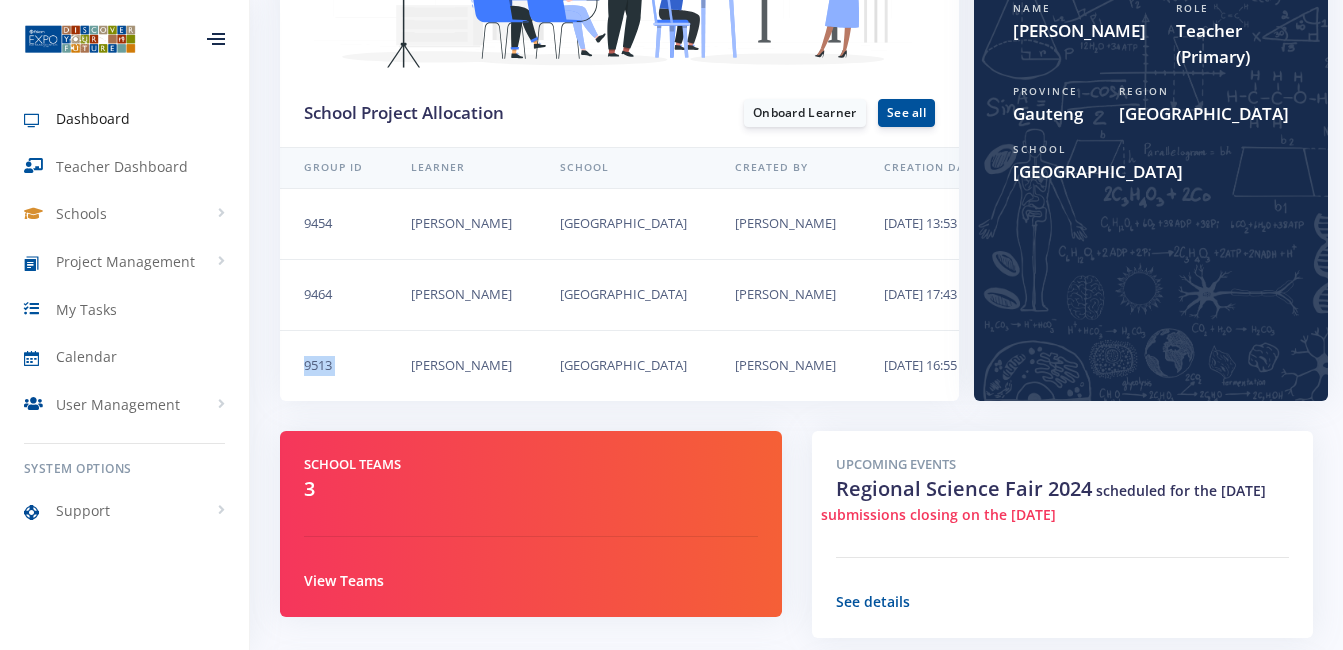 click on "9513" at bounding box center (333, 365) 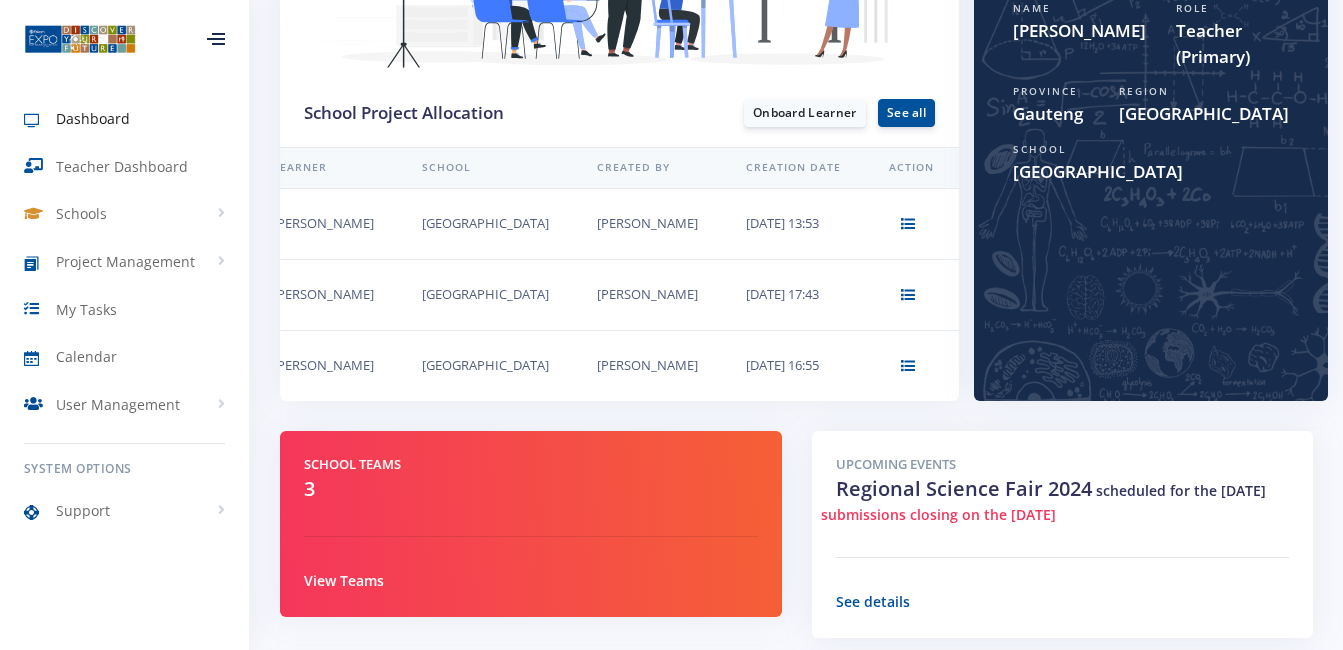 click on "School Teams
3
View Teams" at bounding box center (531, 524) 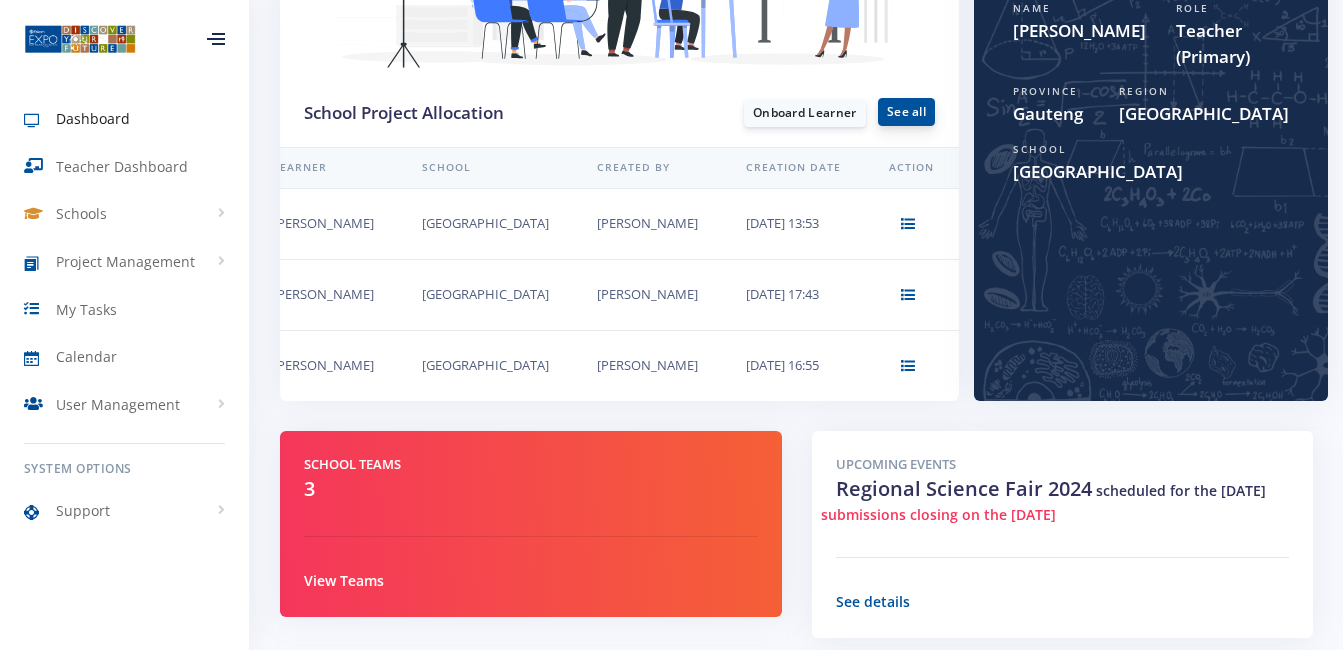 click on "See all" at bounding box center [906, 112] 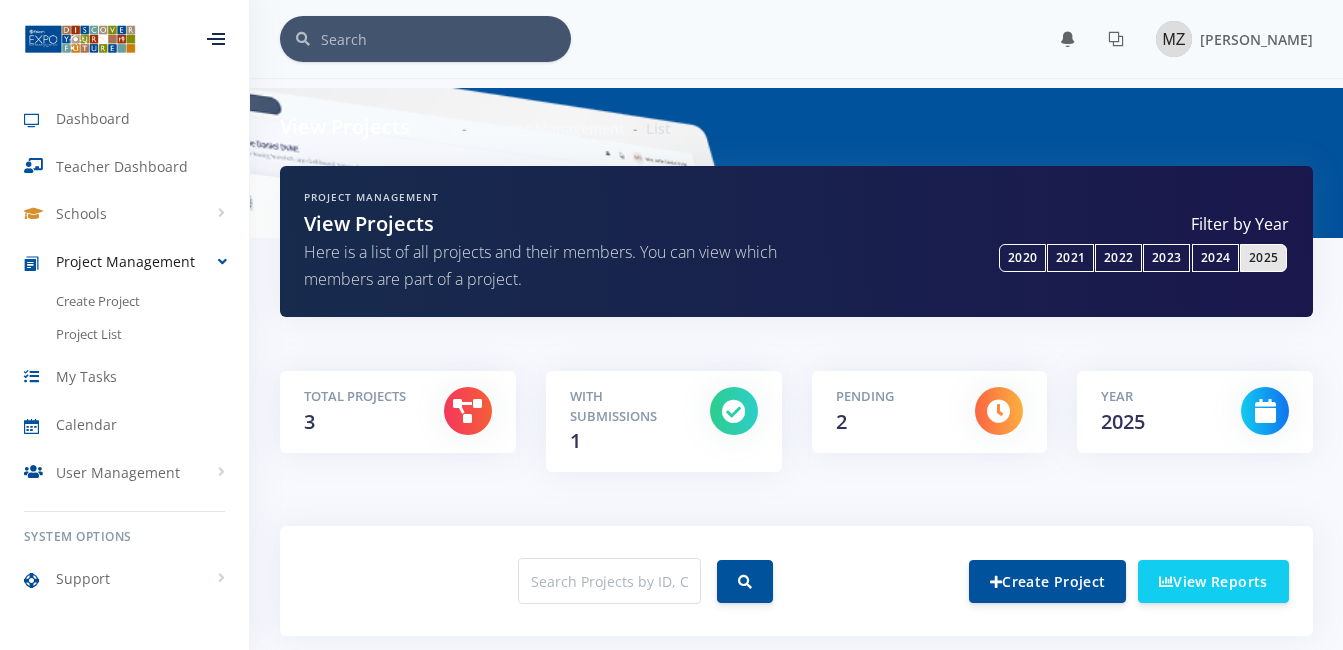 scroll, scrollTop: 0, scrollLeft: 0, axis: both 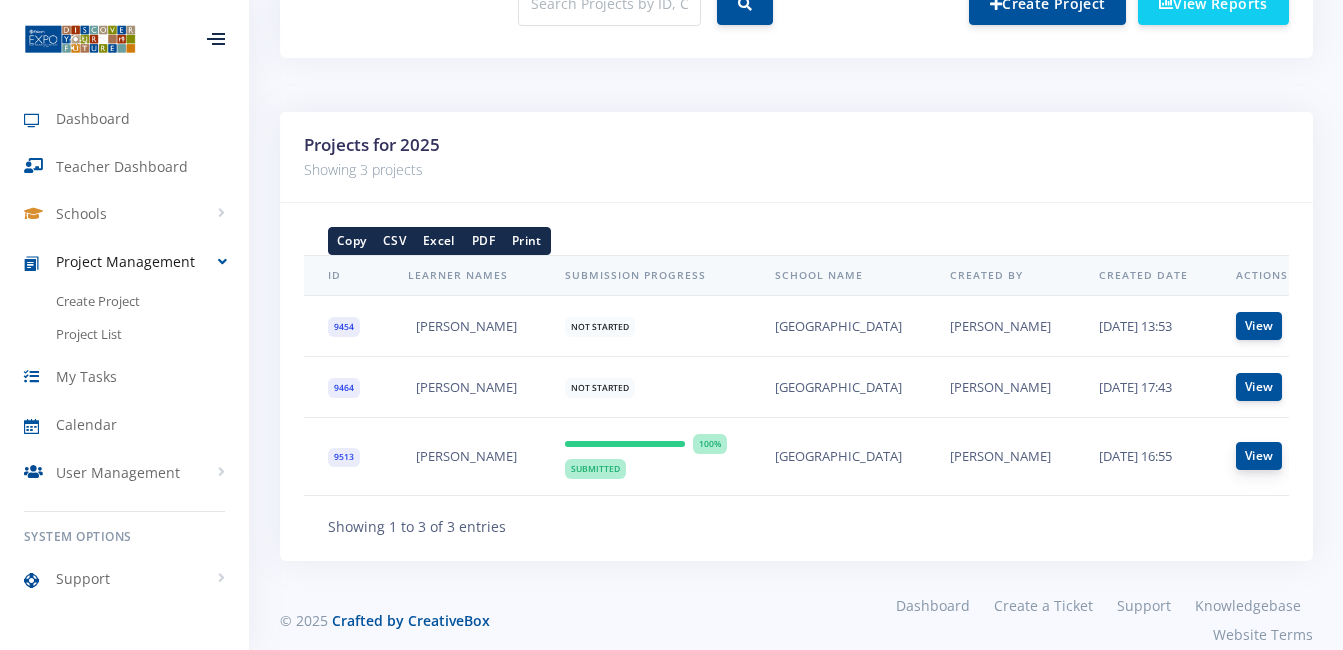 click on "View" at bounding box center (1259, 456) 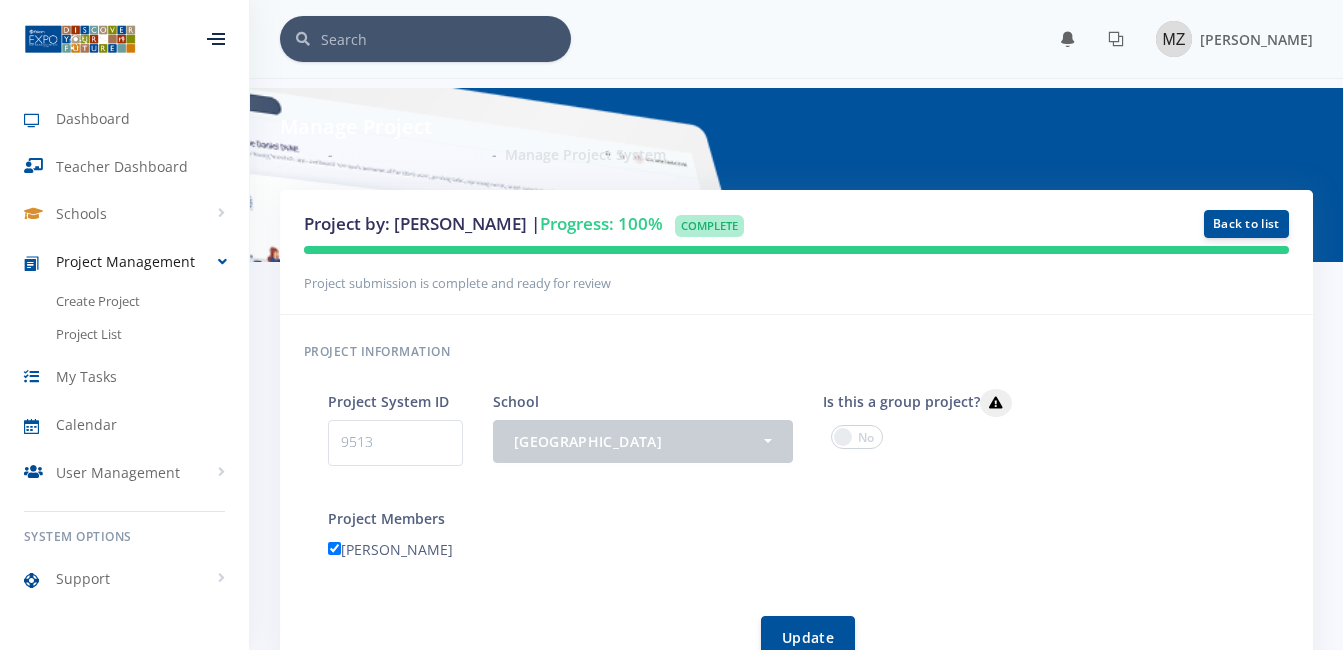 scroll, scrollTop: 0, scrollLeft: 0, axis: both 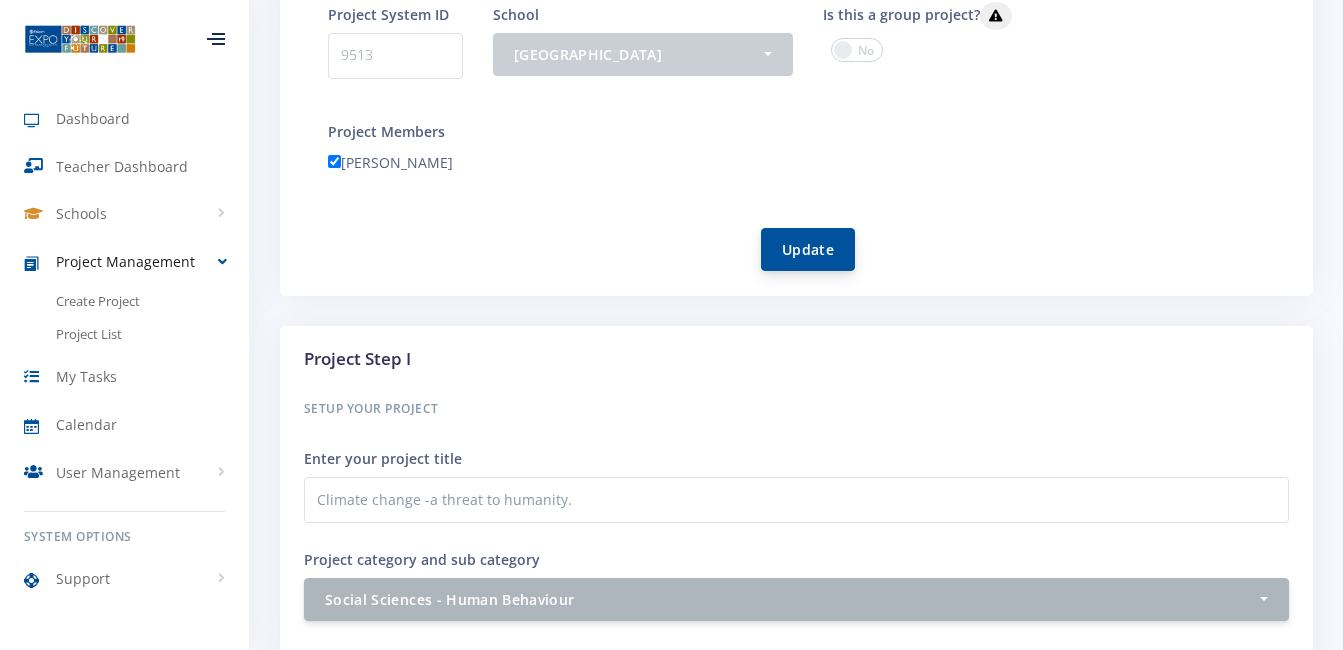 click on "Update" at bounding box center [808, 249] 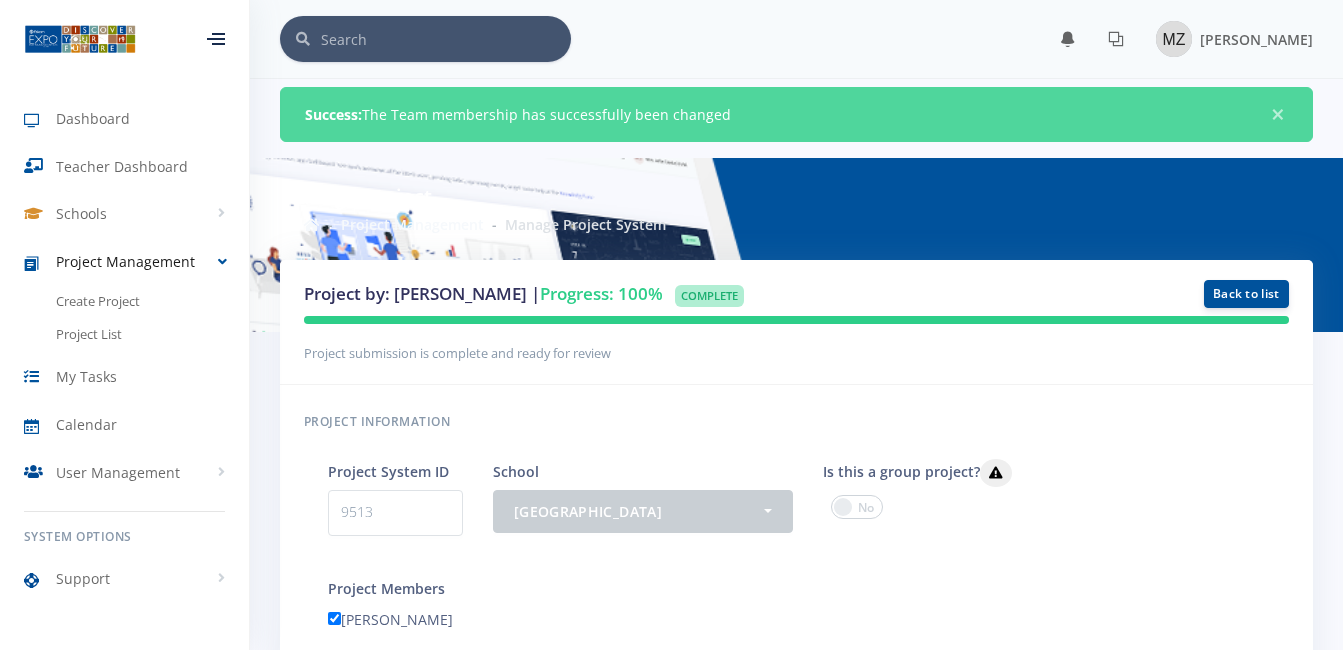 scroll, scrollTop: 0, scrollLeft: 0, axis: both 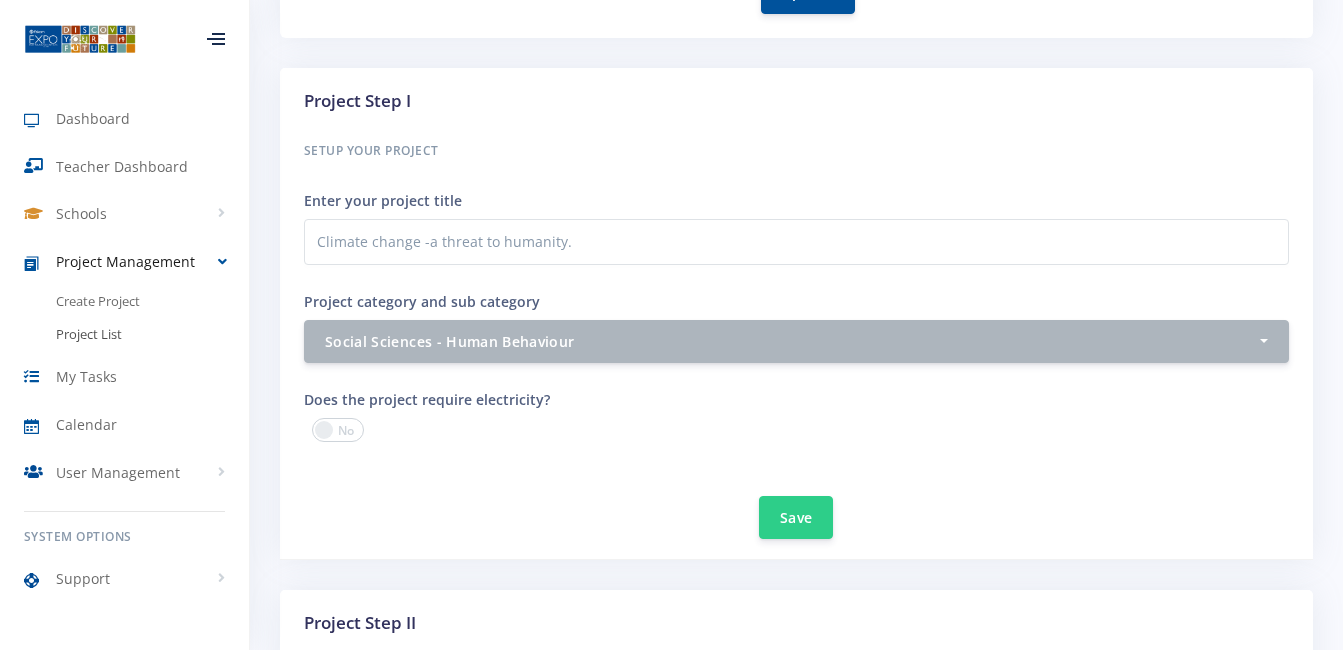 click on "Project List" at bounding box center (124, 335) 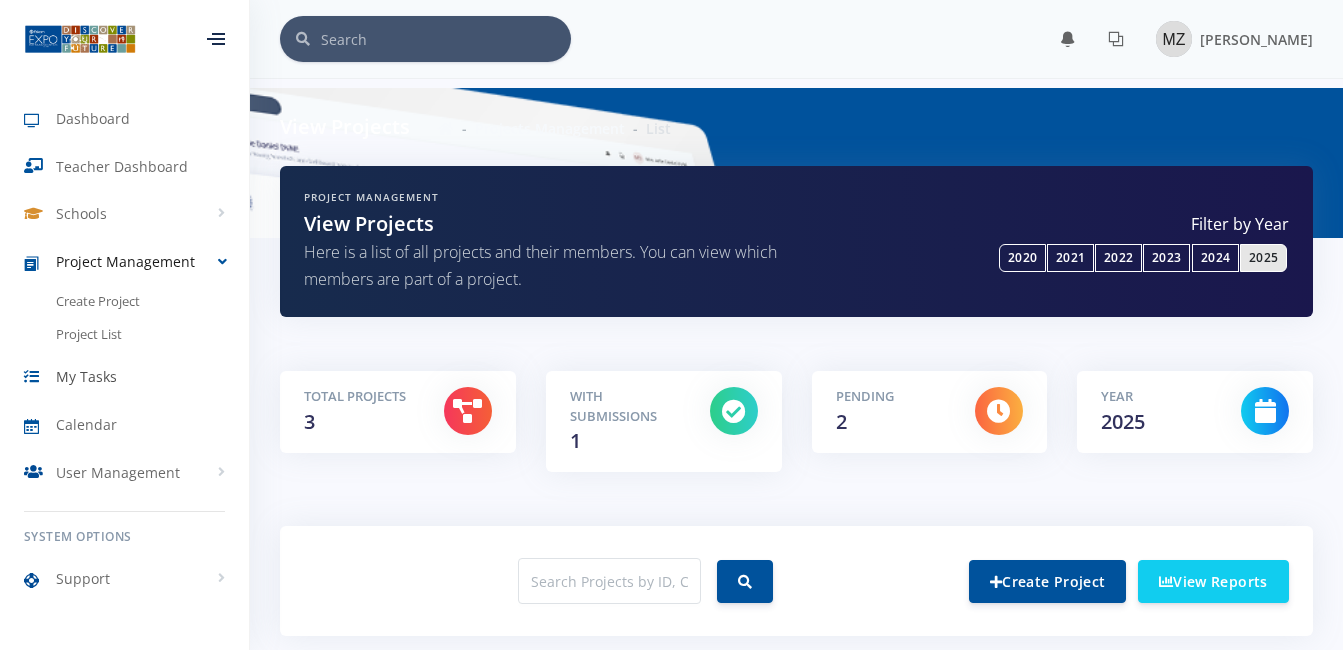 scroll, scrollTop: 0, scrollLeft: 0, axis: both 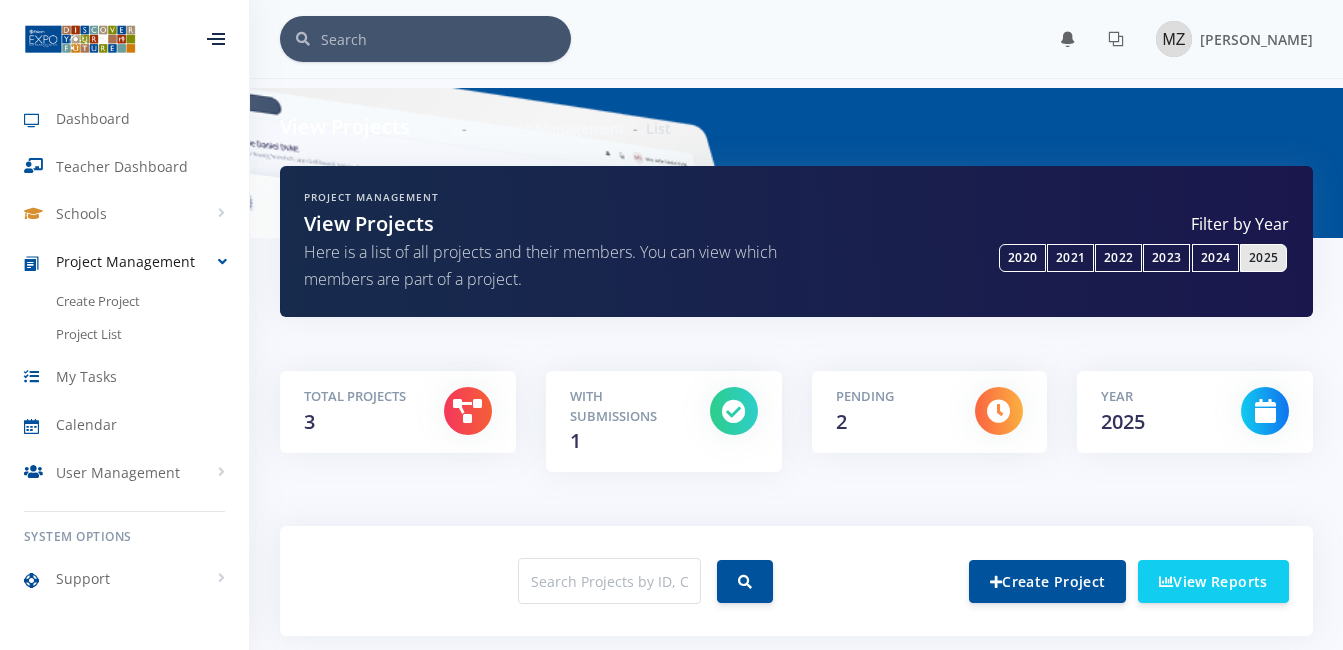 click at bounding box center (999, 411) 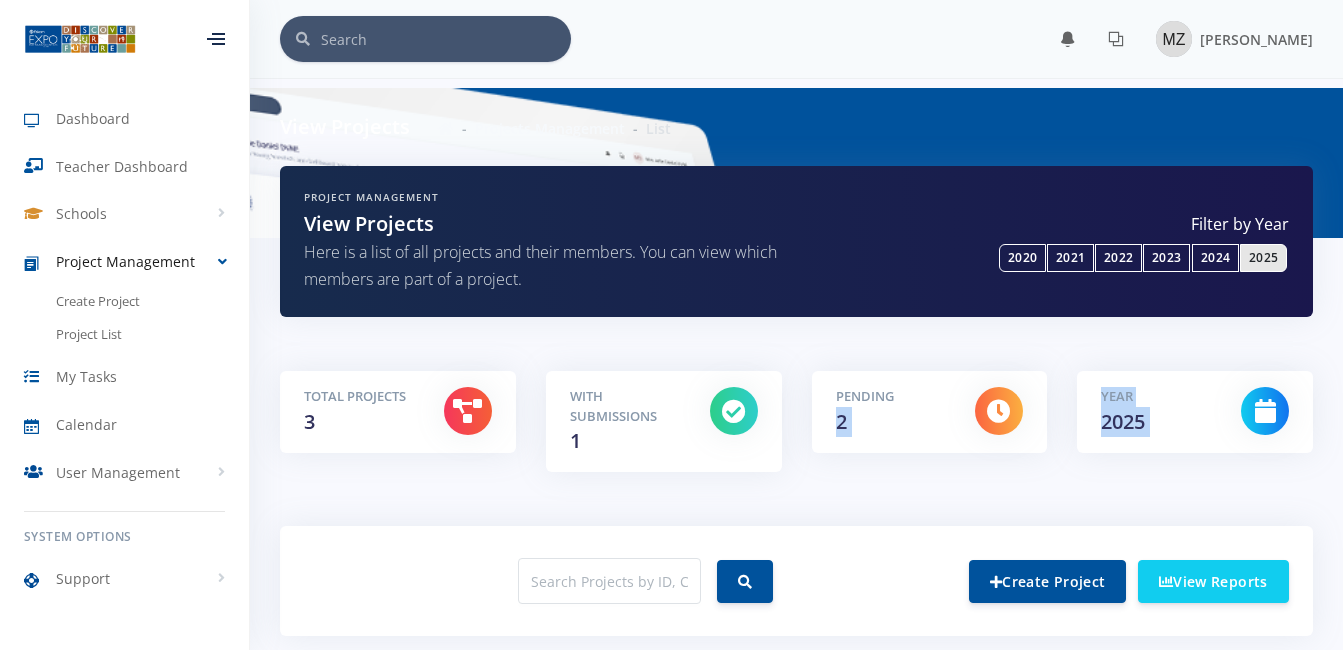 drag, startPoint x: 829, startPoint y: 438, endPoint x: 1250, endPoint y: 443, distance: 421.0297 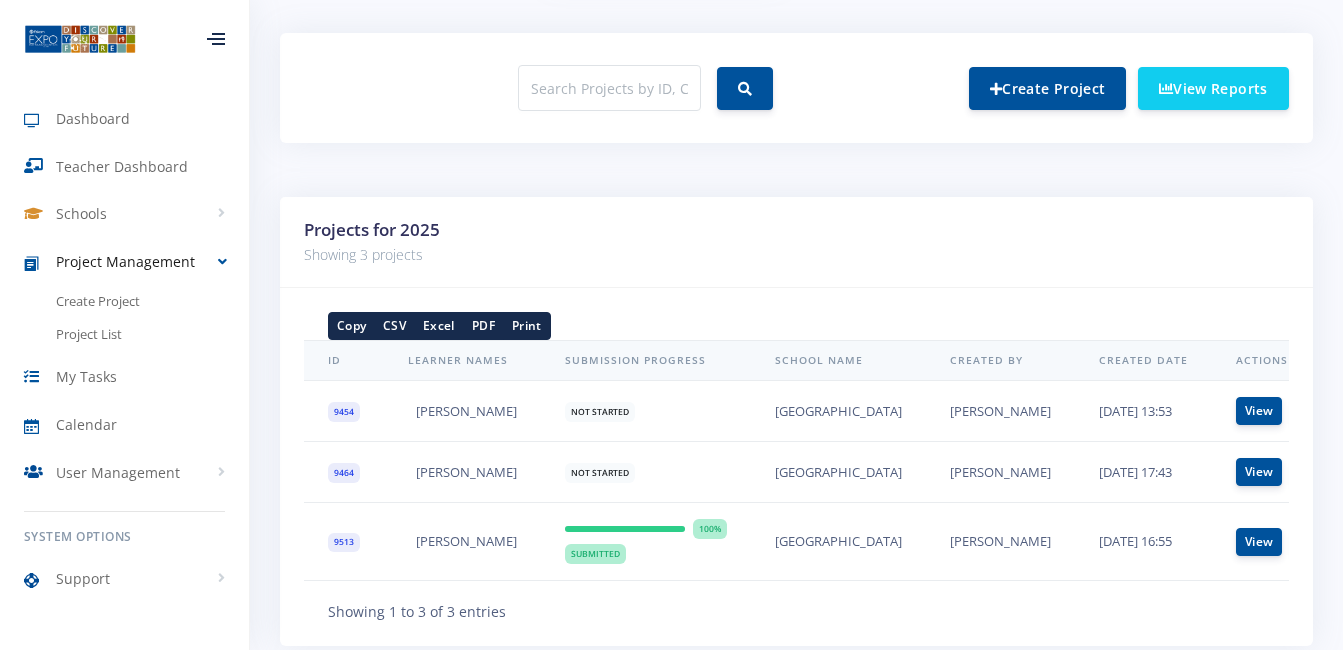 scroll, scrollTop: 491, scrollLeft: 0, axis: vertical 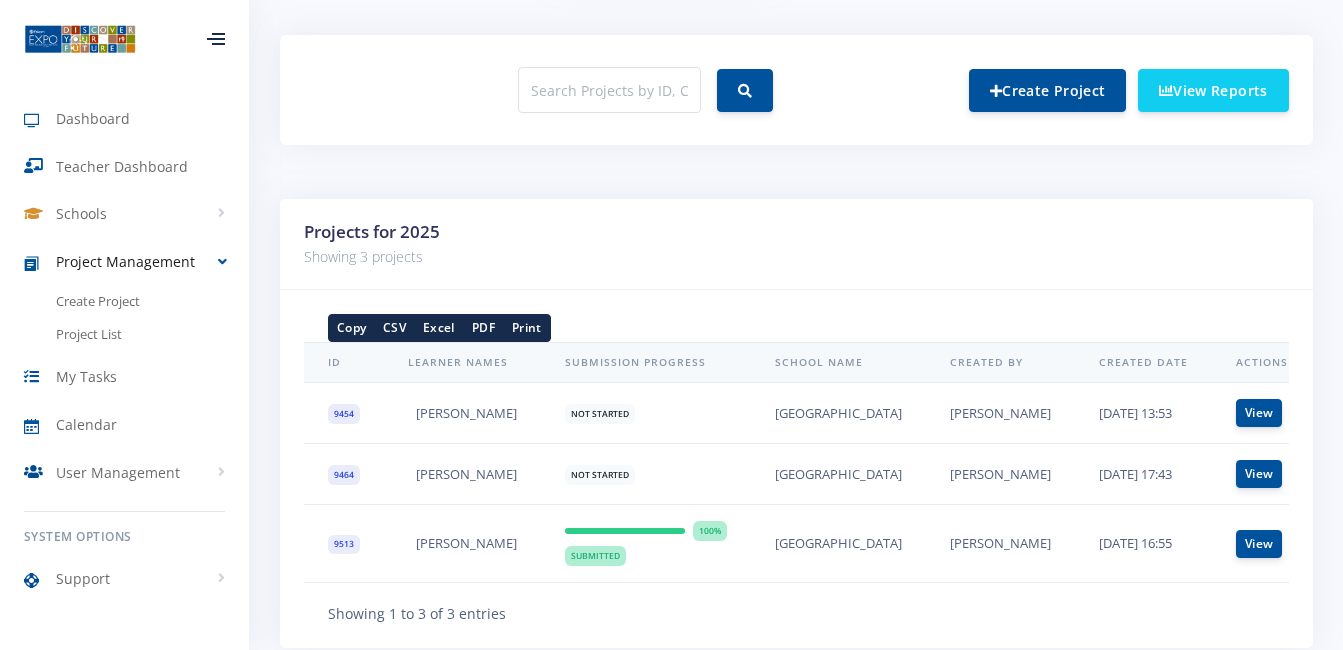 drag, startPoint x: 1152, startPoint y: 643, endPoint x: 1205, endPoint y: 624, distance: 56.302753 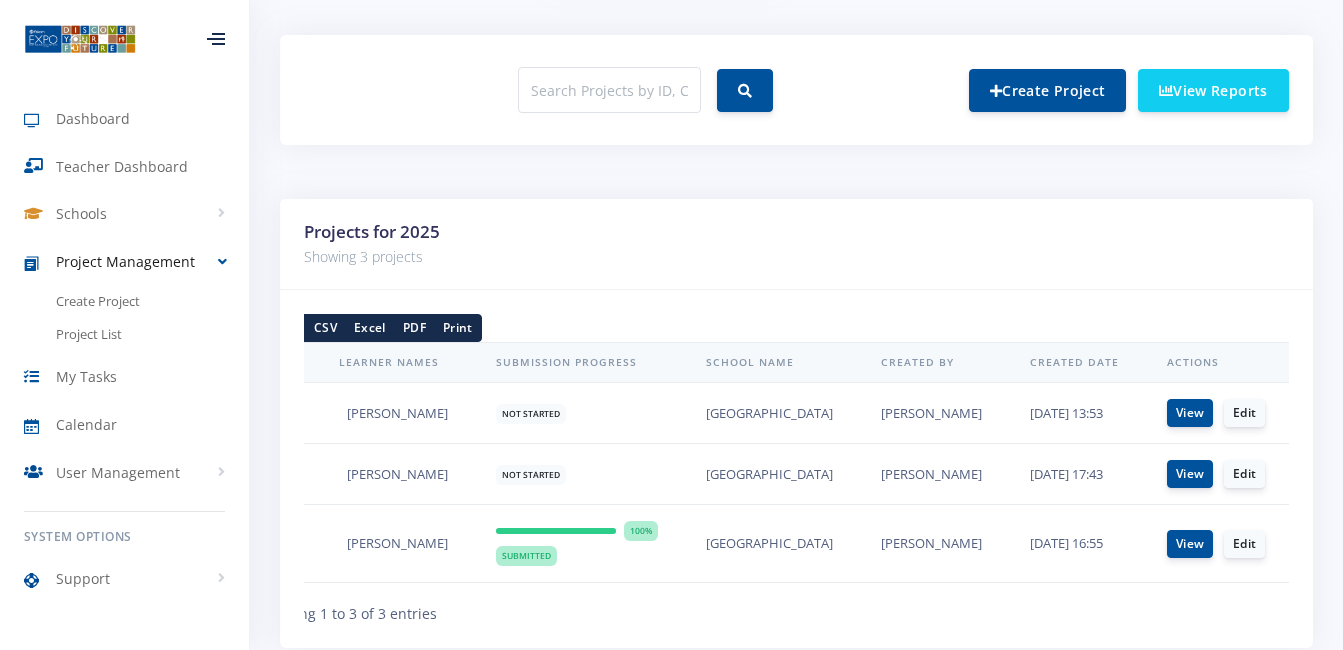 scroll, scrollTop: 0, scrollLeft: 95, axis: horizontal 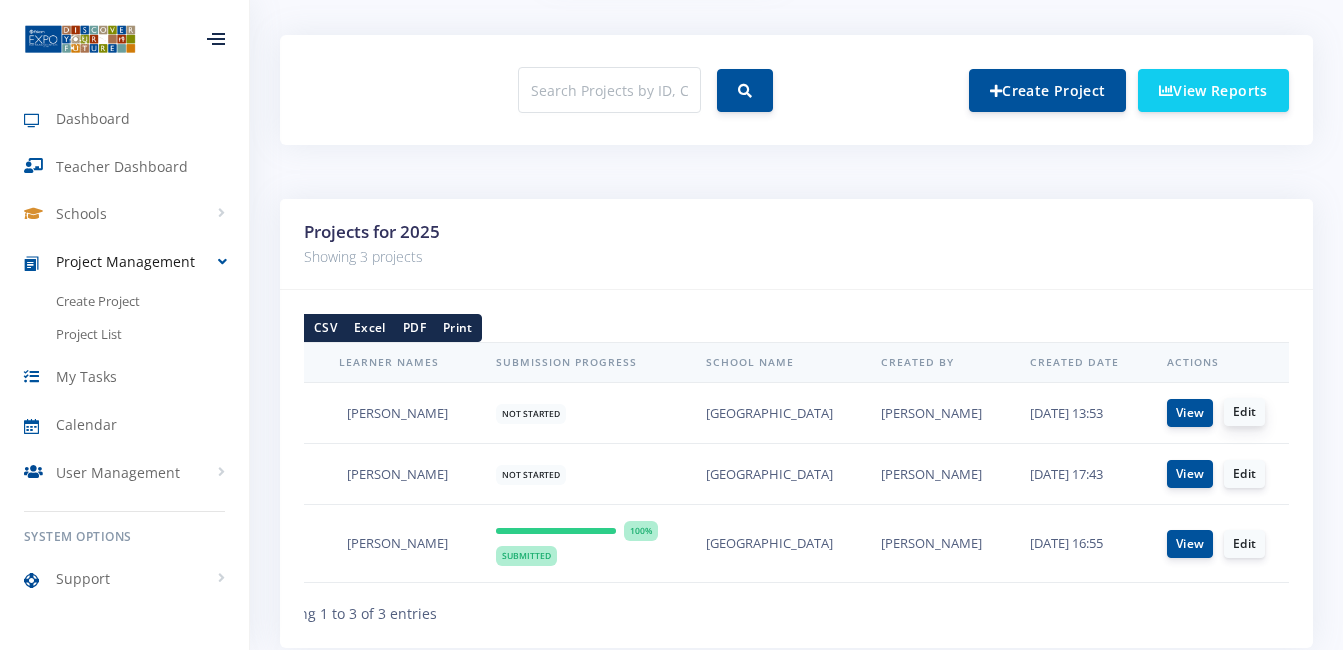 click on "Edit" at bounding box center (1244, 412) 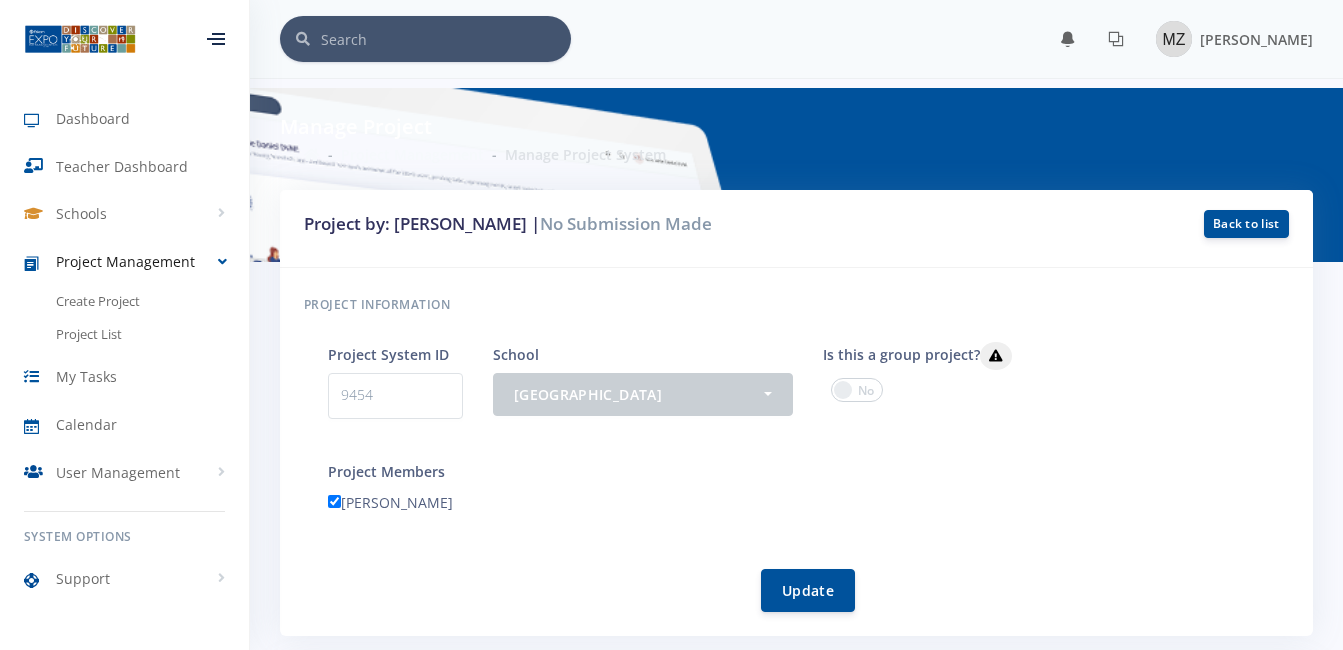 scroll, scrollTop: 0, scrollLeft: 0, axis: both 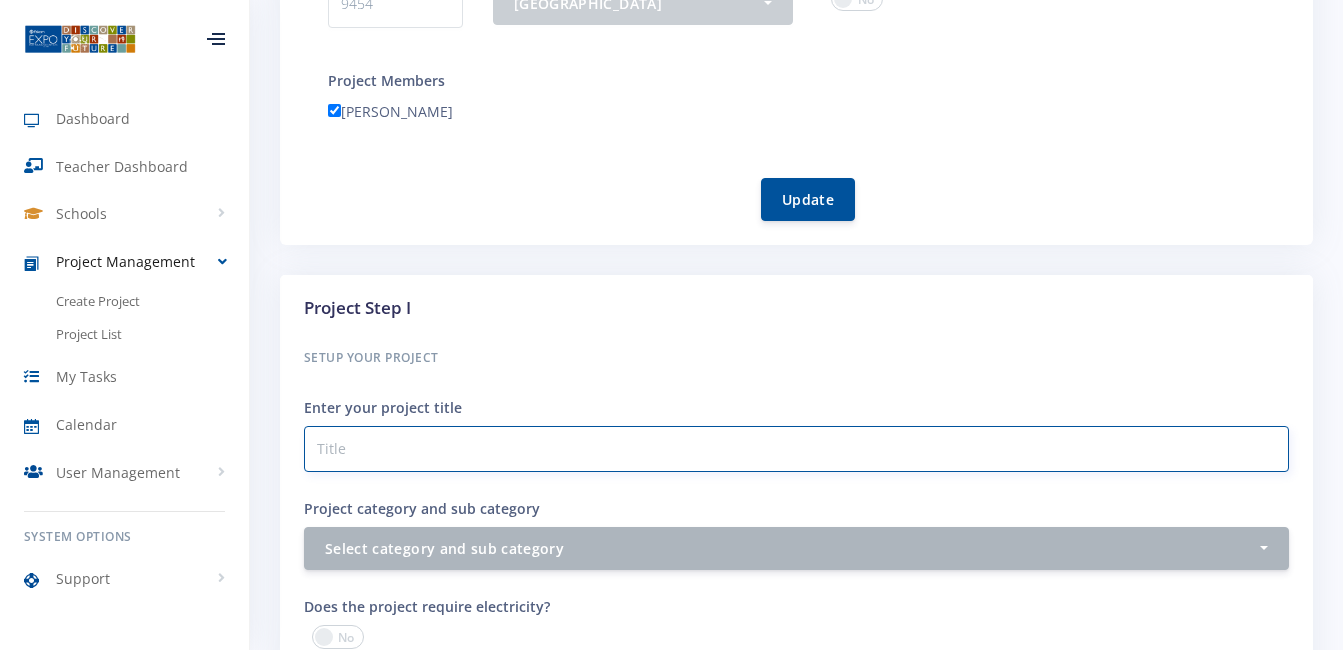 click on "Project category and sub category" at bounding box center (796, 449) 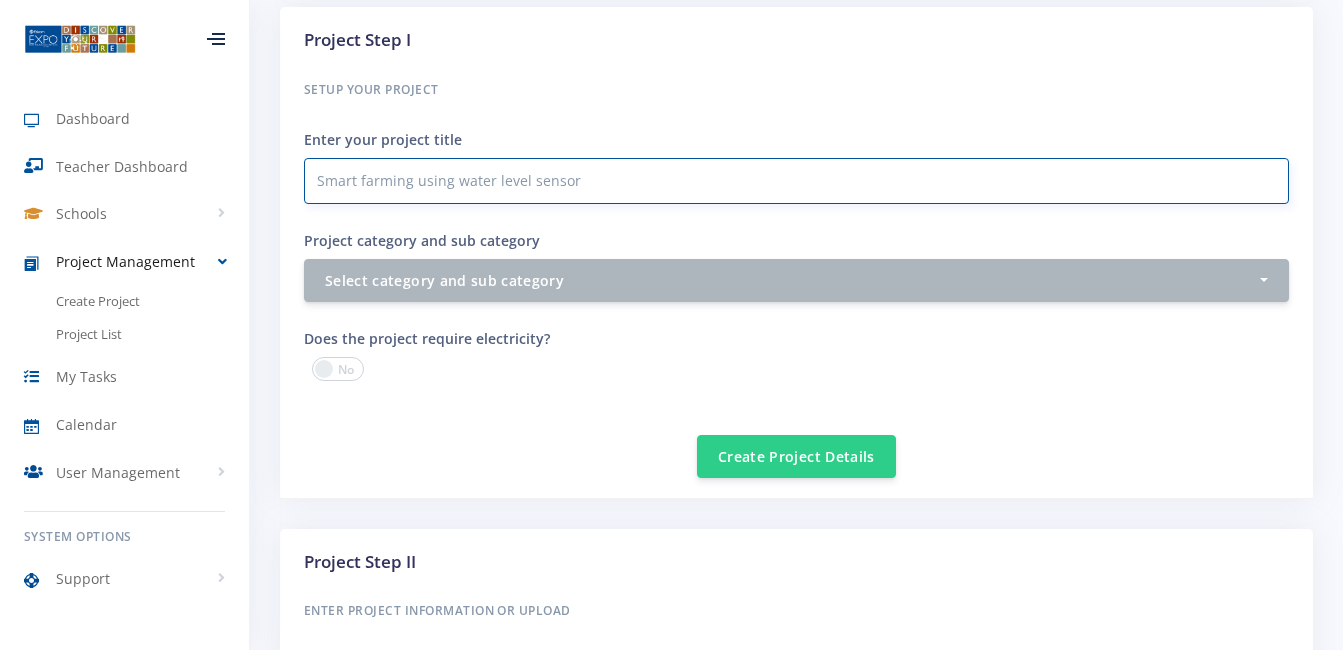 scroll, scrollTop: 675, scrollLeft: 0, axis: vertical 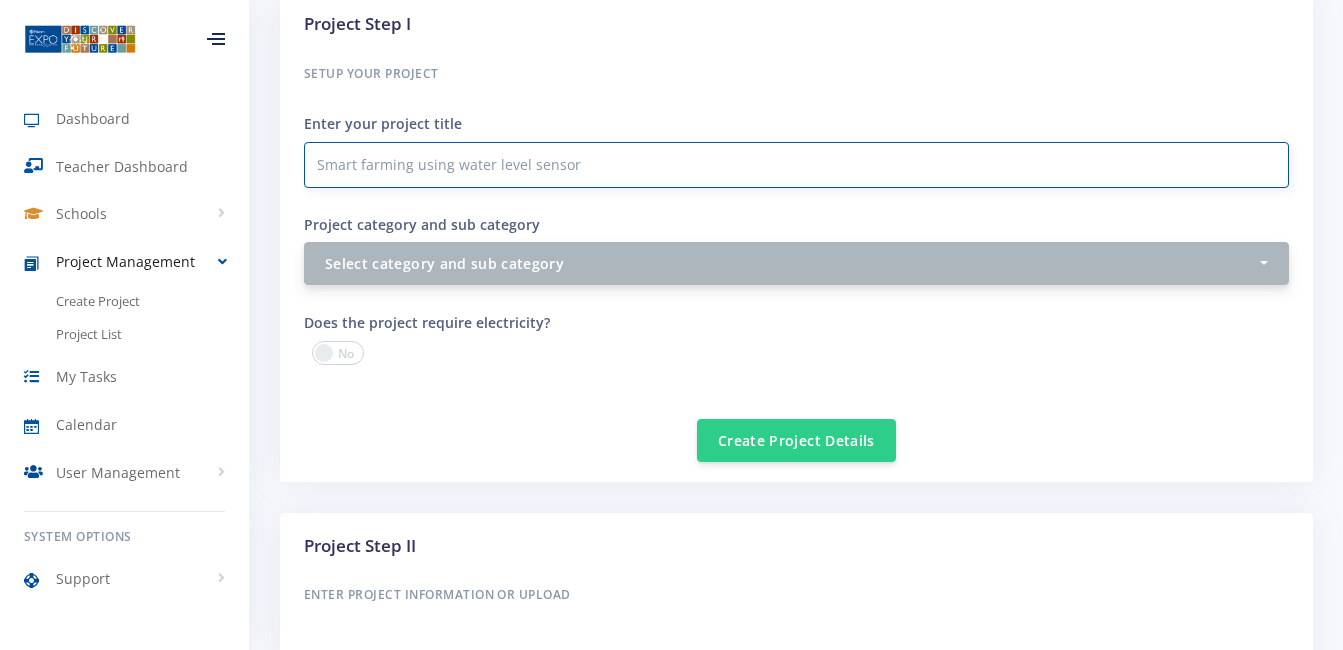 type on "Smart farming using water level sensor" 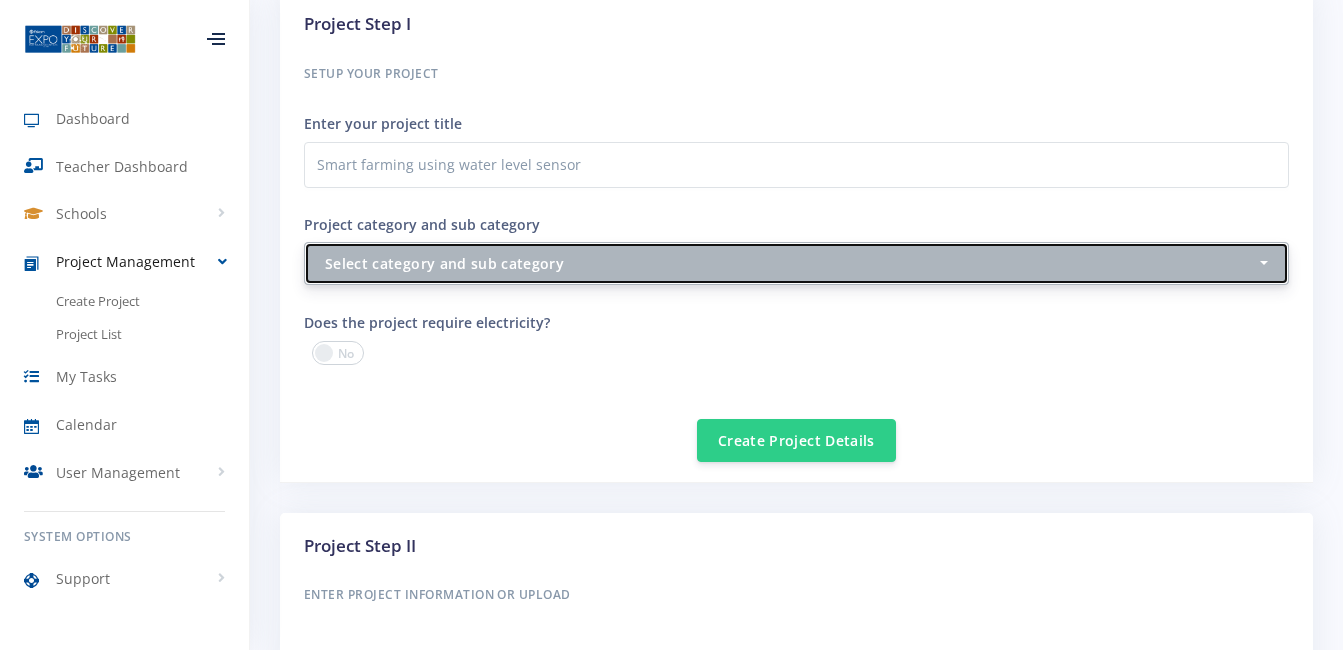 click on "Select category and sub category" at bounding box center (796, 263) 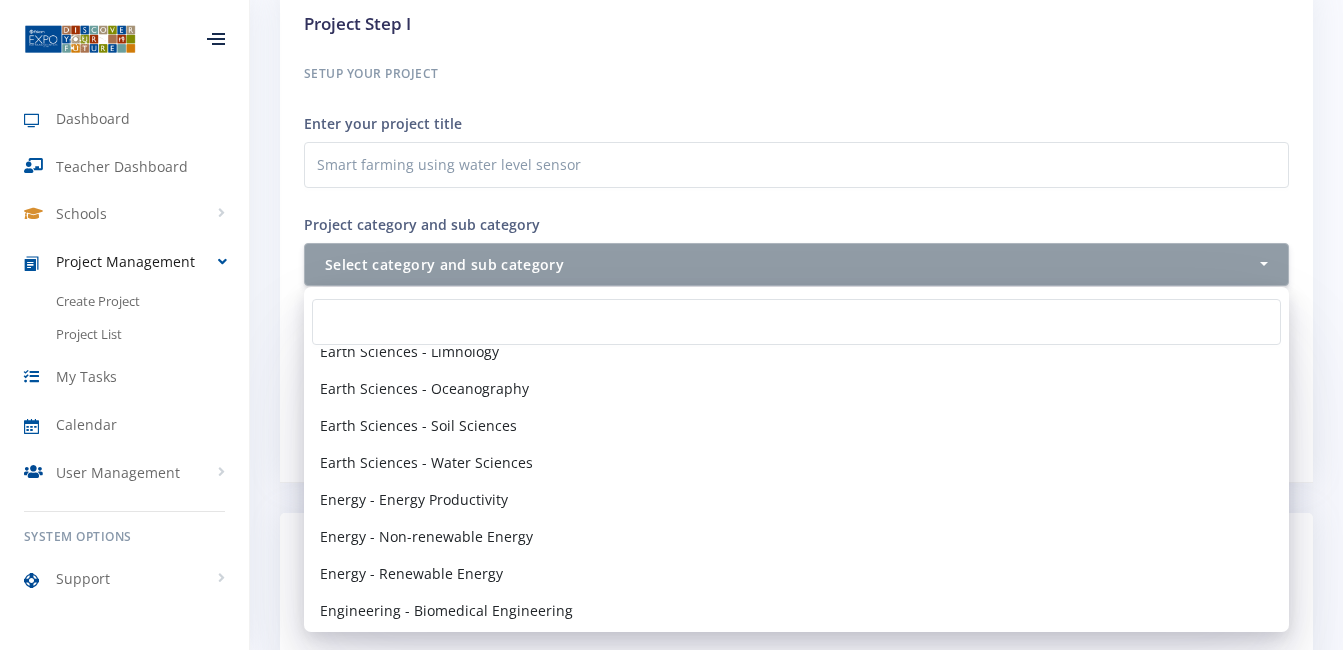 scroll, scrollTop: 1262, scrollLeft: 0, axis: vertical 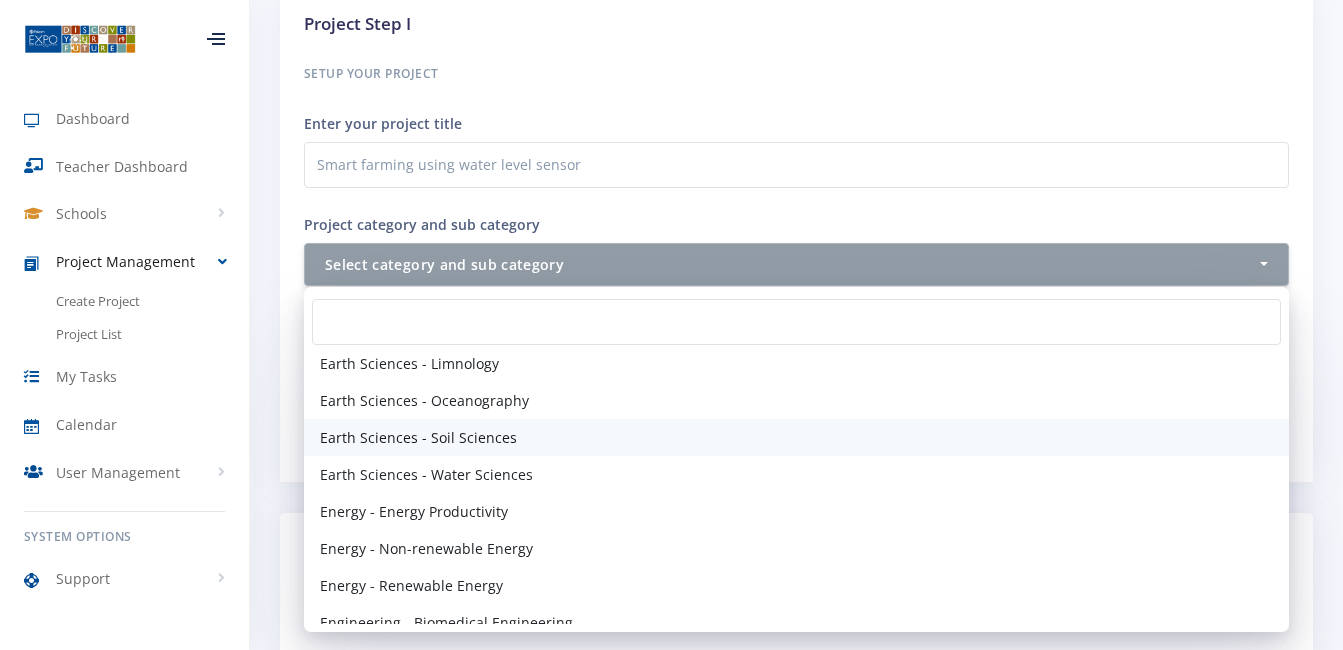 click on "Earth Sciences - Soil Sciences" at bounding box center (796, 437) 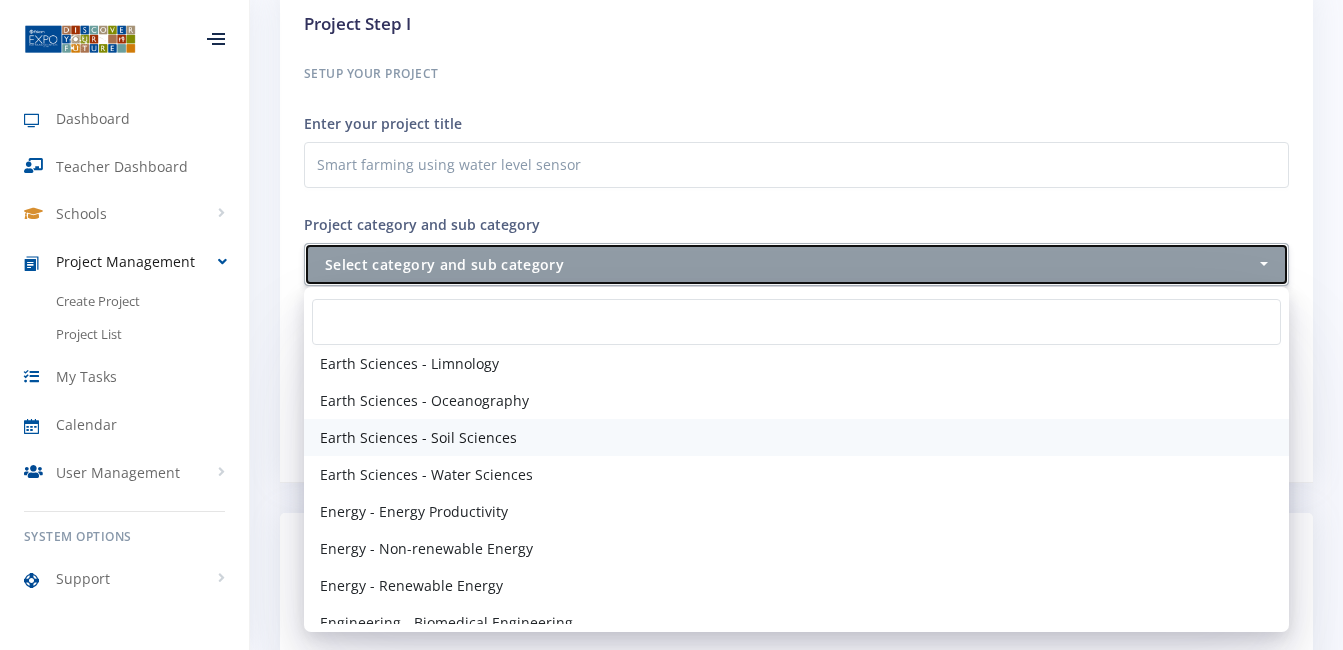select on "36" 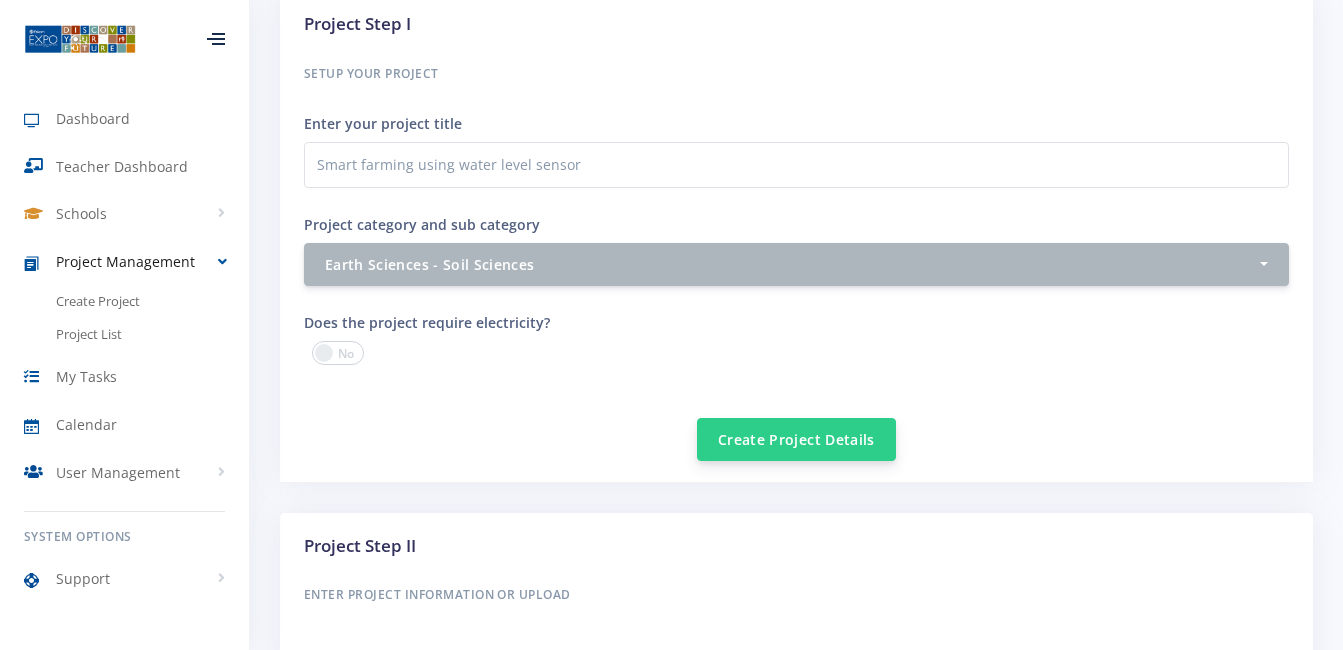 click on "Create Project Details" at bounding box center (796, 439) 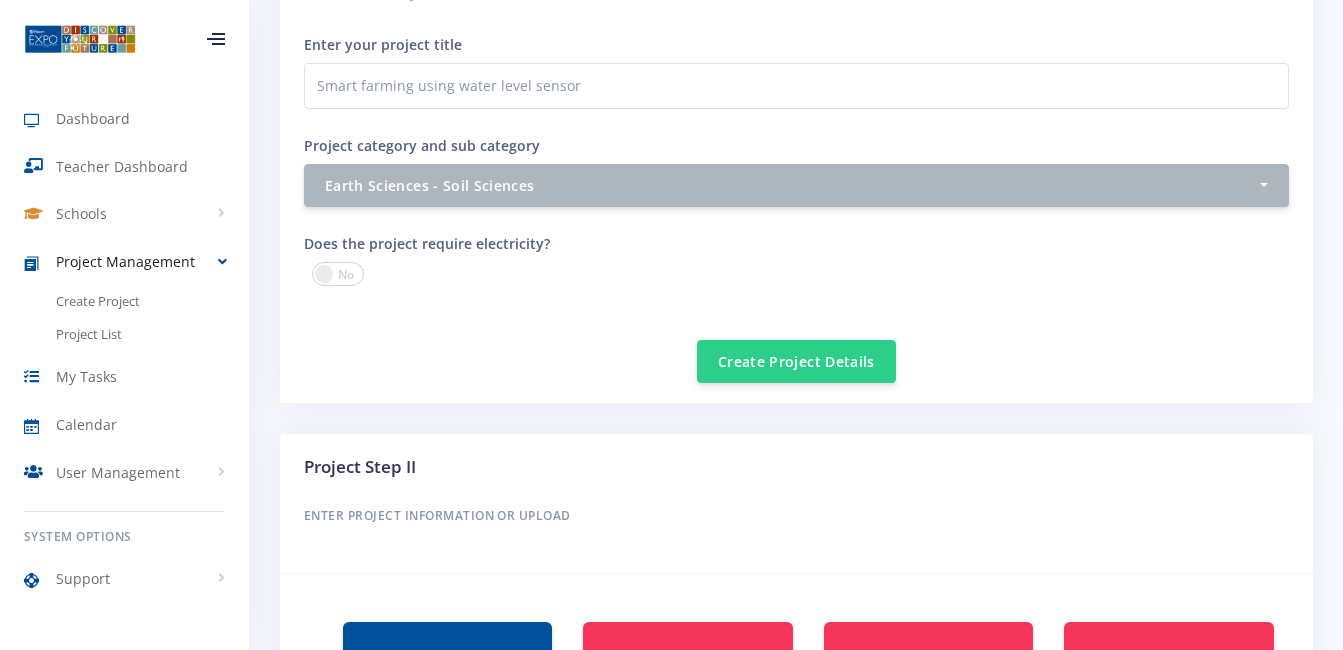 scroll, scrollTop: 793, scrollLeft: 0, axis: vertical 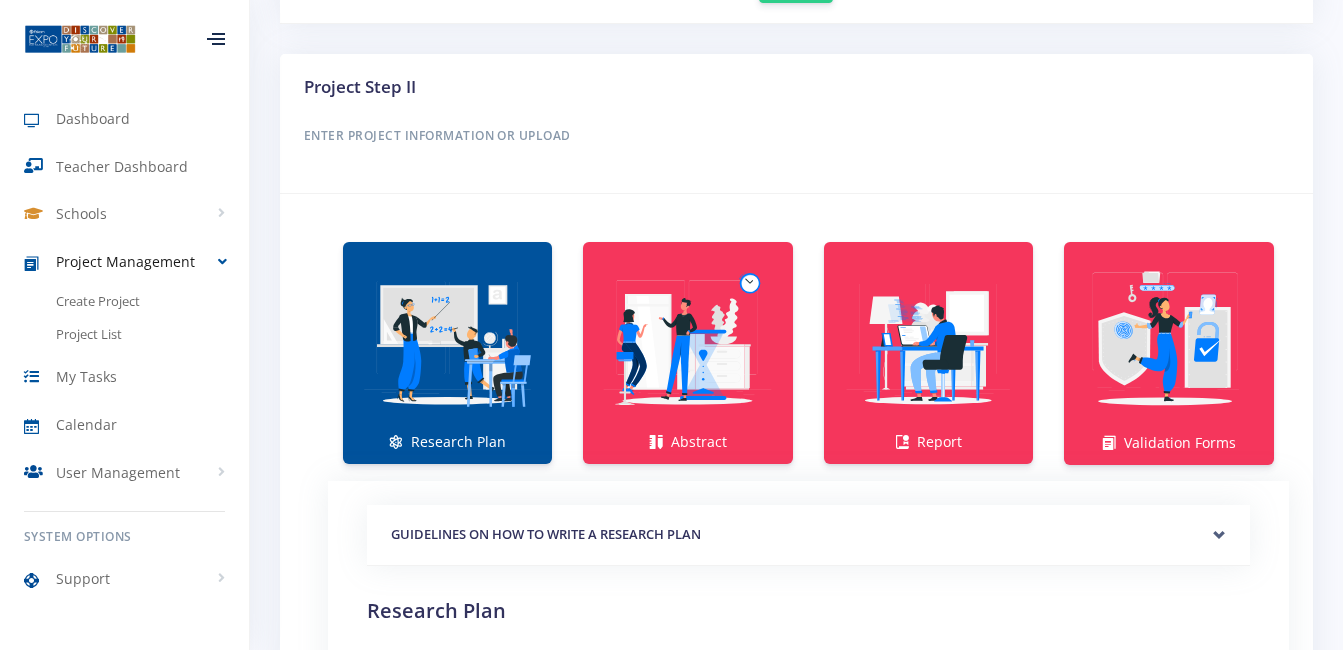 click at bounding box center [447, 342] 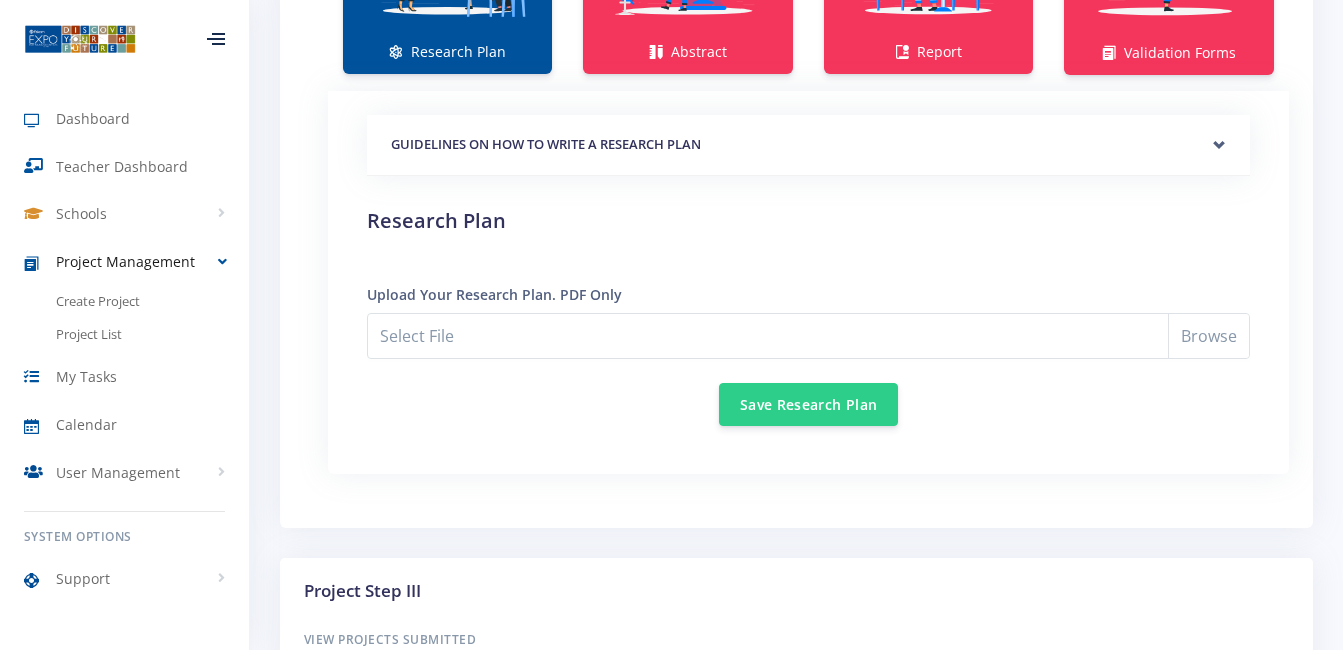 scroll, scrollTop: 1667, scrollLeft: 0, axis: vertical 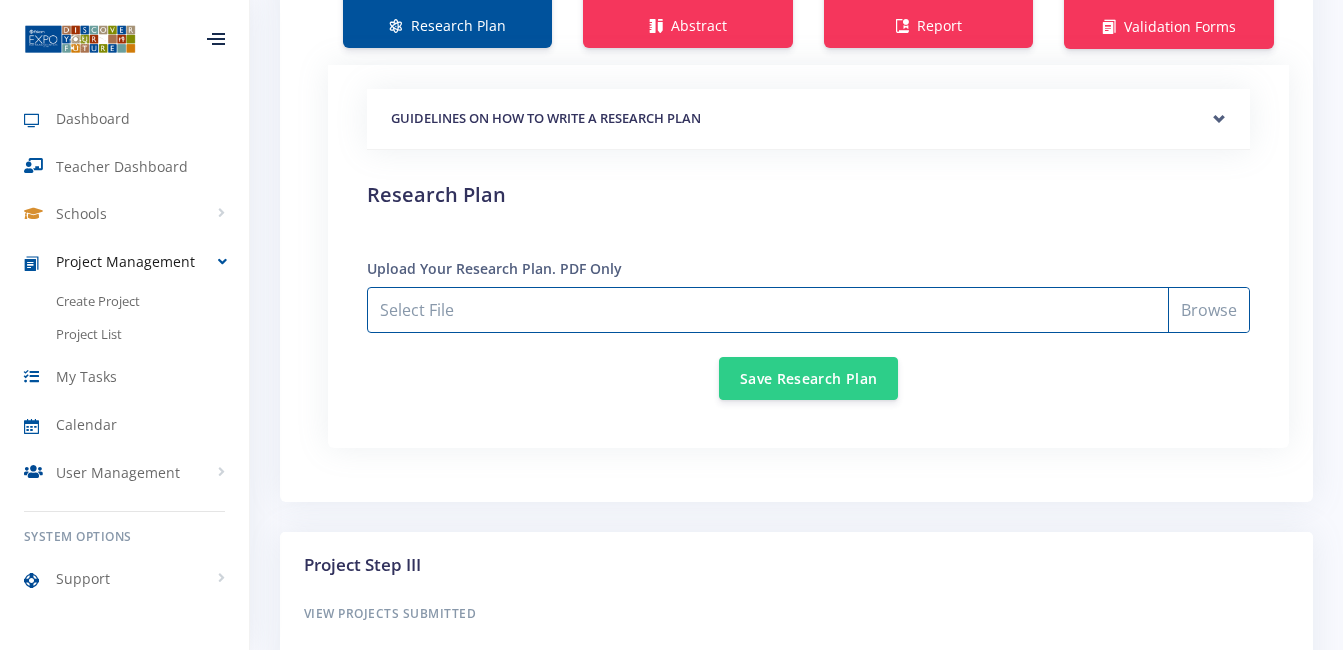 click on "Select File" at bounding box center [808, 310] 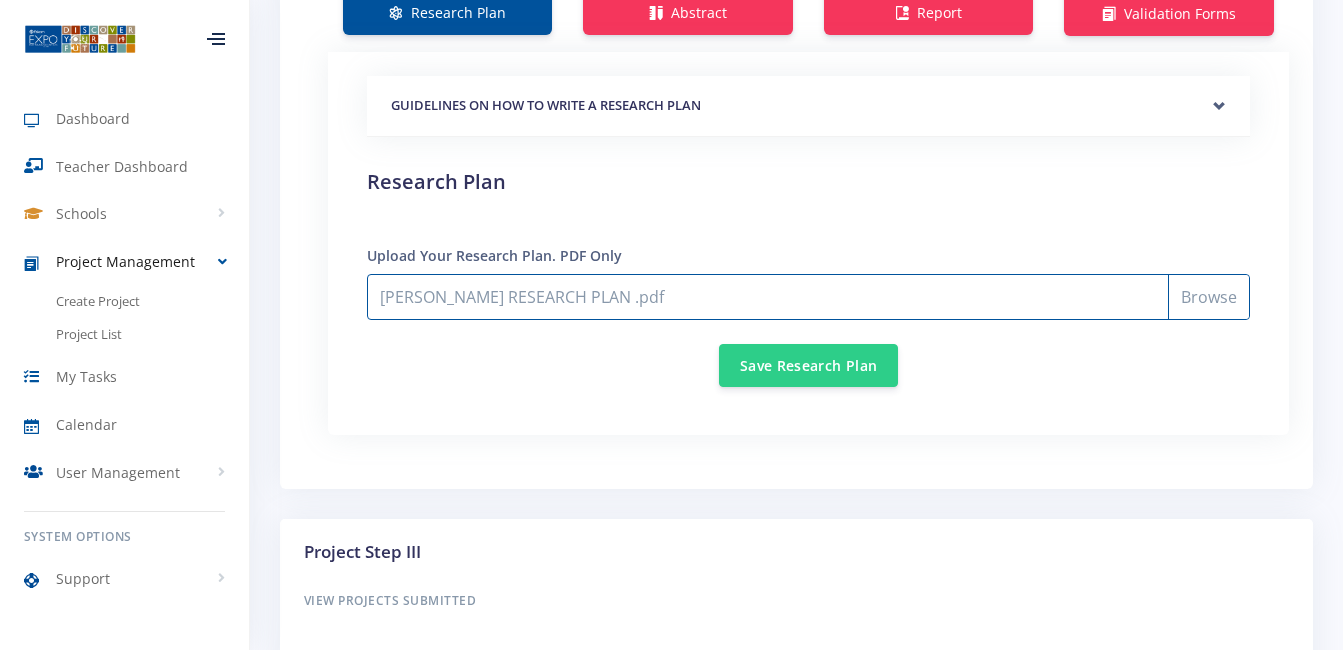 scroll, scrollTop: 1654, scrollLeft: 0, axis: vertical 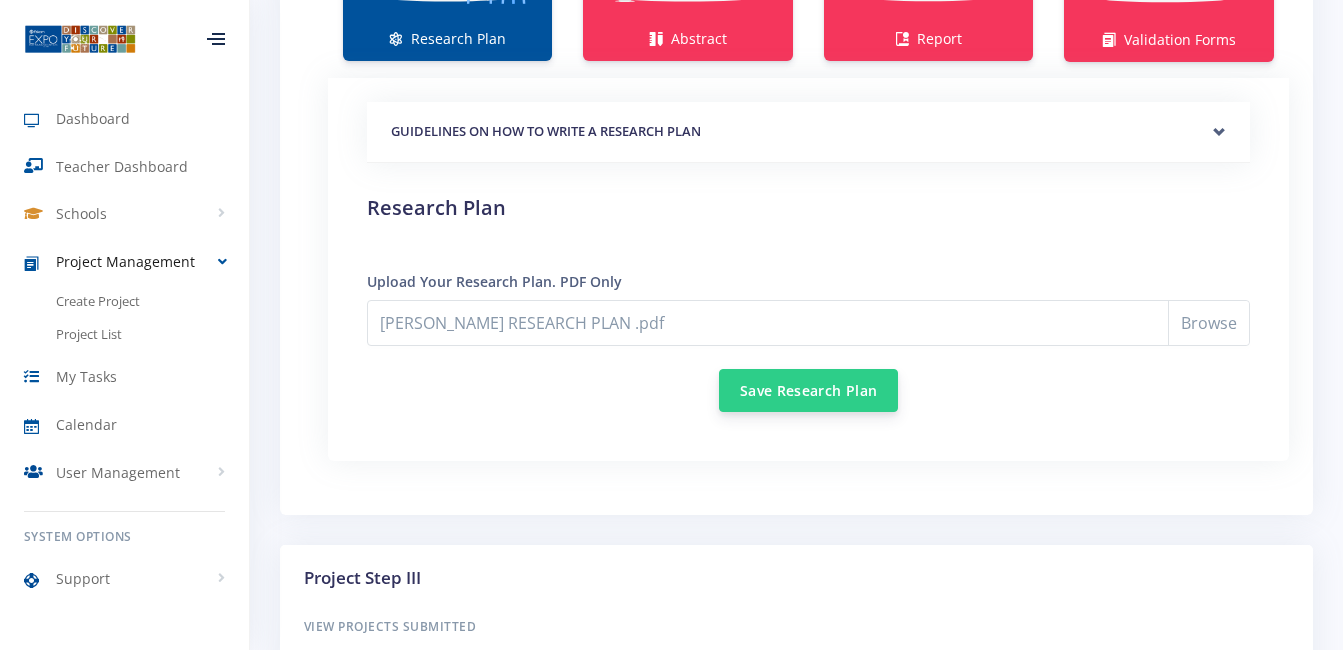 click on "Save Research Plan" at bounding box center (808, 390) 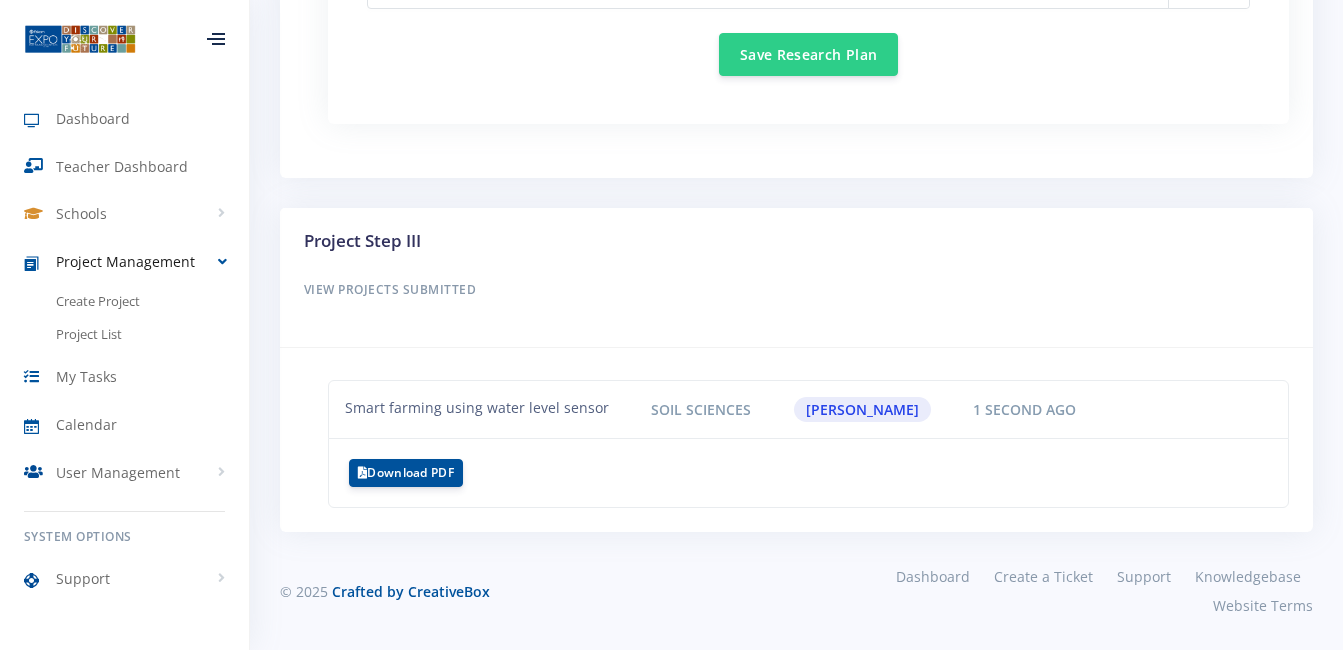 scroll, scrollTop: 1947, scrollLeft: 0, axis: vertical 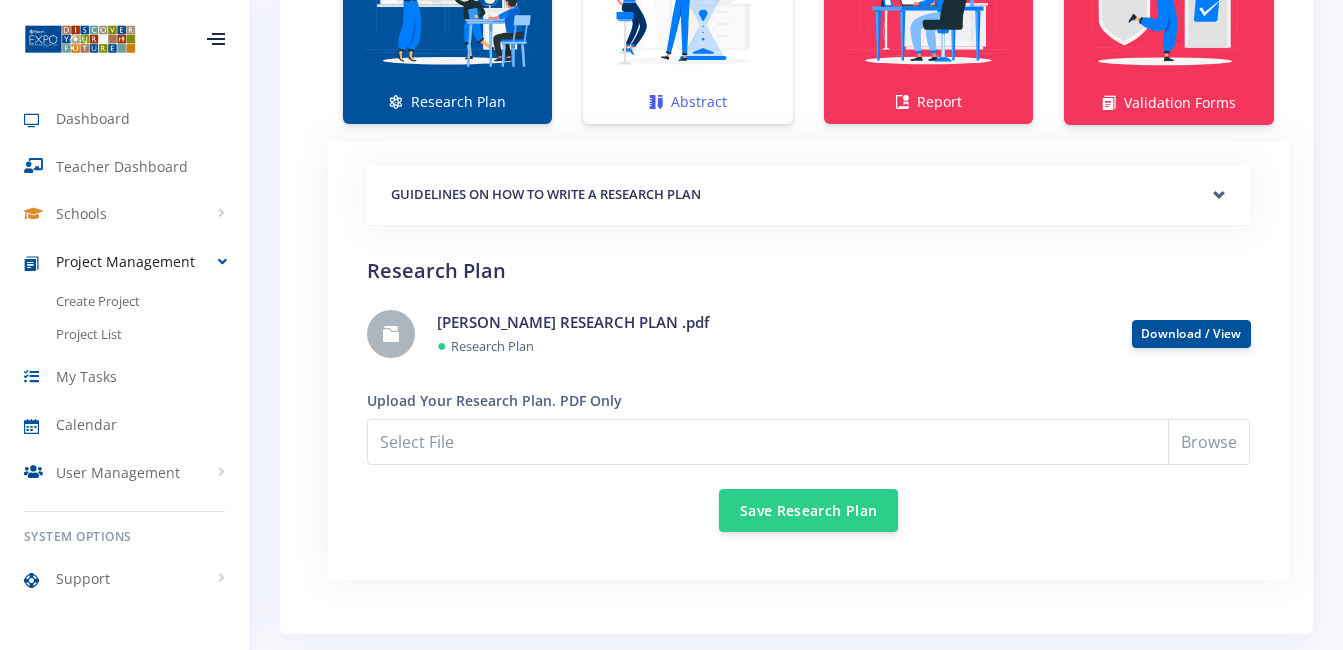 click at bounding box center (687, 2) 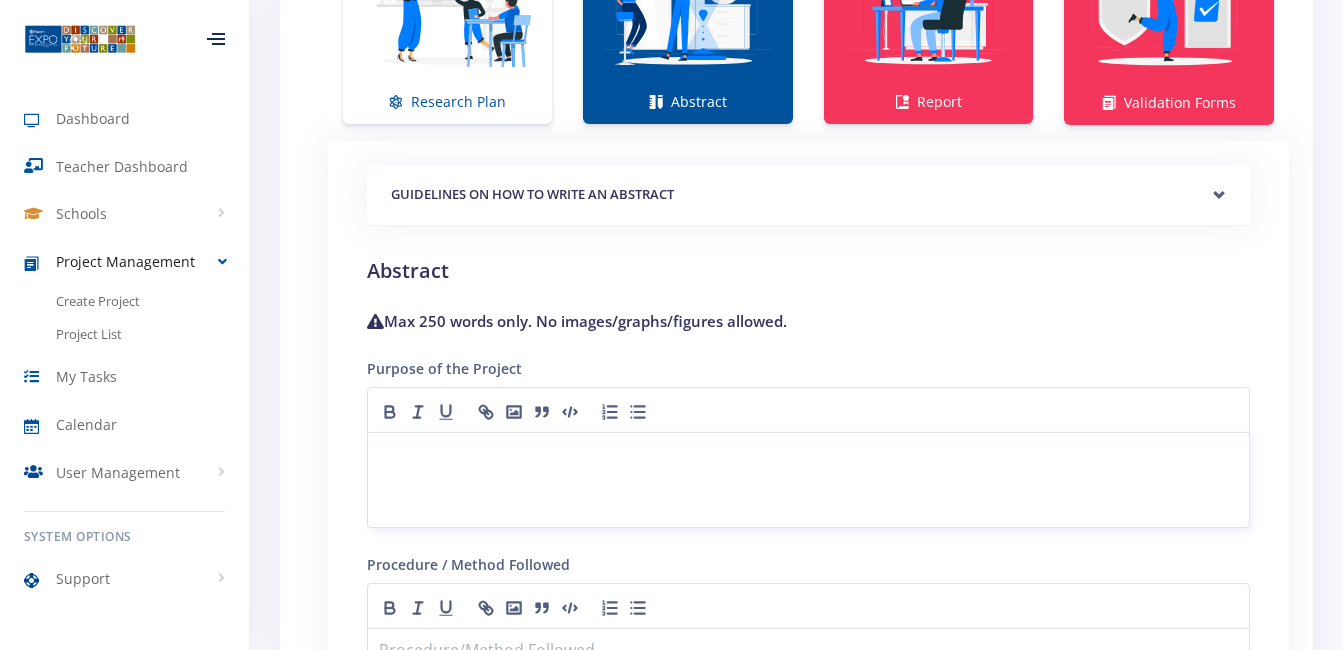 click at bounding box center (808, 456) 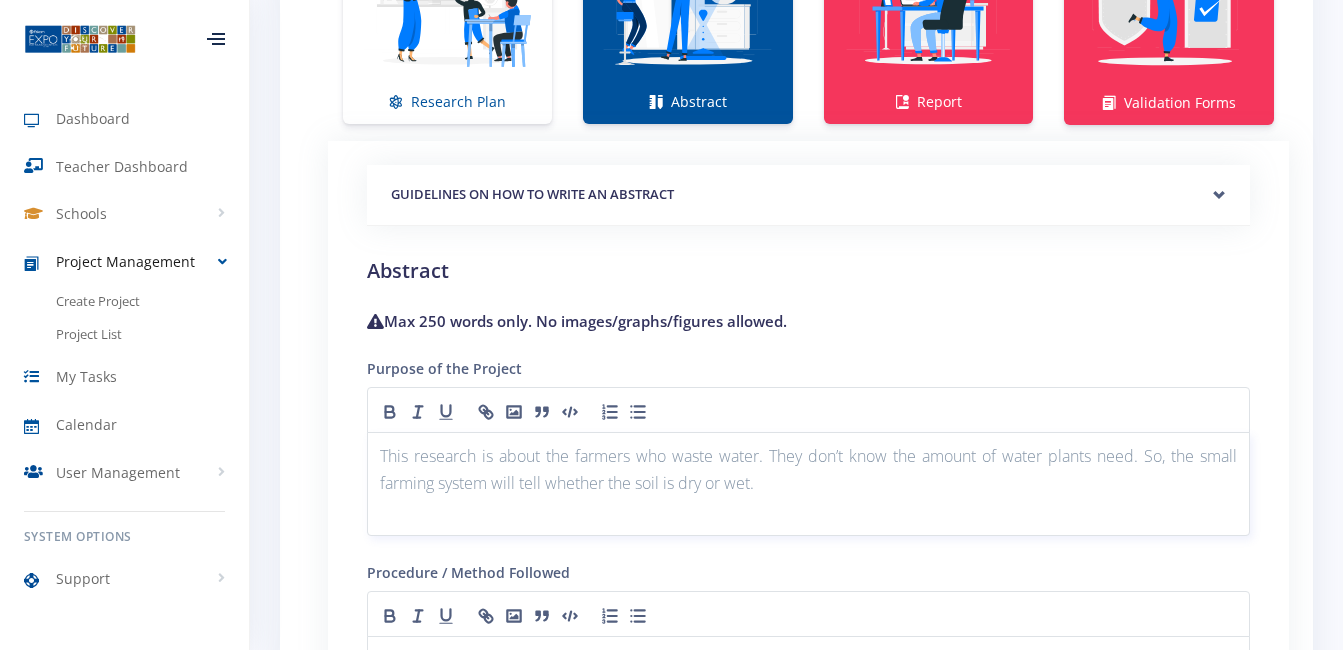 scroll, scrollTop: 0, scrollLeft: 0, axis: both 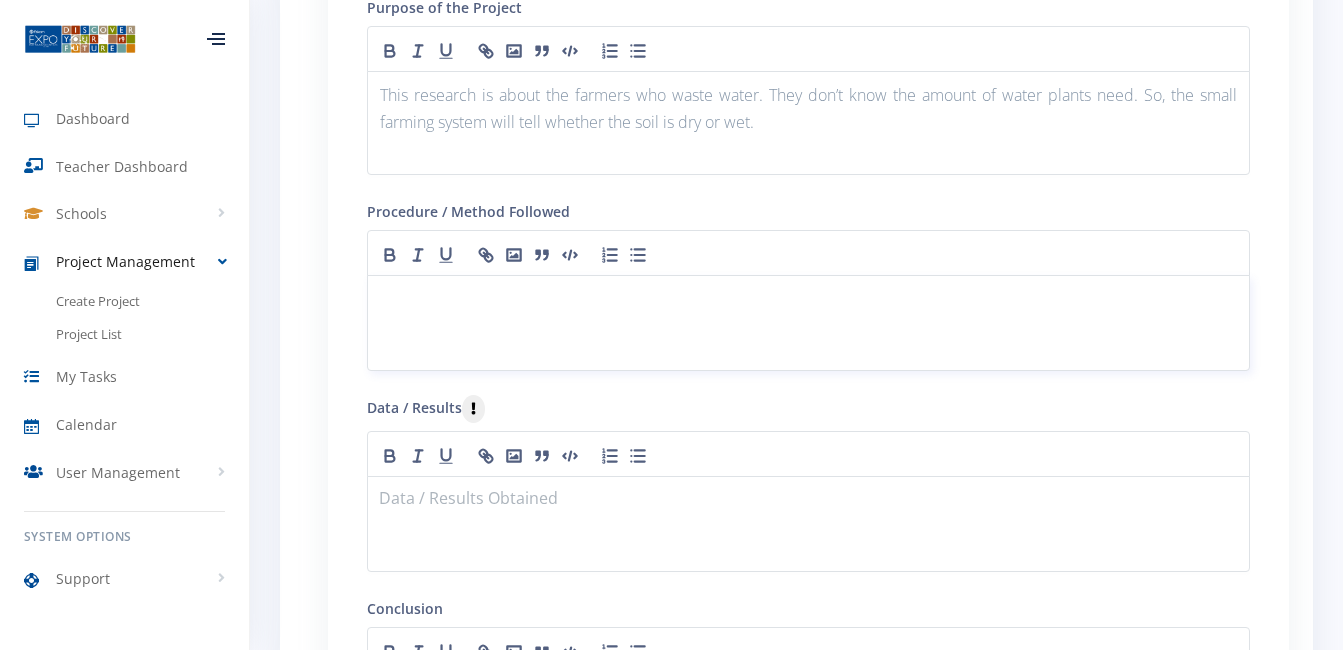 click at bounding box center (808, 323) 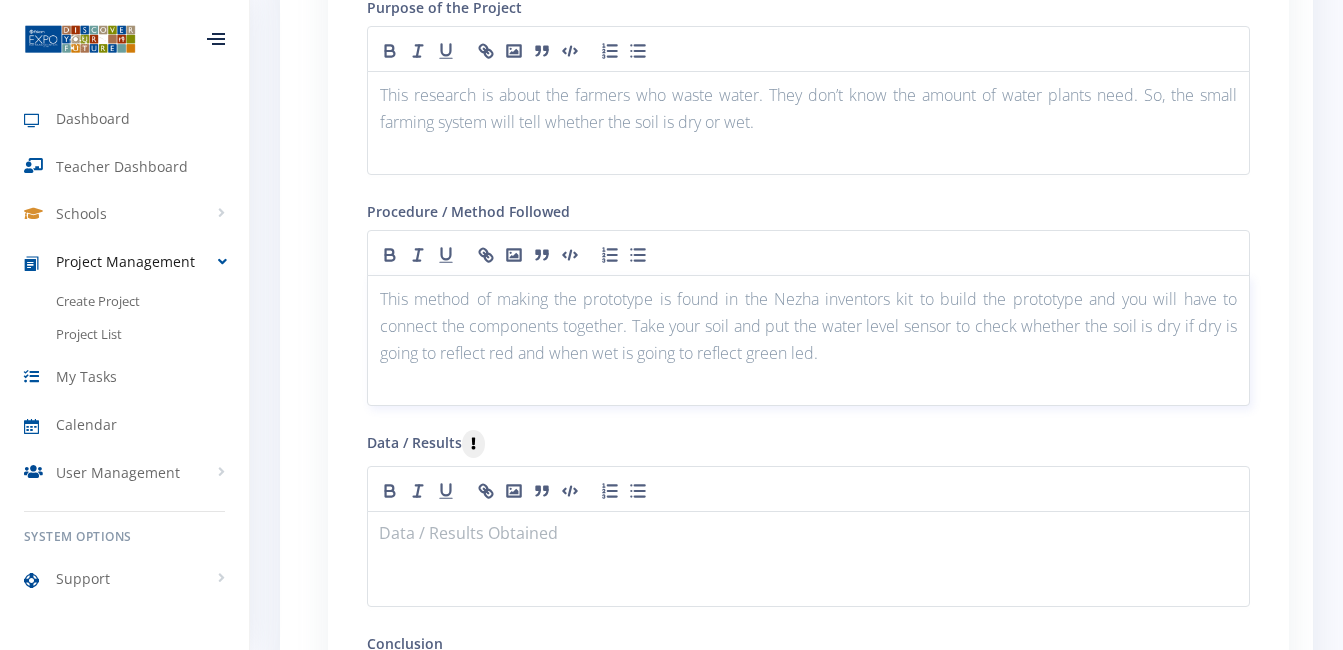 scroll, scrollTop: 0, scrollLeft: 0, axis: both 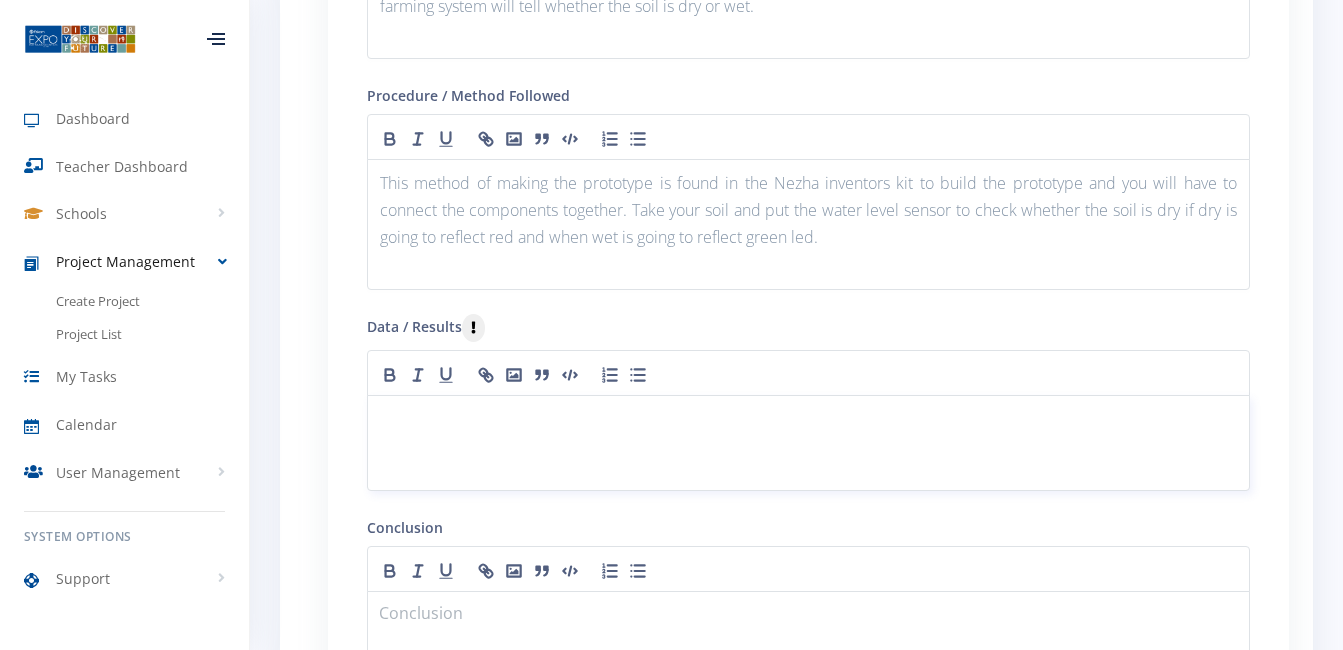 click at bounding box center [808, 419] 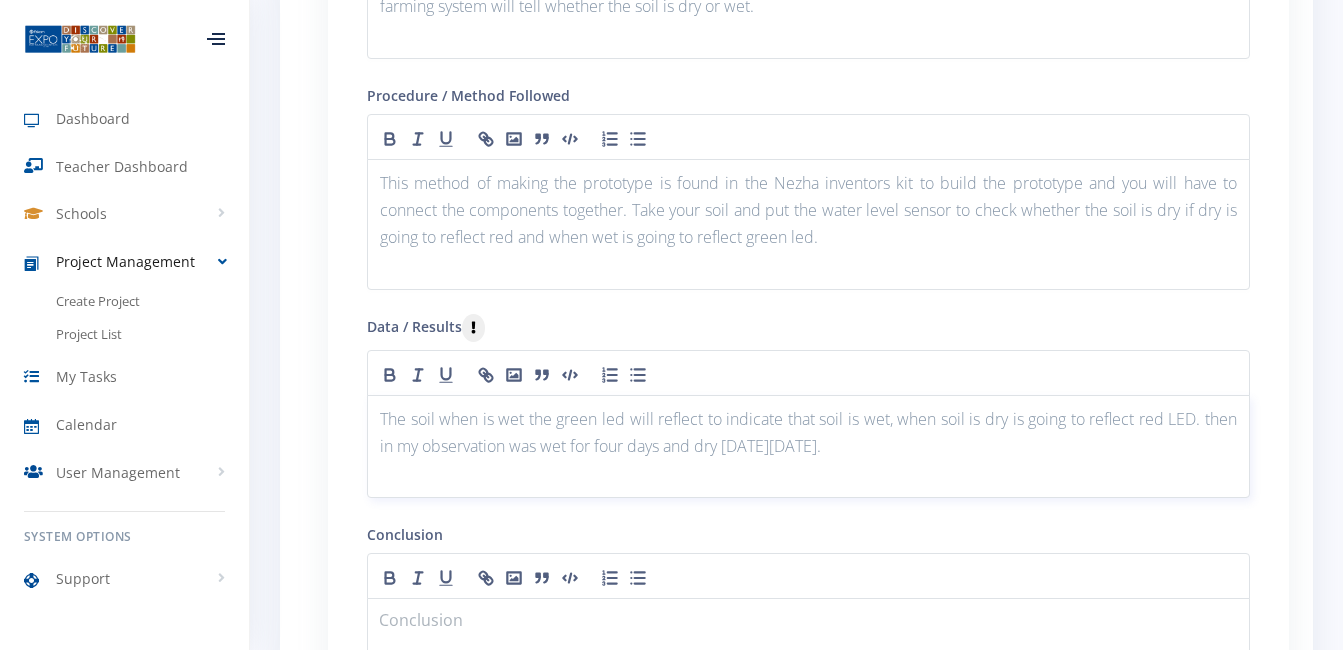 scroll, scrollTop: 0, scrollLeft: 0, axis: both 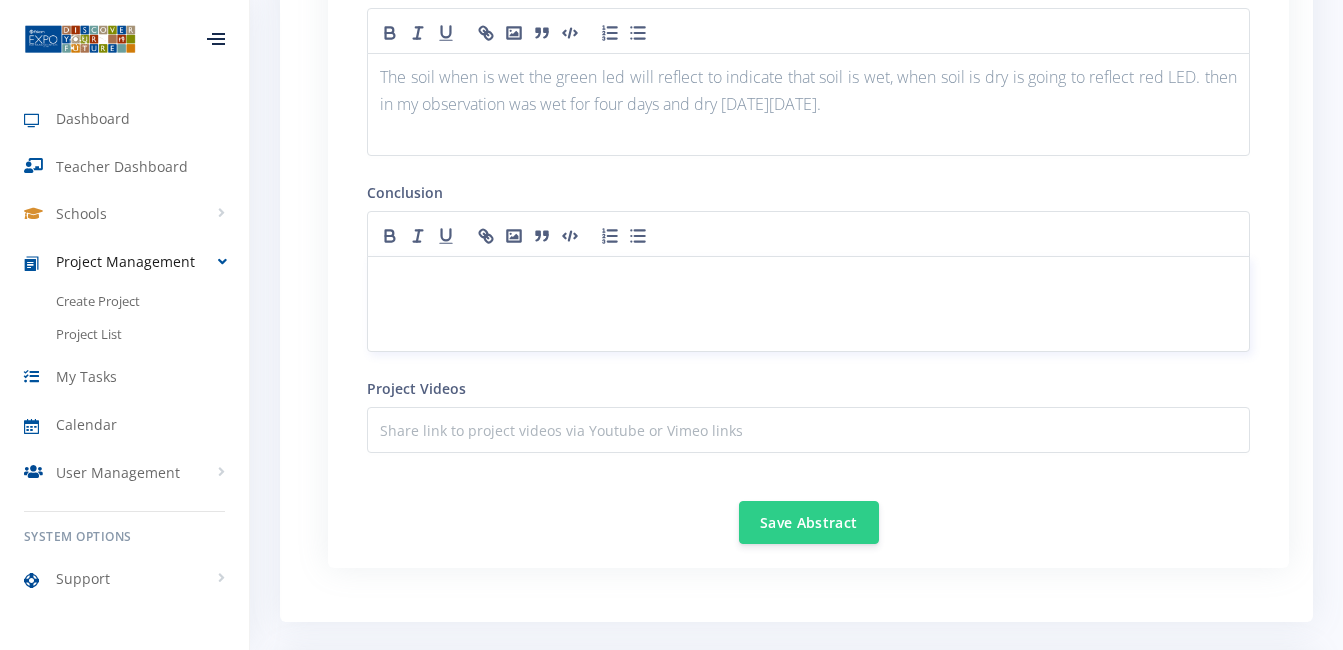 click at bounding box center [808, 280] 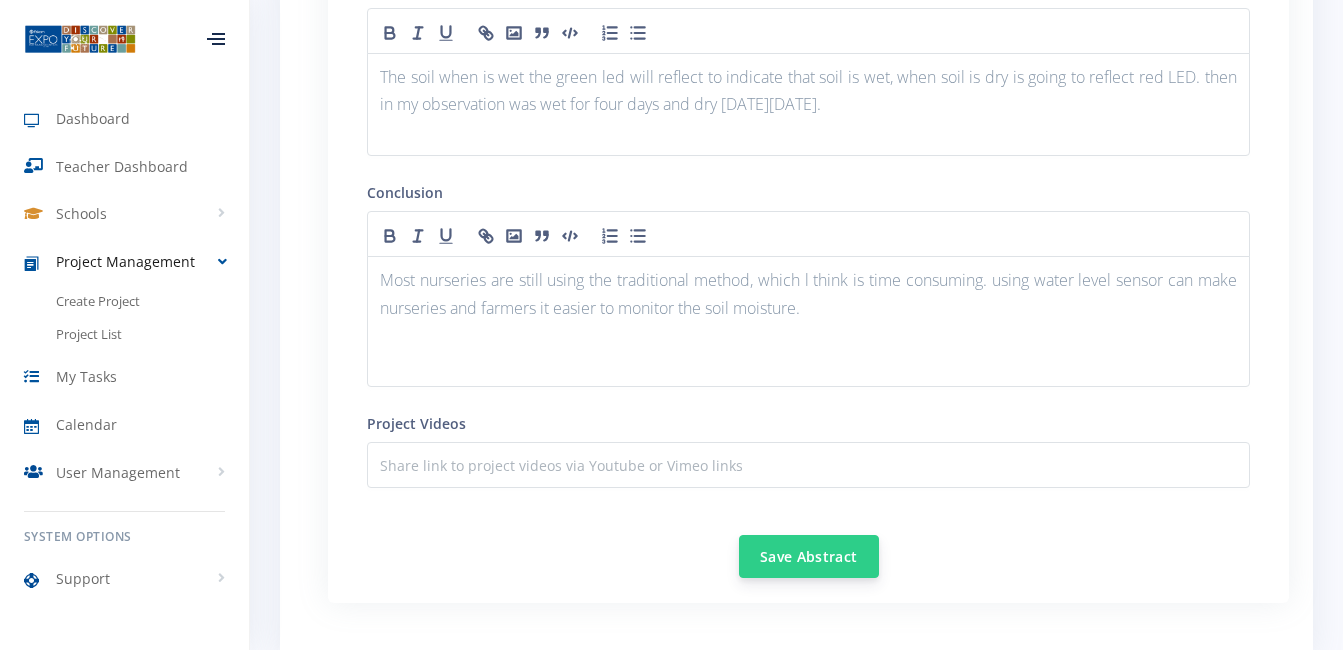 click on "Save Abstract" at bounding box center (809, 556) 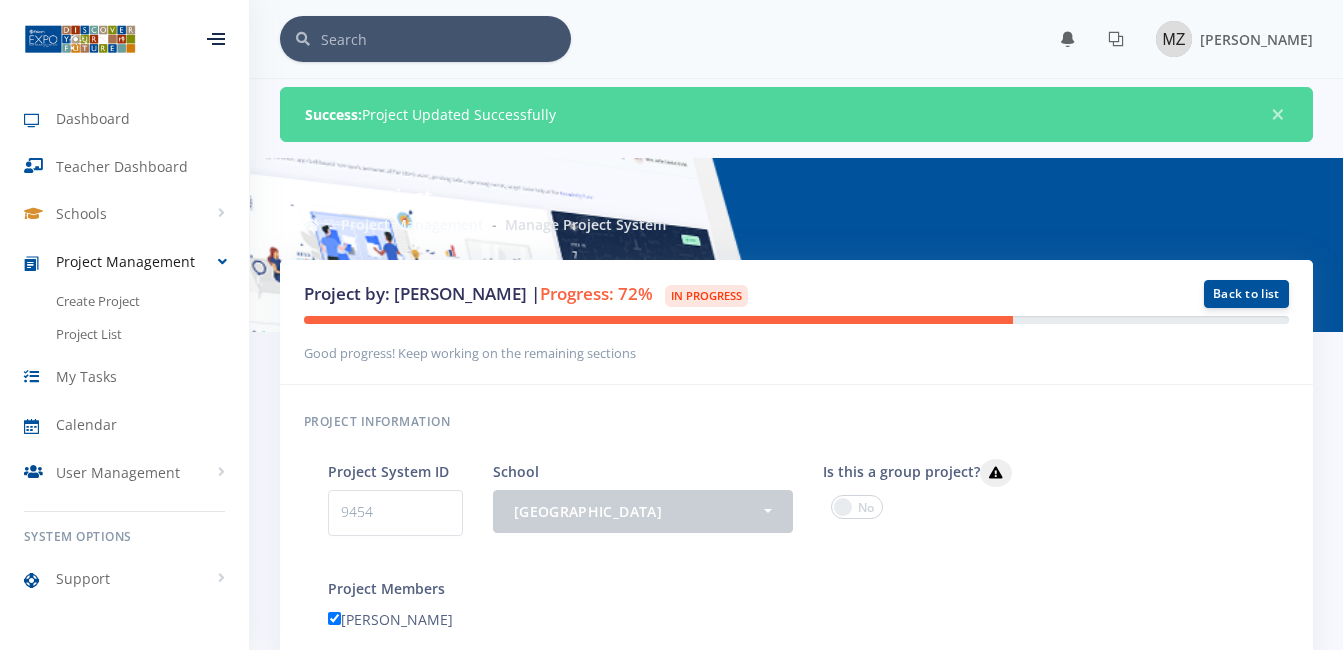 scroll, scrollTop: 0, scrollLeft: 0, axis: both 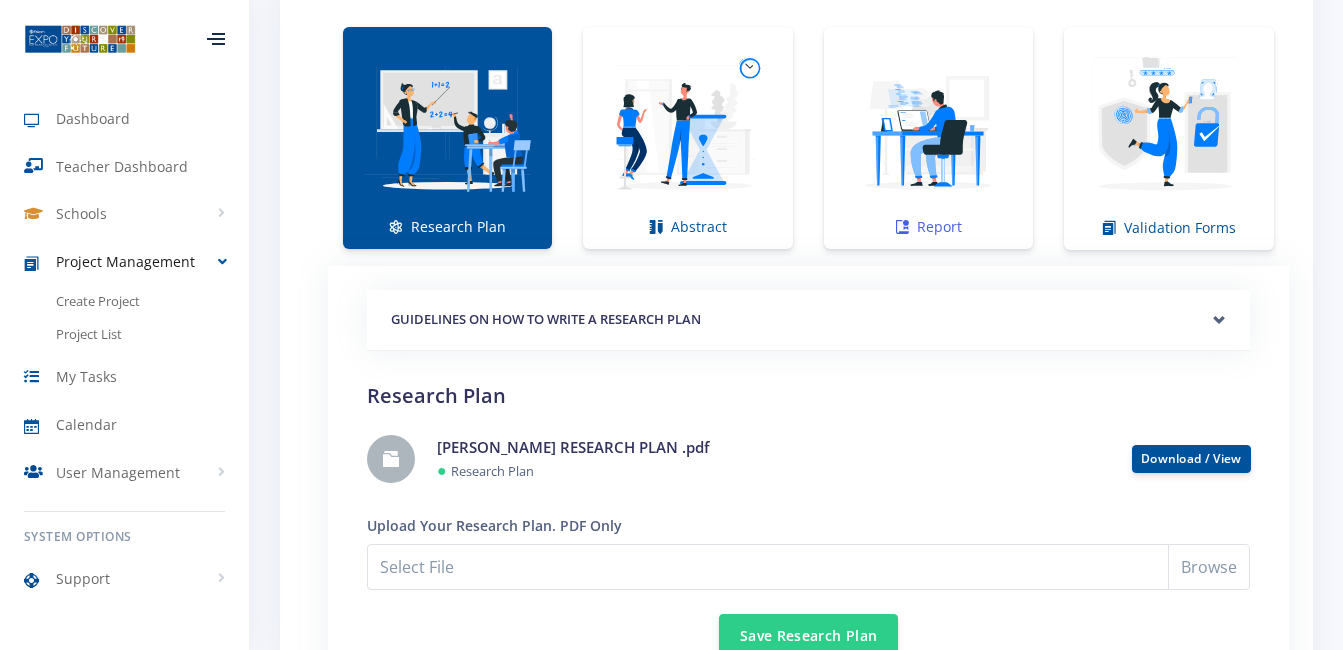 click at bounding box center [928, 127] 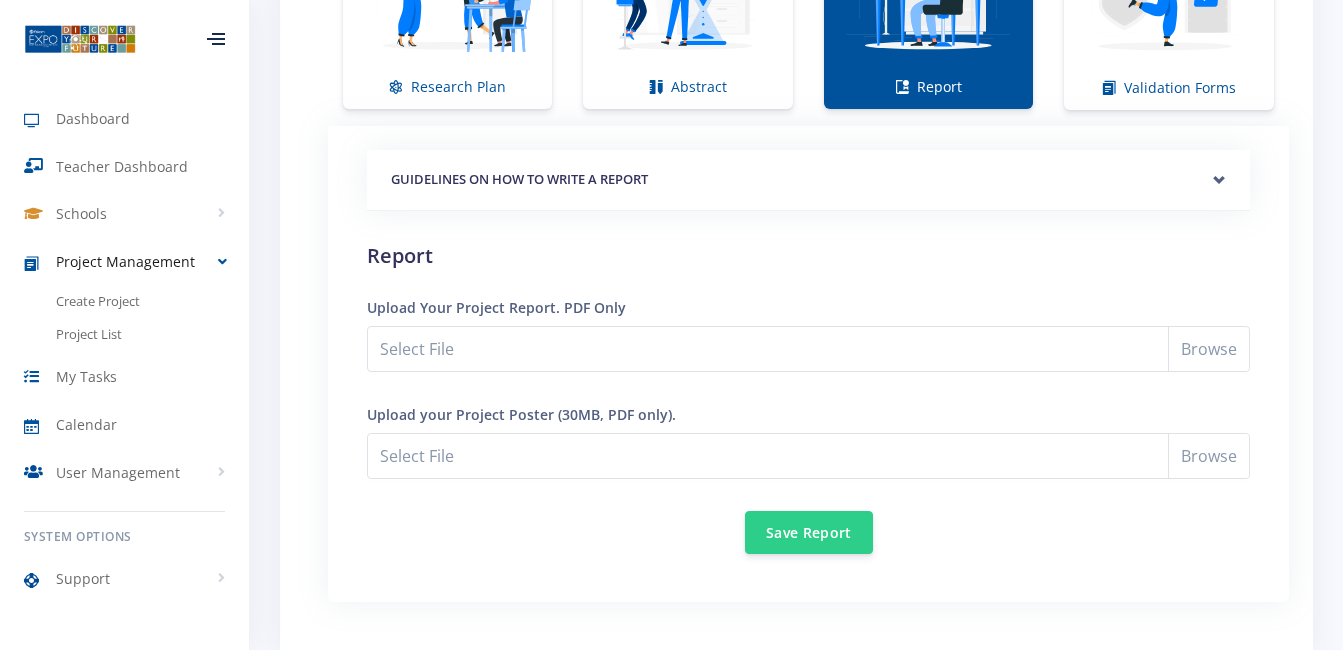 scroll, scrollTop: 1643, scrollLeft: 0, axis: vertical 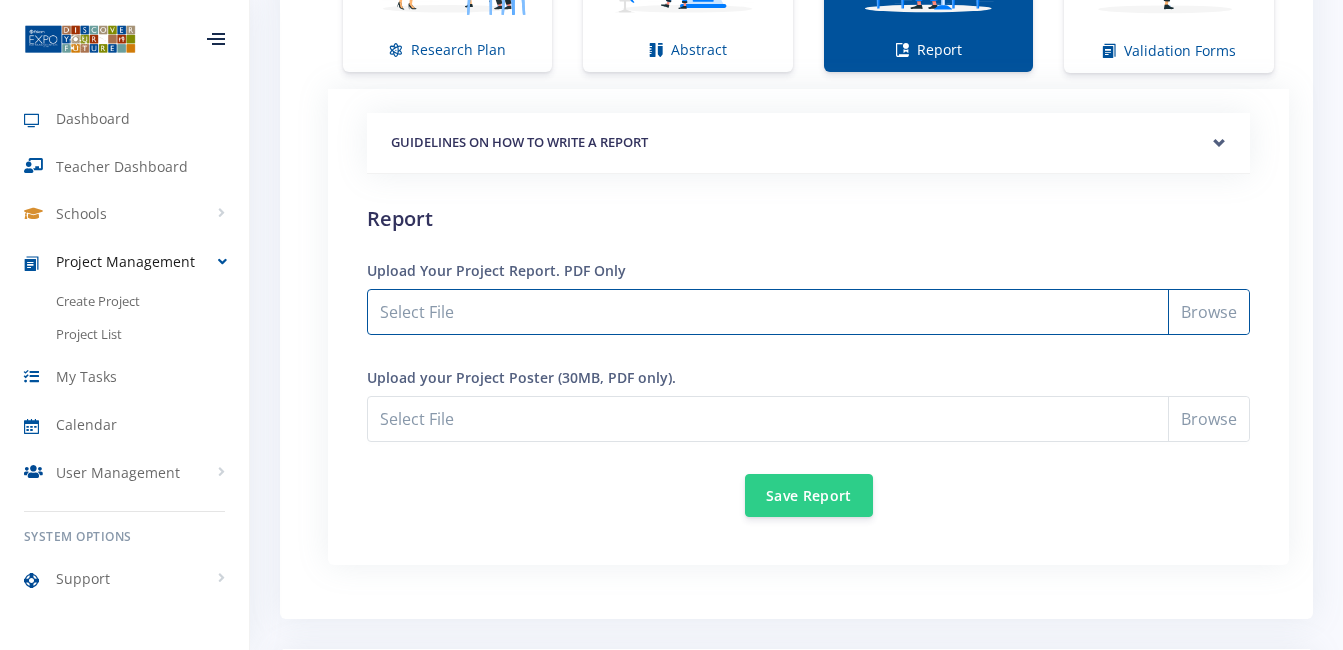 click on "Select File" at bounding box center (808, 312) 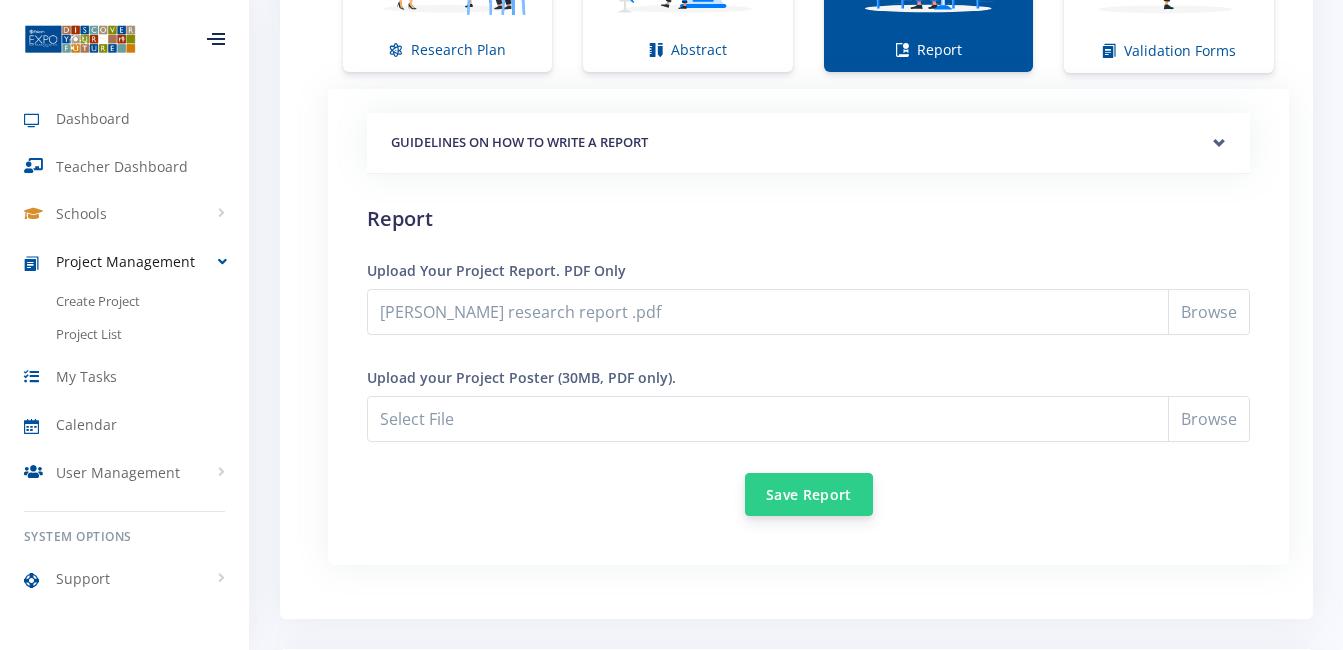 click on "Save Report" at bounding box center [809, 494] 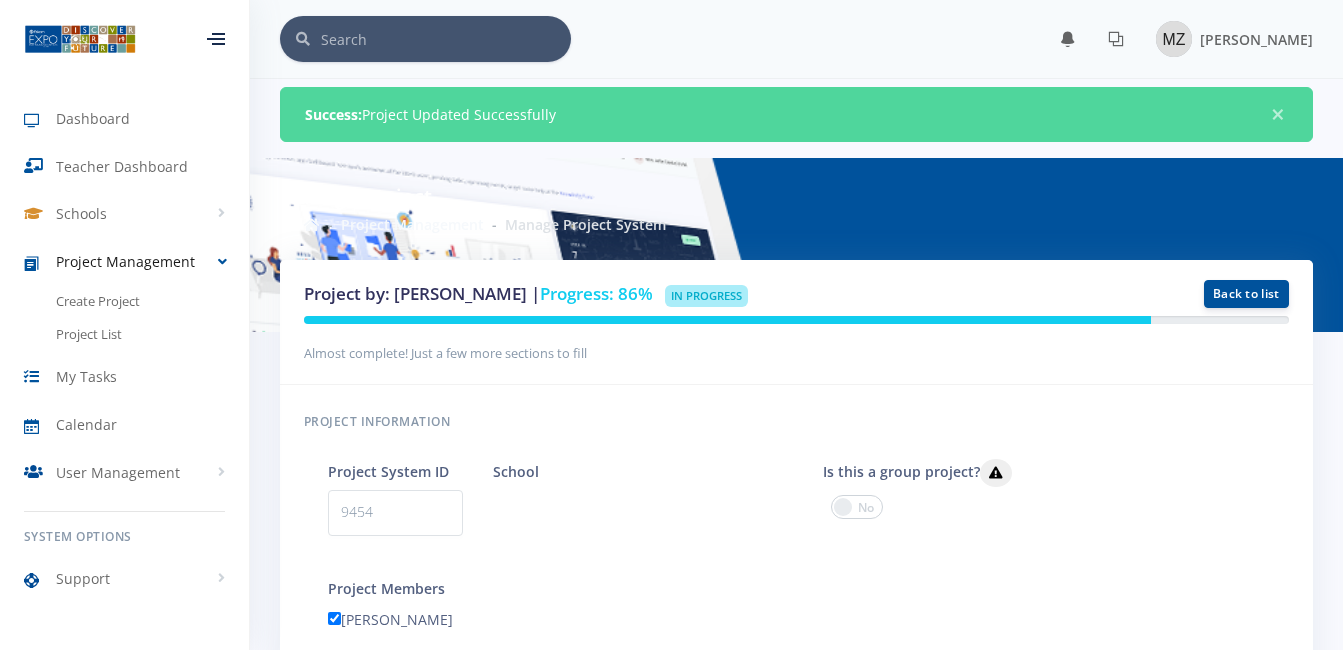 scroll, scrollTop: 0, scrollLeft: 0, axis: both 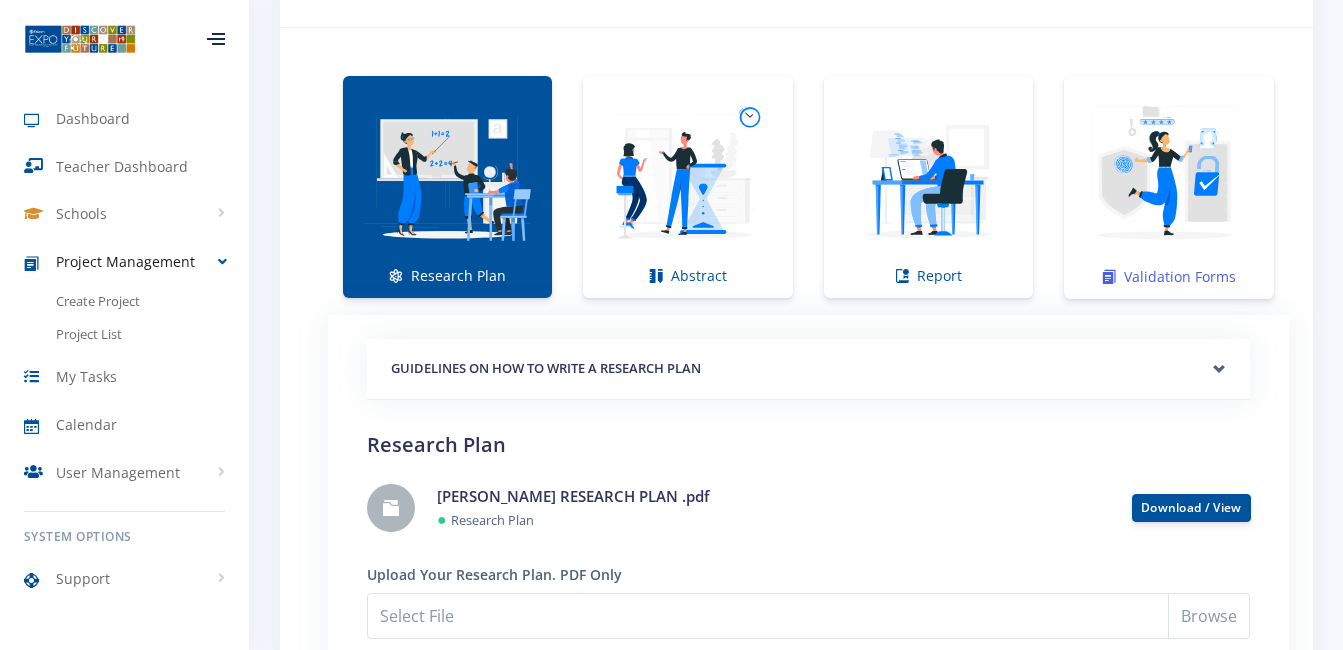click at bounding box center (1169, 177) 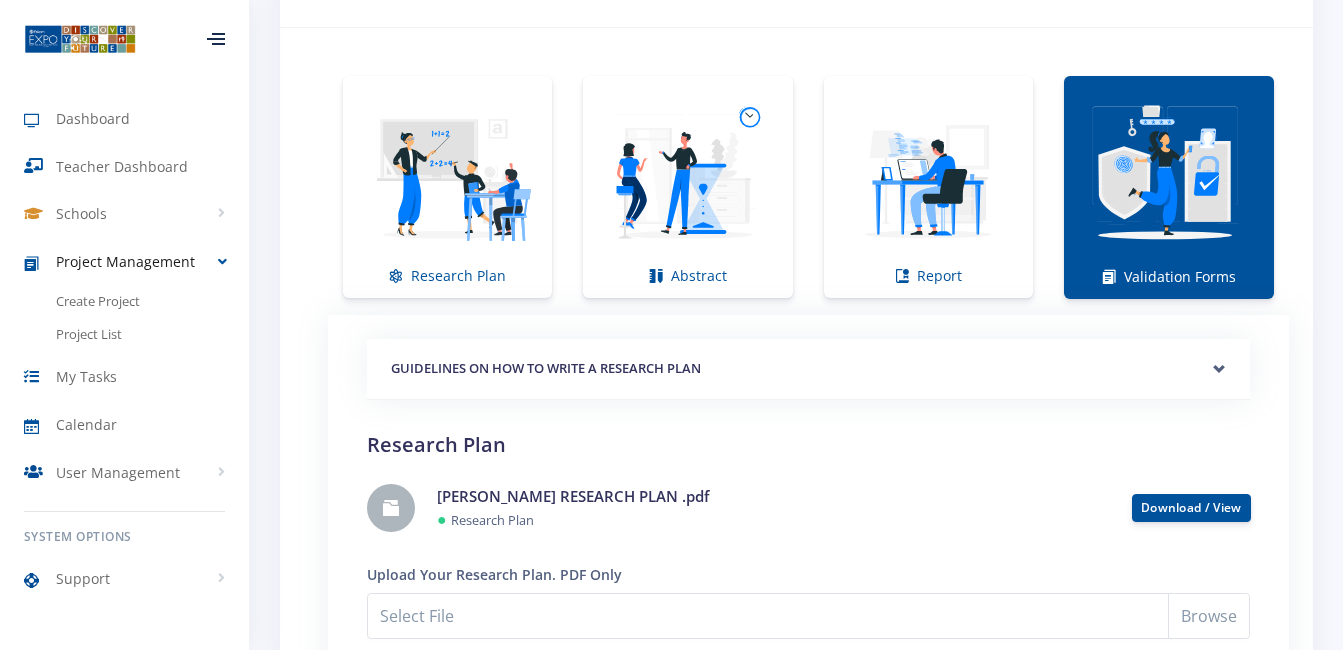 click at bounding box center [1169, 177] 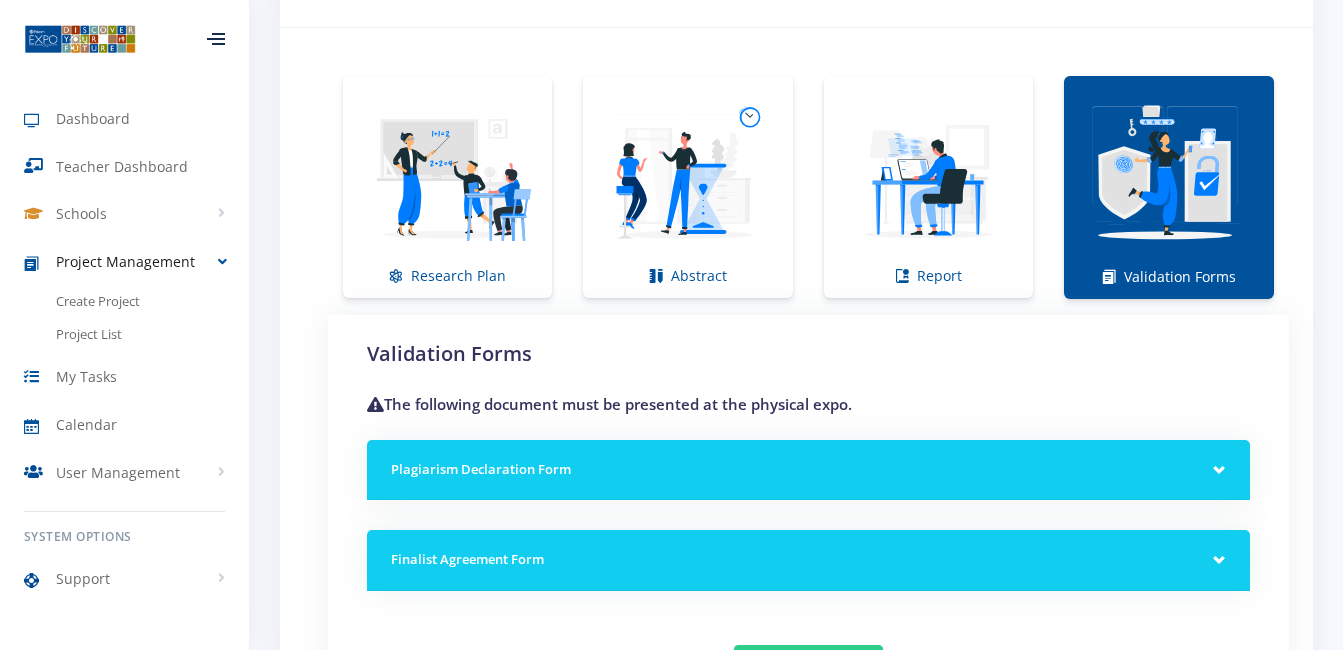 click on "Plagiarism
Declaration
Form" at bounding box center (808, 470) 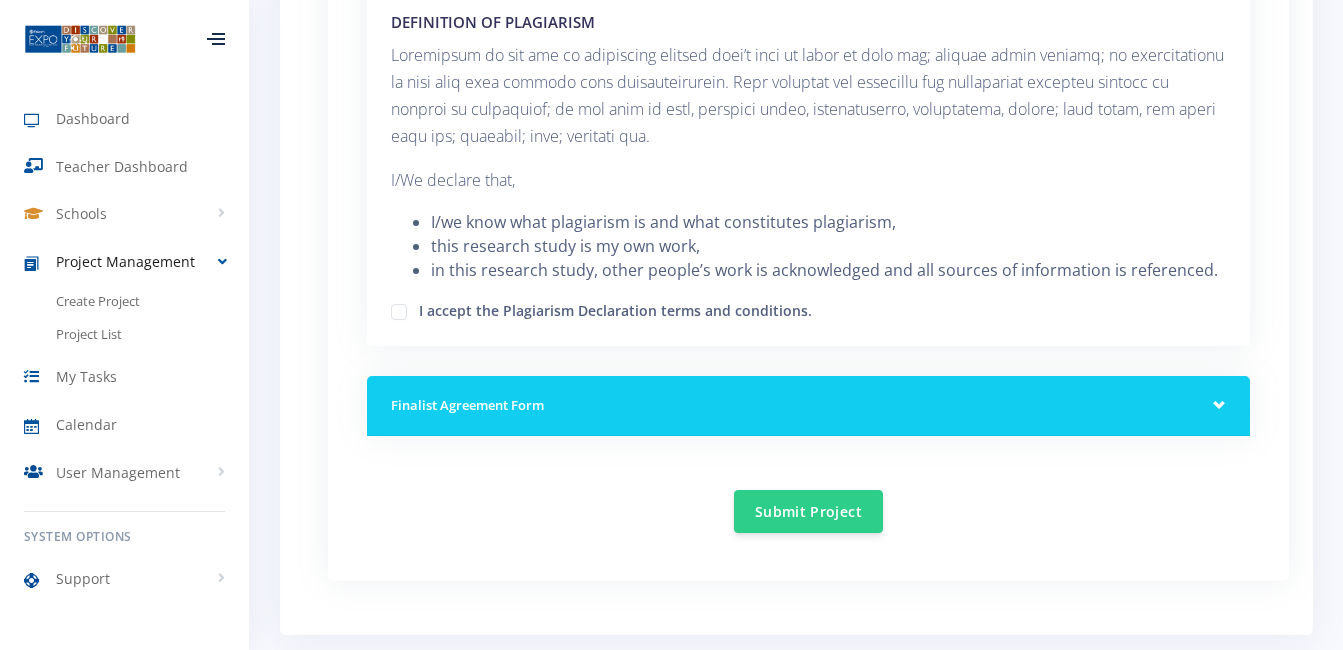 scroll, scrollTop: 1940, scrollLeft: 0, axis: vertical 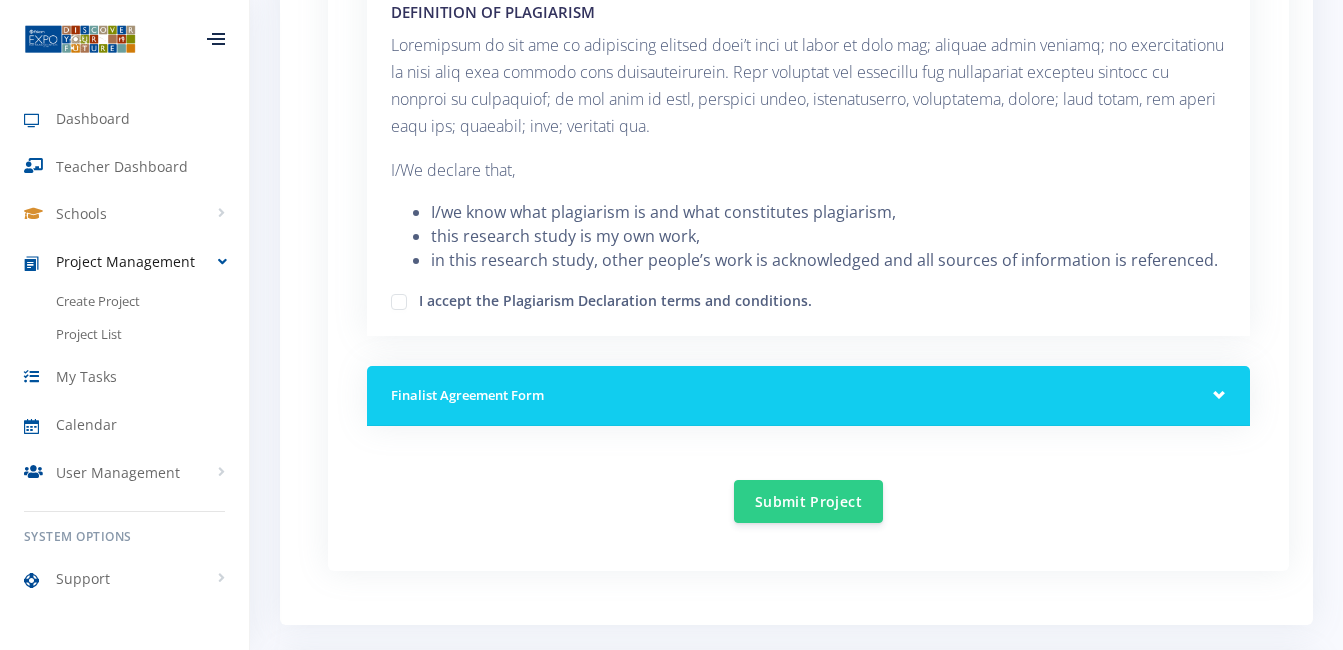 click on "I accept the
Plagiarism
Declaration terms and
conditions." at bounding box center (615, 298) 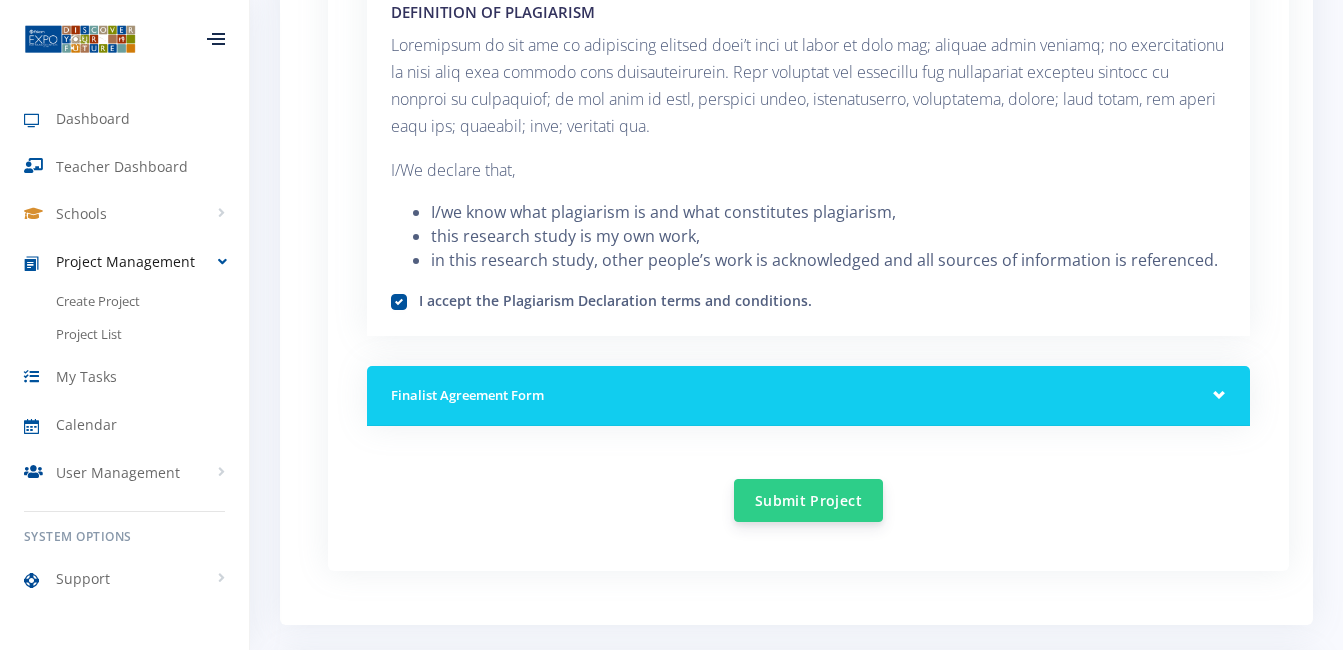 click on "Submit Project" at bounding box center (808, 500) 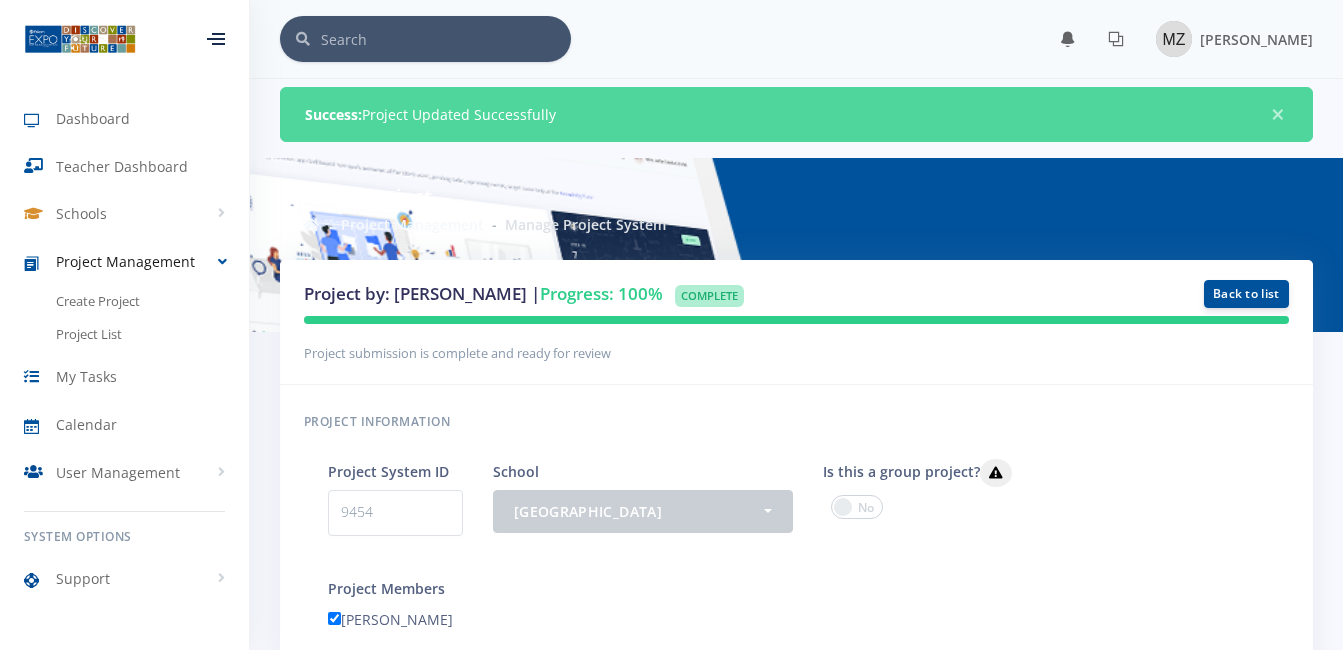 scroll, scrollTop: 0, scrollLeft: 0, axis: both 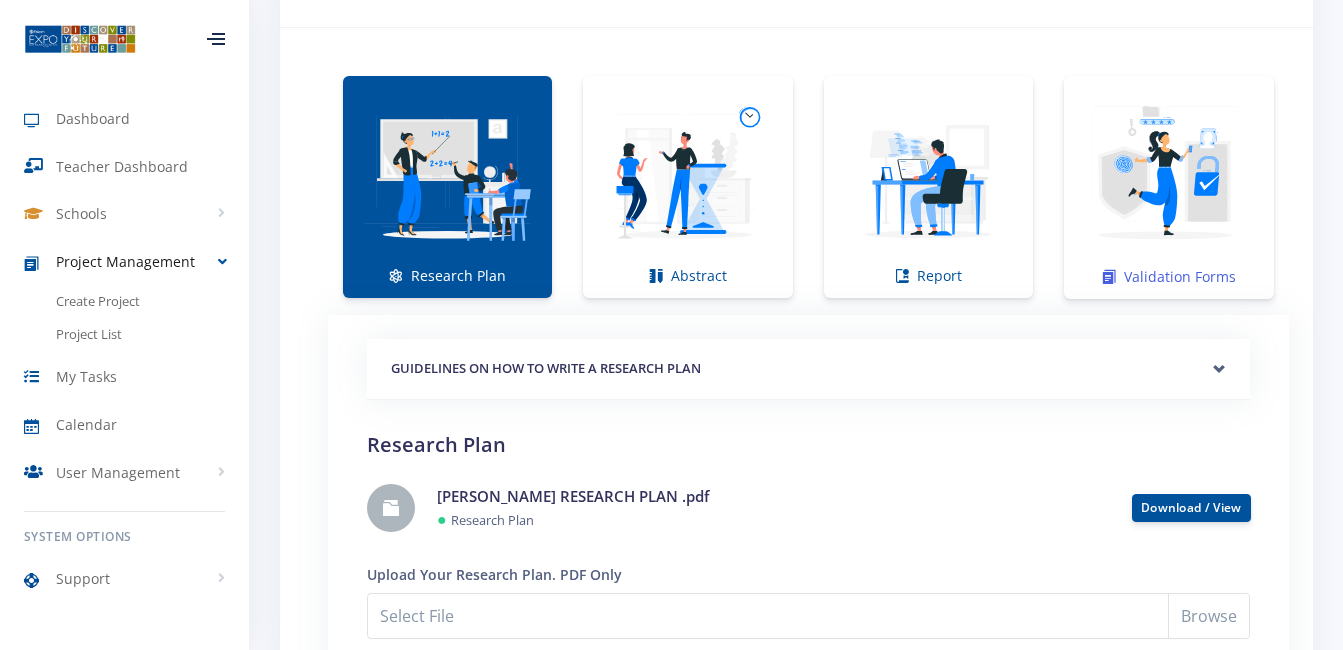 click at bounding box center [1169, 177] 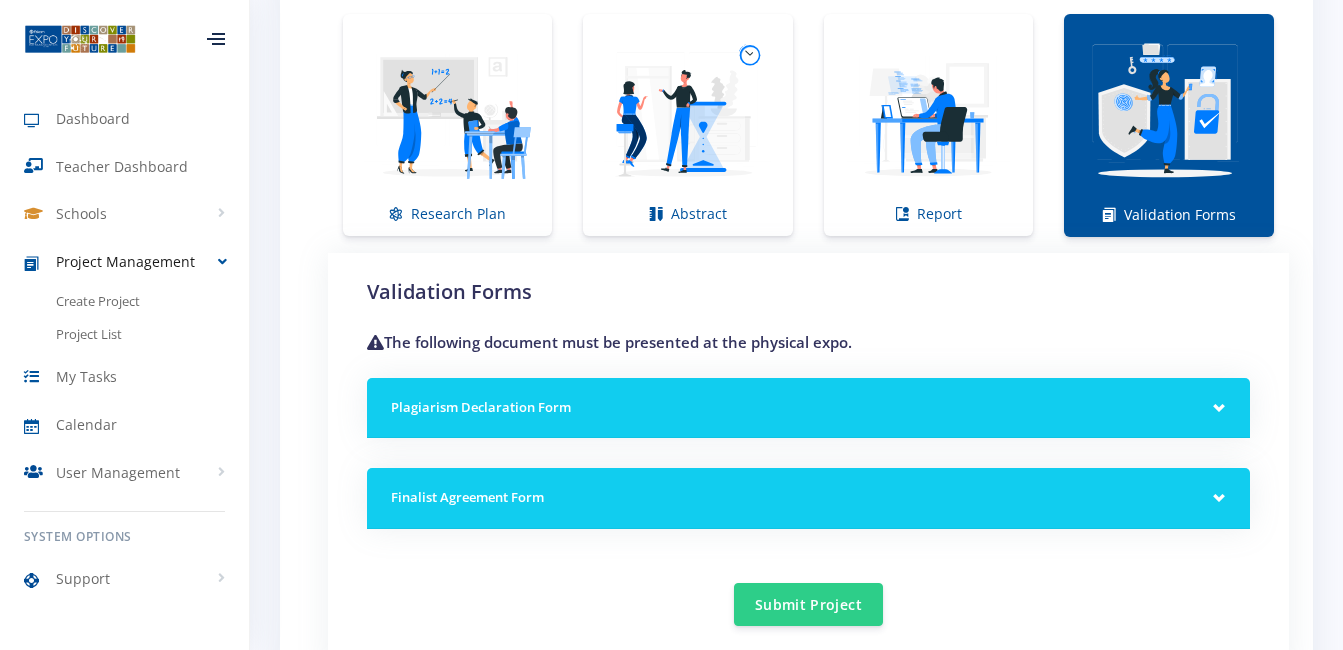 scroll, scrollTop: 1568, scrollLeft: 0, axis: vertical 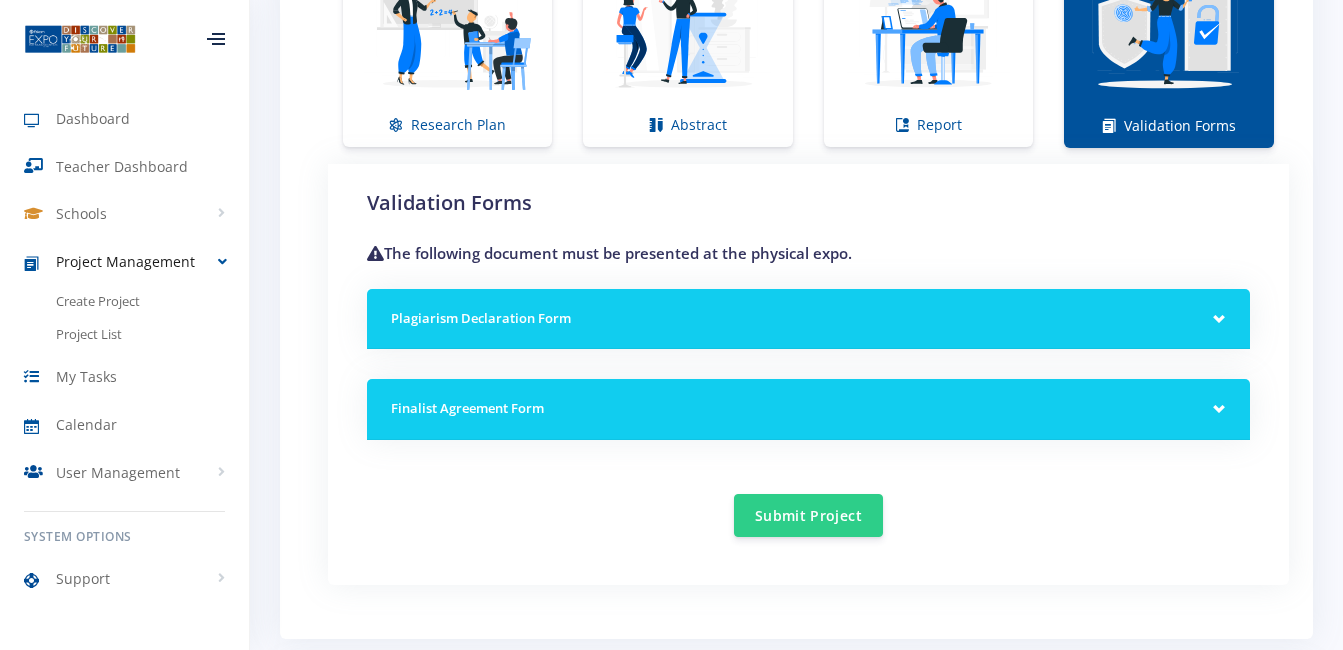 click on "Finalist Agreement
Form" at bounding box center (808, 409) 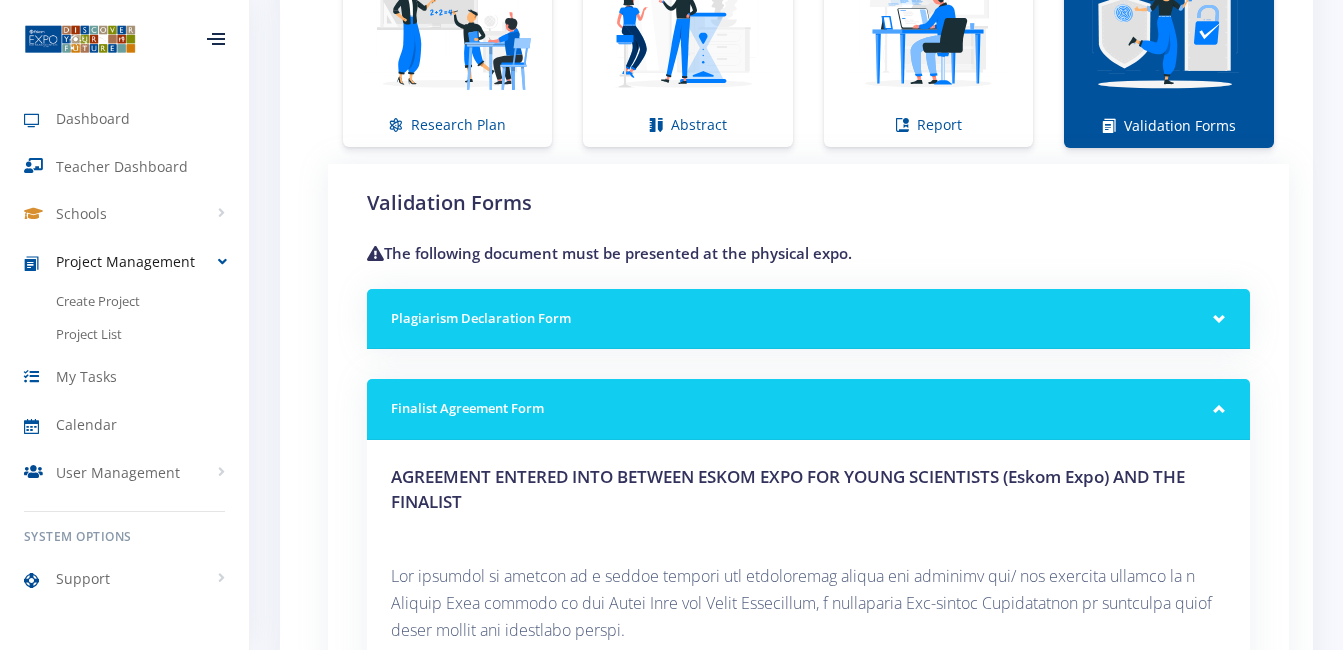 drag, startPoint x: 1336, startPoint y: 303, endPoint x: 1338, endPoint y: 314, distance: 11.18034 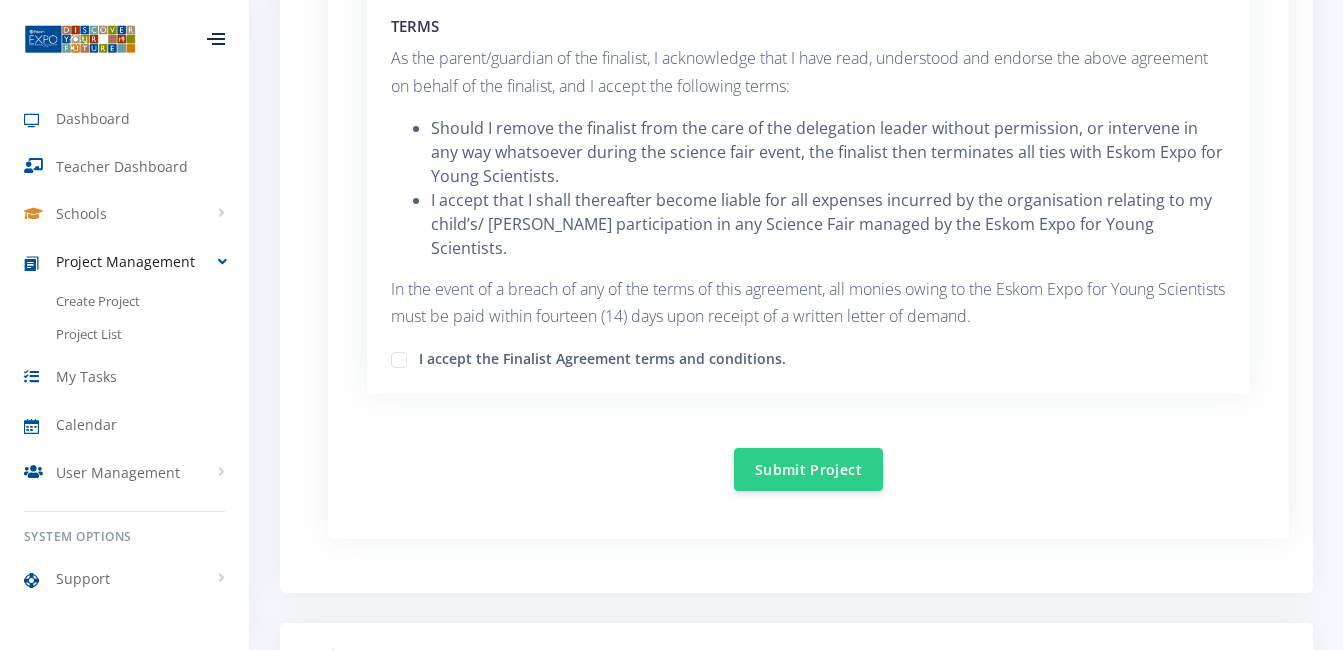 scroll, scrollTop: 3104, scrollLeft: 0, axis: vertical 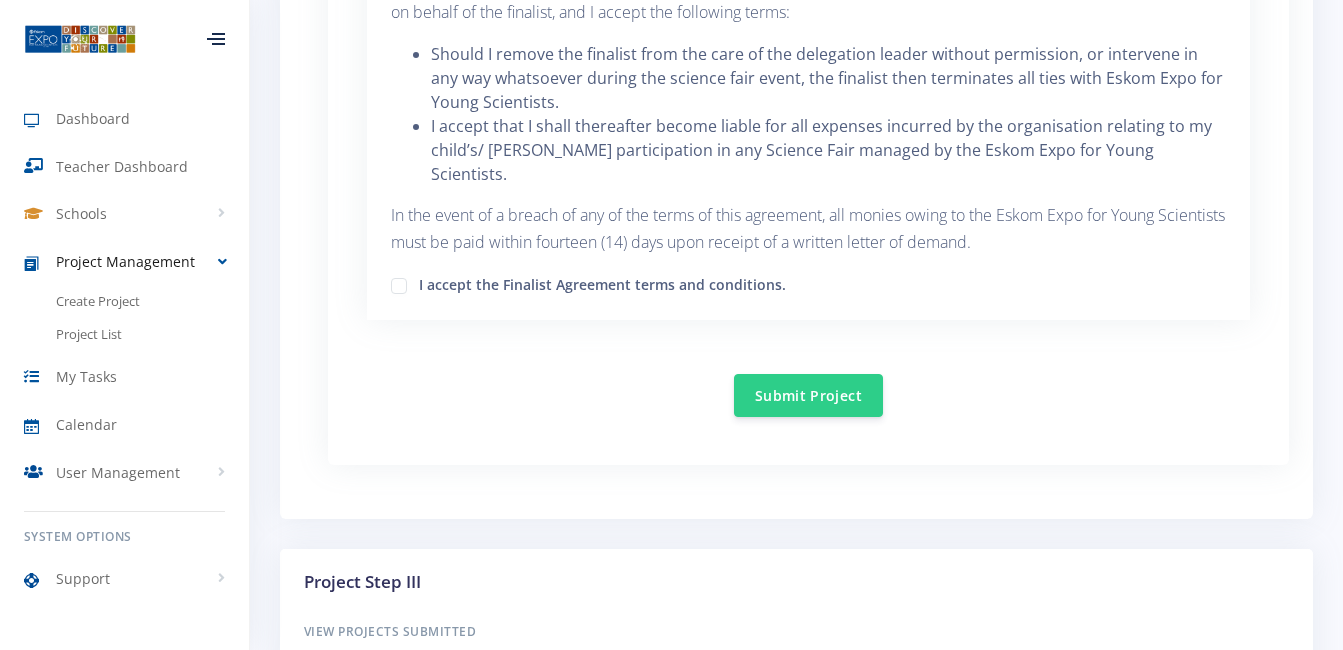 click on "I accept the
Finalist Agreement
terms and conditions." at bounding box center [602, 282] 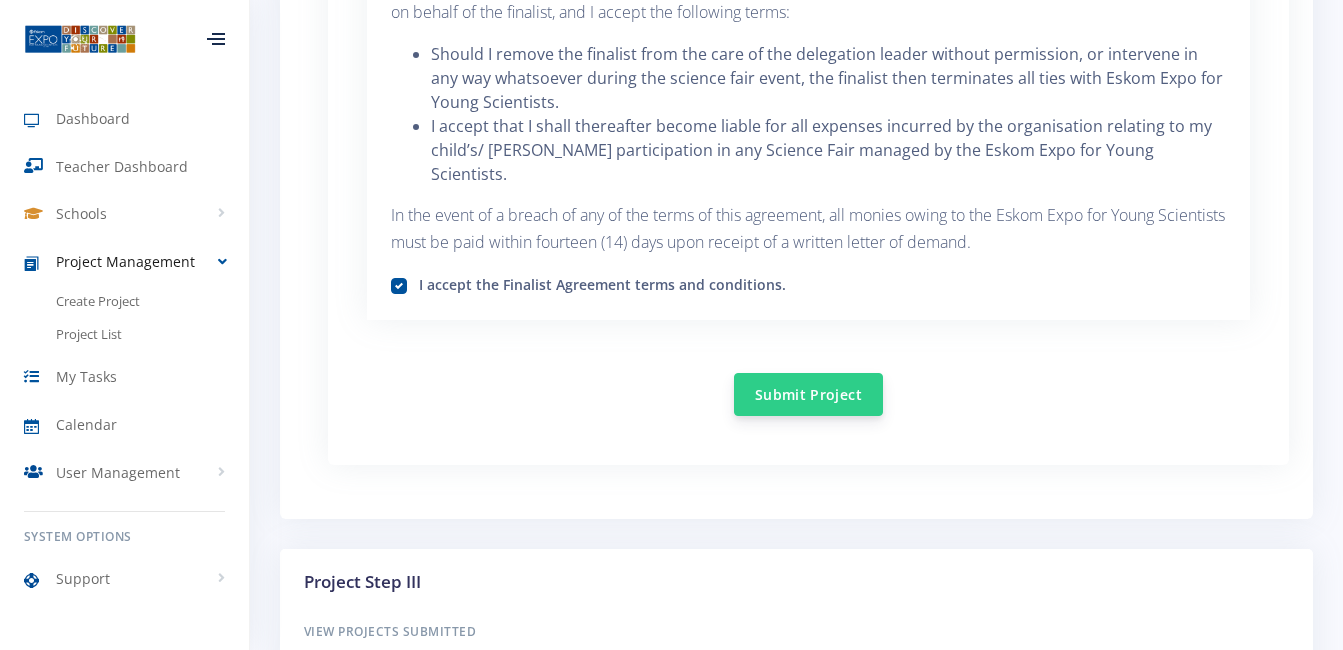 click on "Submit Project" at bounding box center [808, 394] 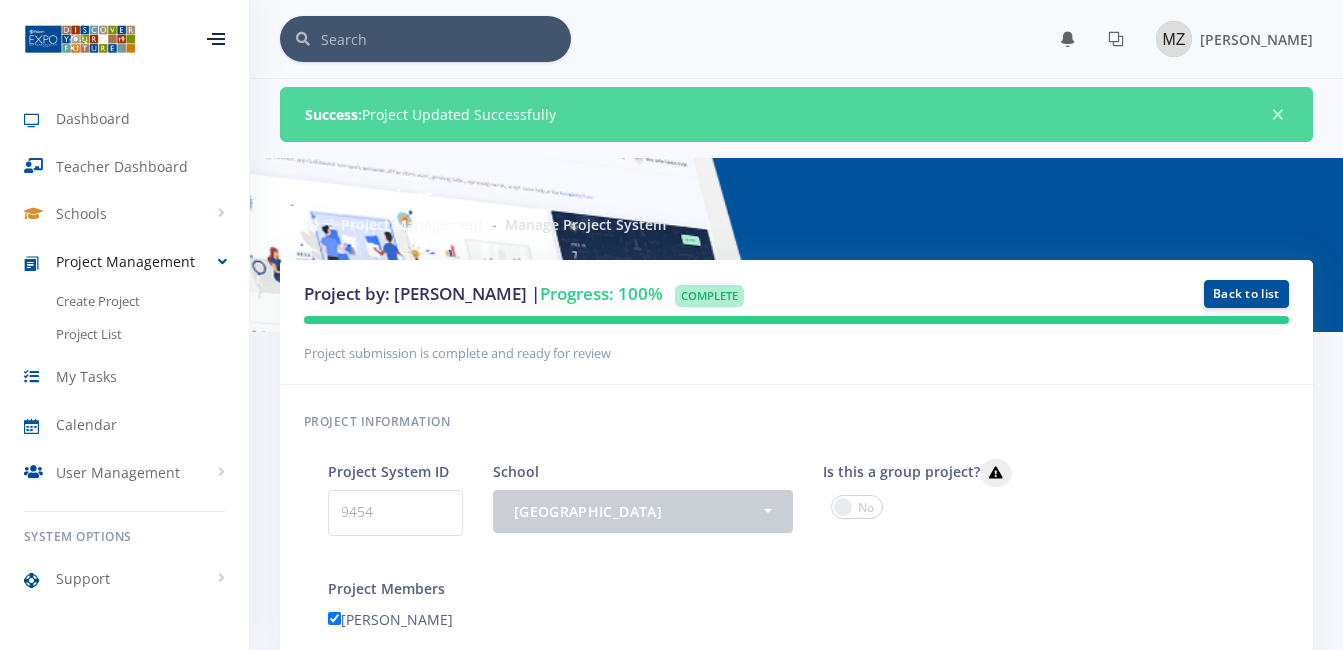 scroll, scrollTop: 0, scrollLeft: 0, axis: both 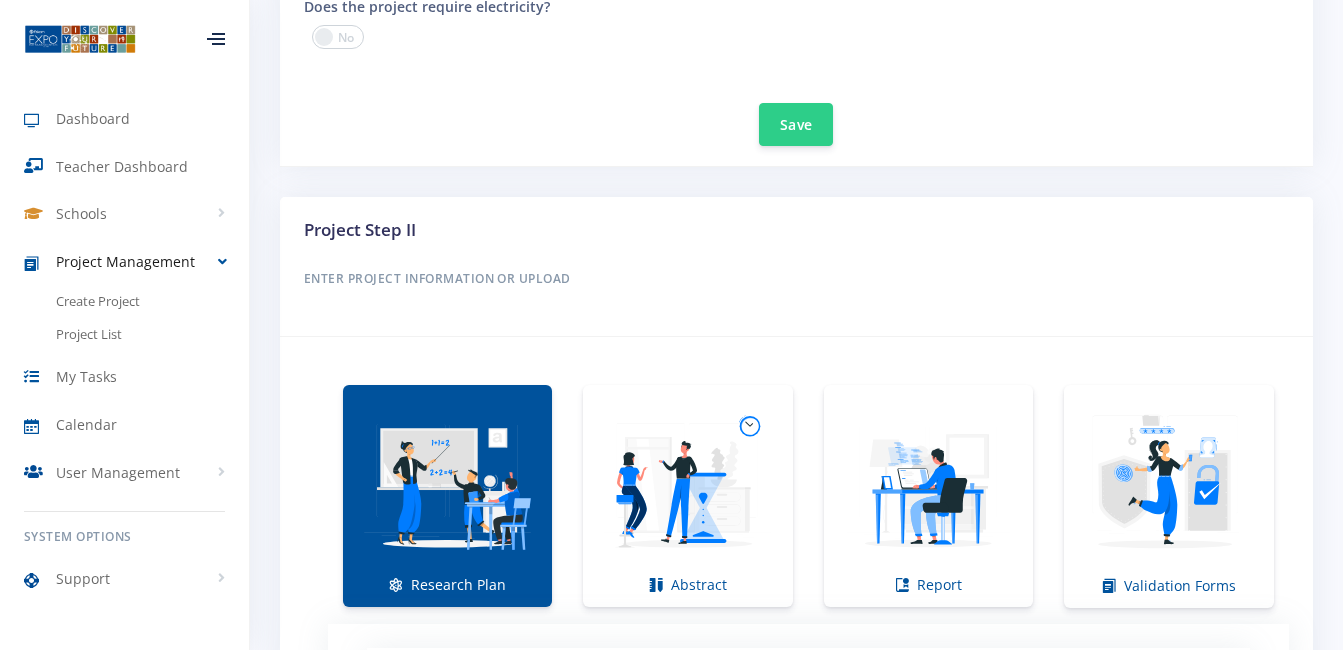 click on "Project Management" at bounding box center (125, 261) 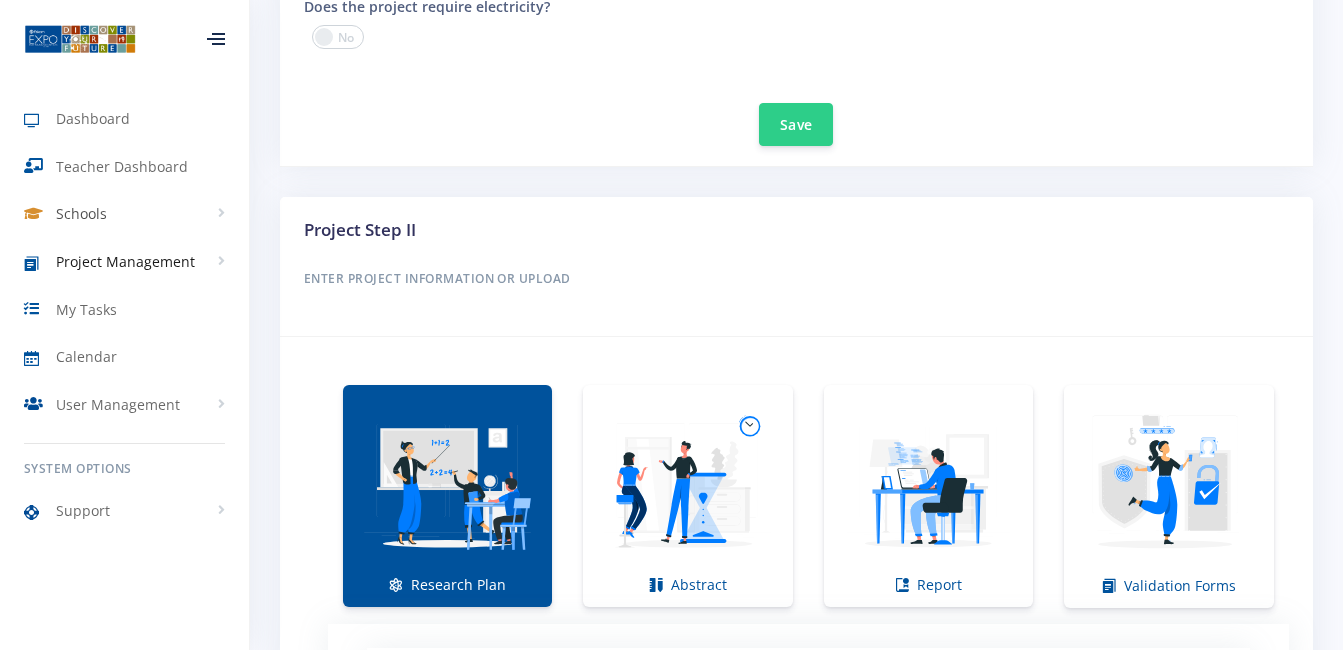 click on "Schools" at bounding box center [81, 213] 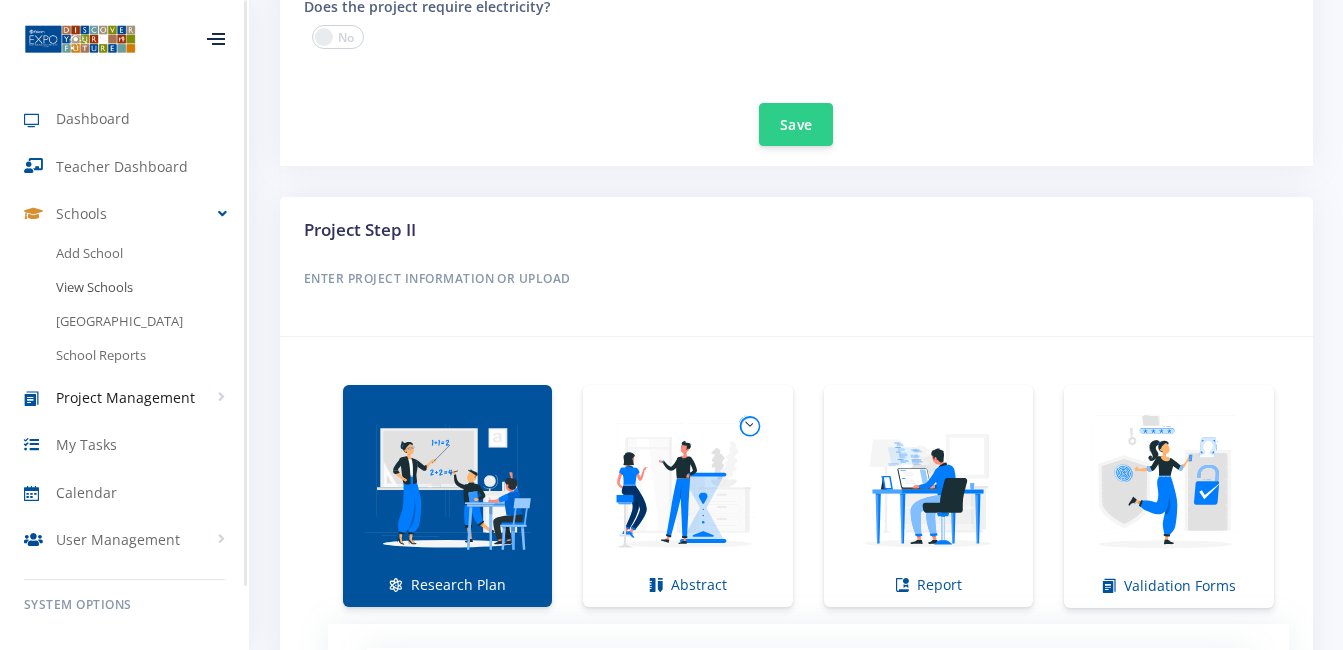 click on "View Schools" at bounding box center [124, 288] 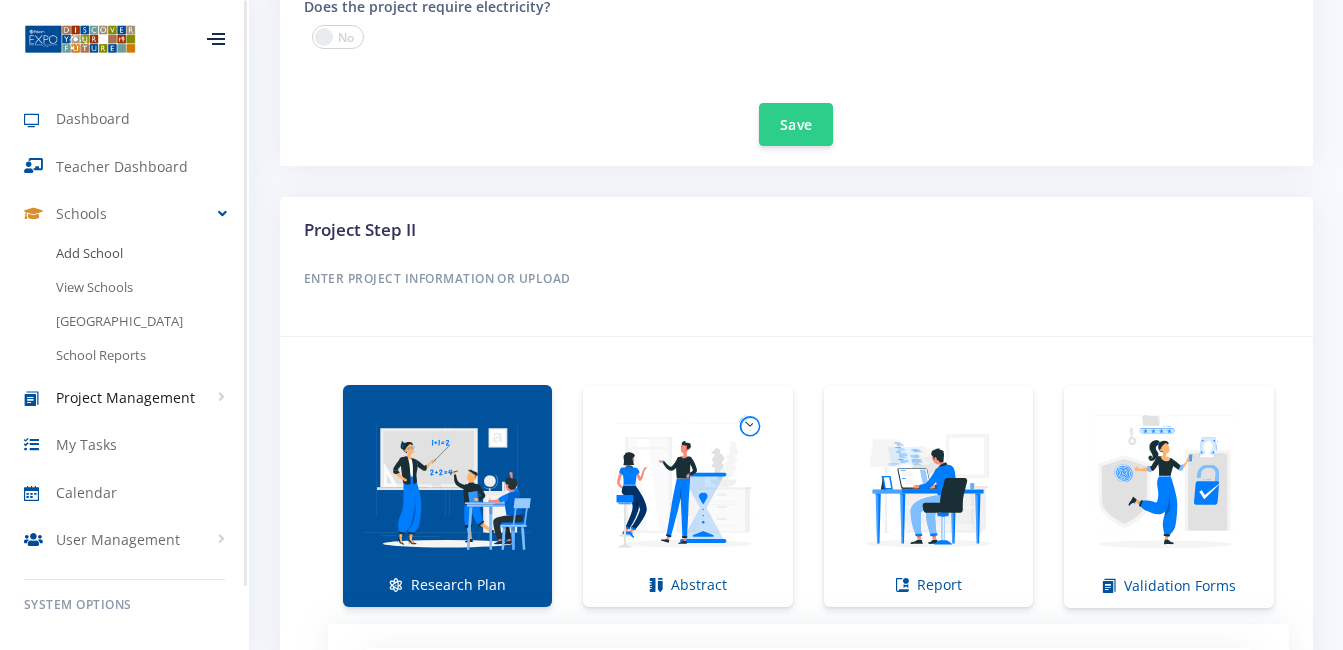 click on "Add School" at bounding box center (124, 254) 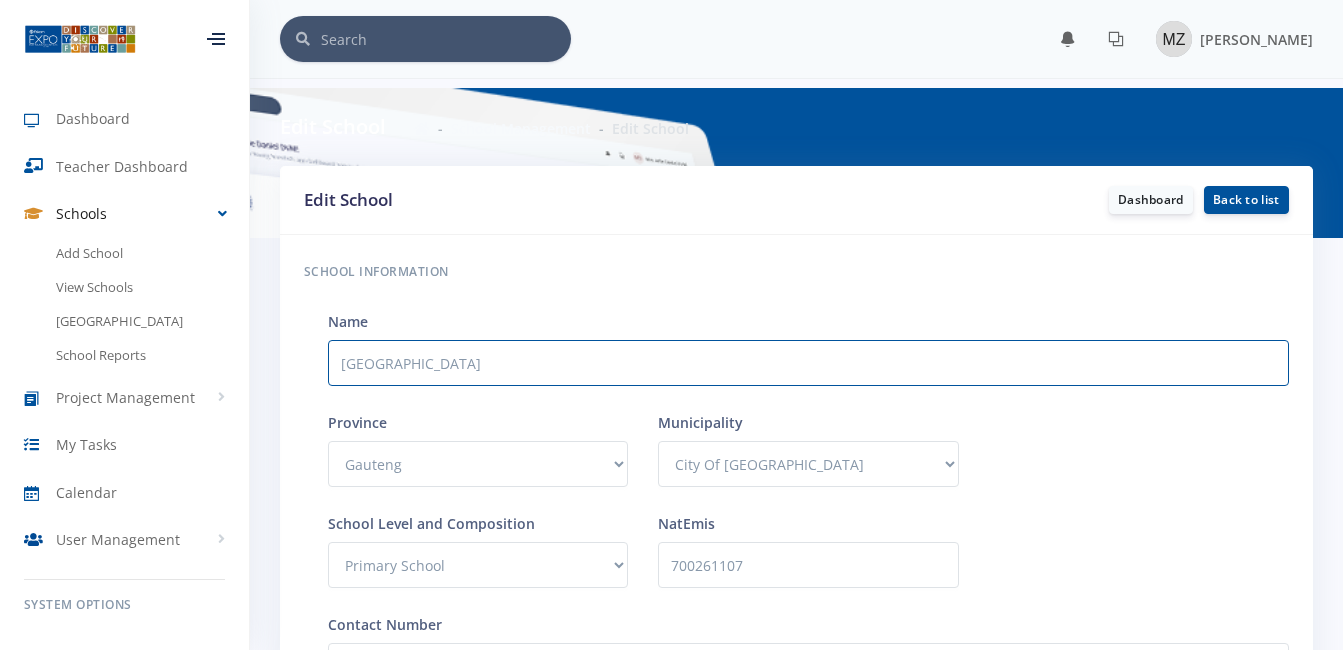 scroll, scrollTop: 0, scrollLeft: 0, axis: both 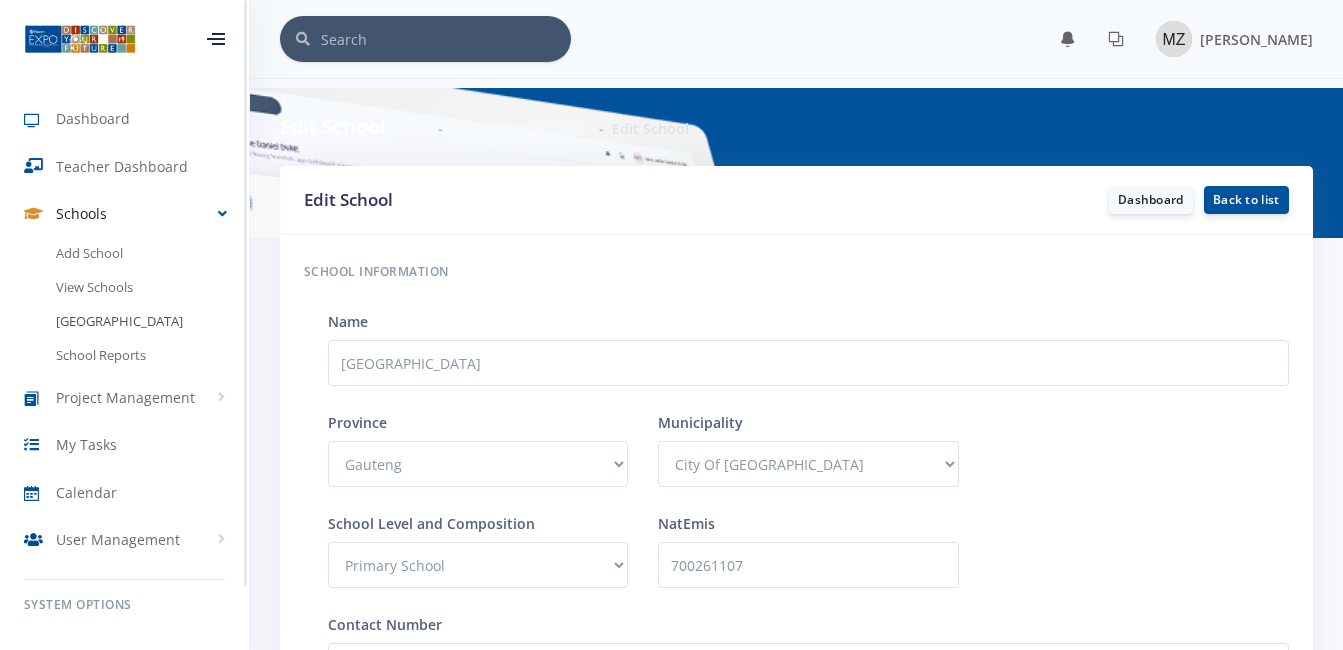 click on "[GEOGRAPHIC_DATA]" at bounding box center [124, 322] 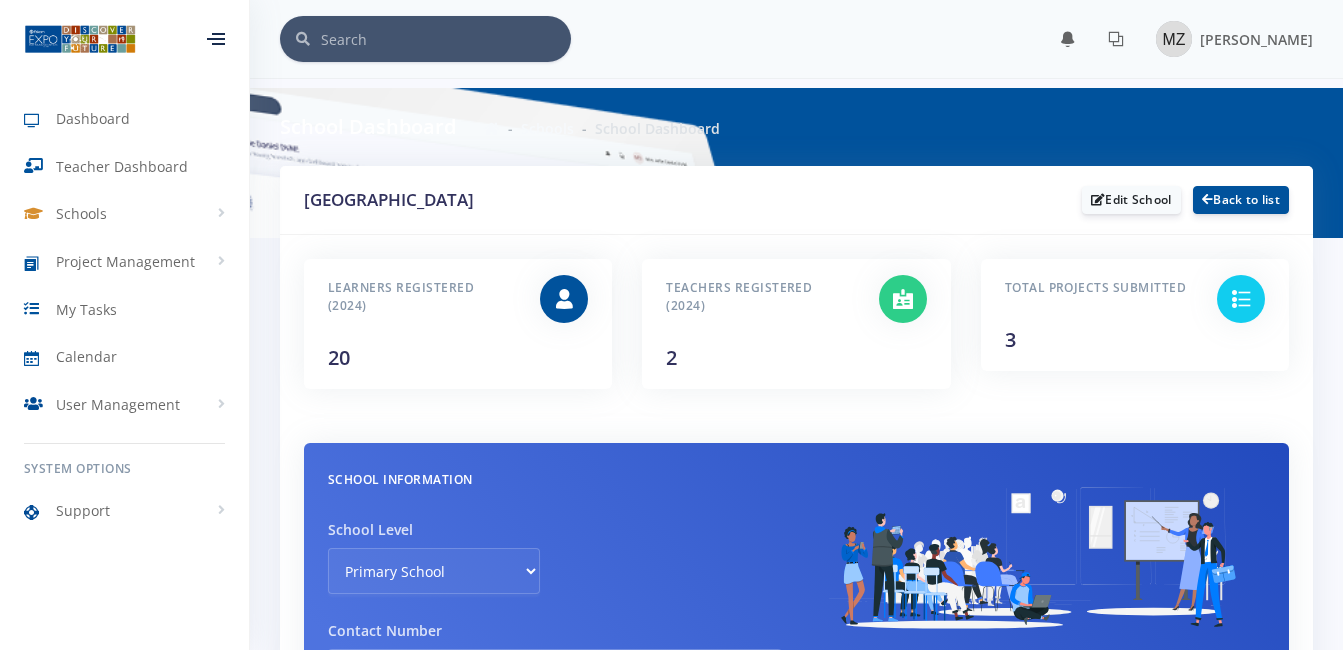 scroll, scrollTop: 0, scrollLeft: 0, axis: both 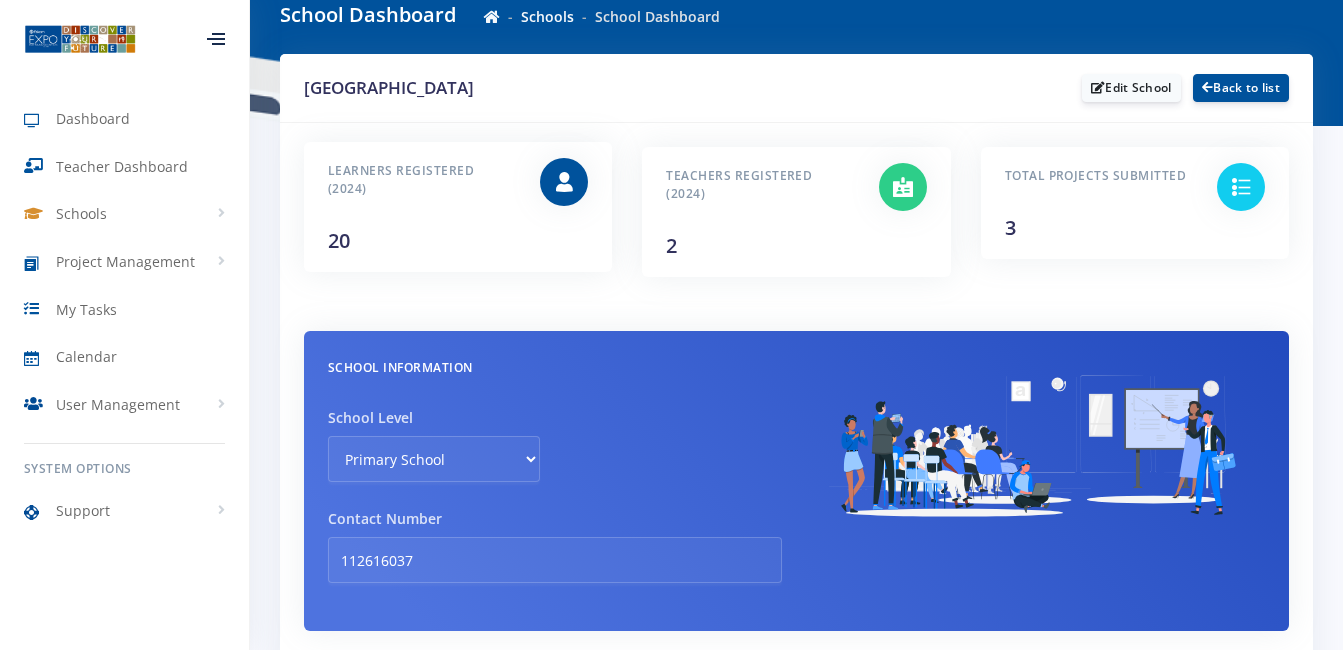 click on "Learners Registered (2024)" at bounding box center [419, 180] 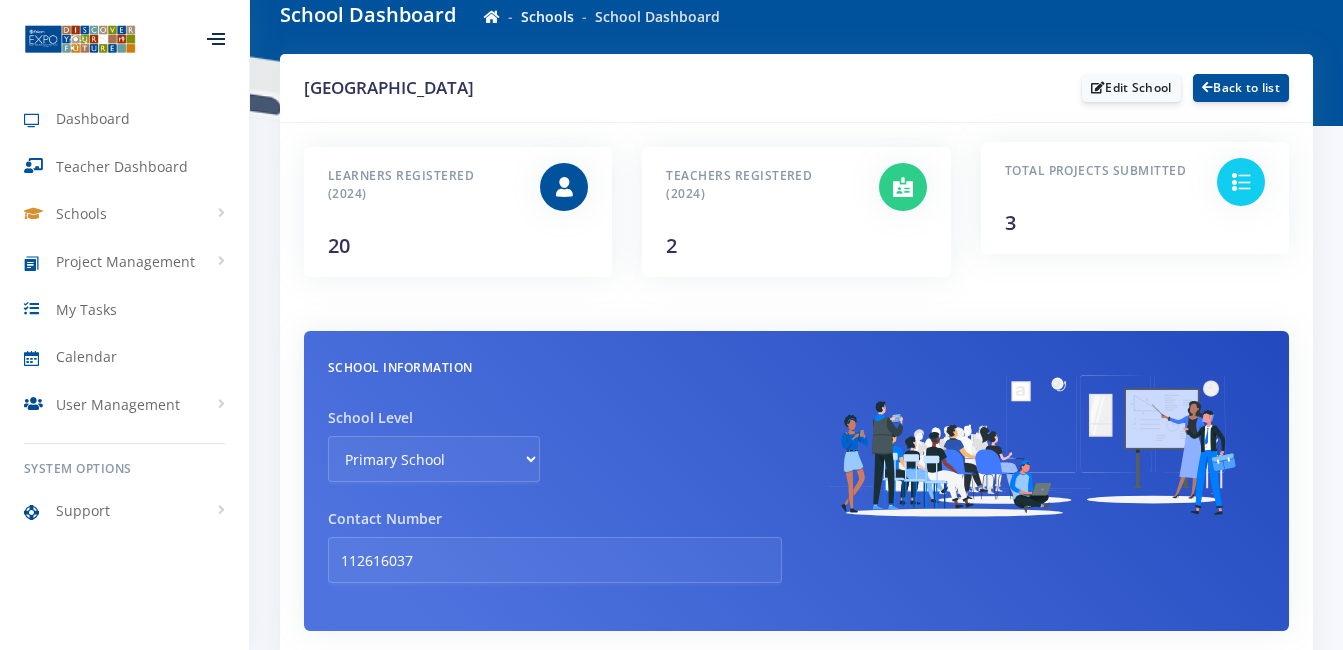 click on "Total Projects Submitted
3" at bounding box center (1096, 198) 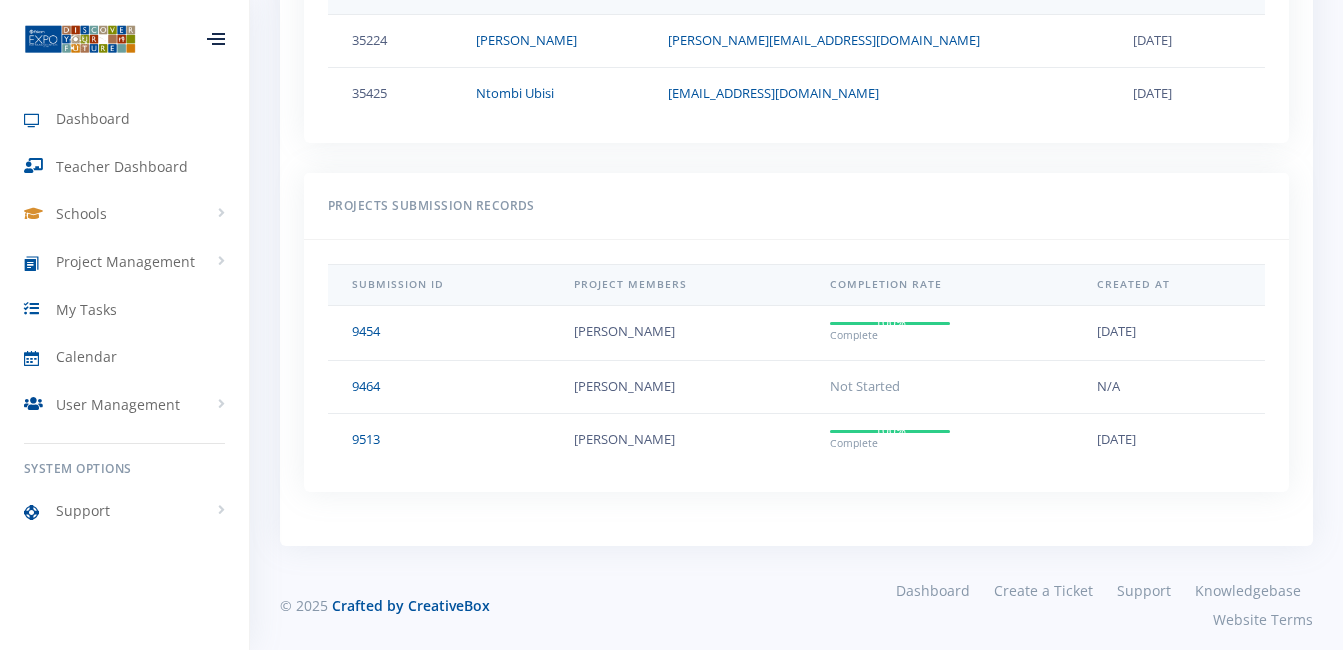 scroll, scrollTop: 2159, scrollLeft: 0, axis: vertical 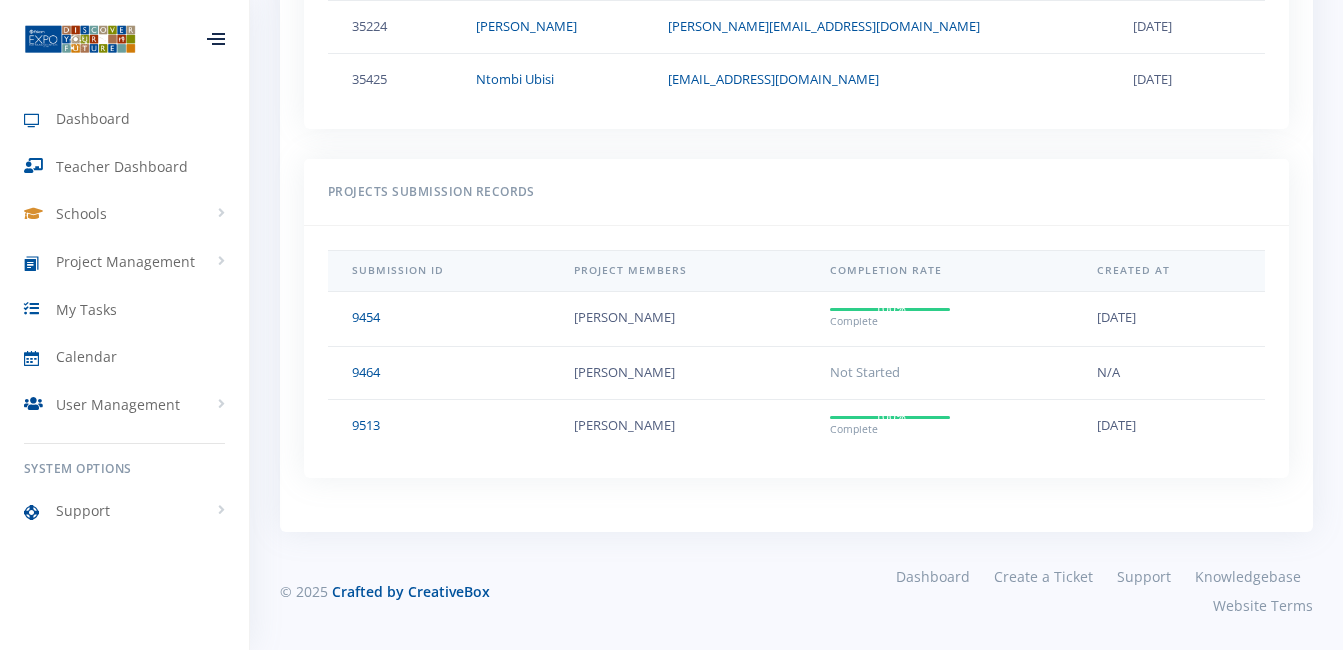 click on "100%
Complete" at bounding box center [925, -1104] 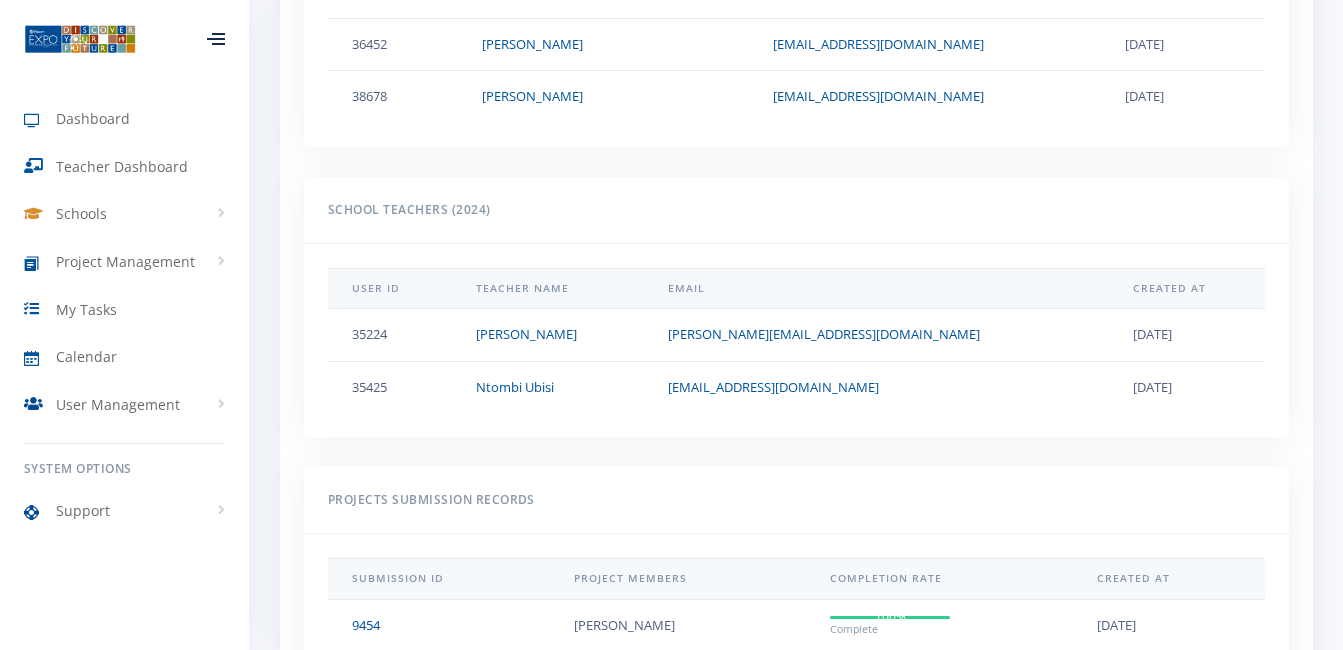scroll, scrollTop: 1852, scrollLeft: 0, axis: vertical 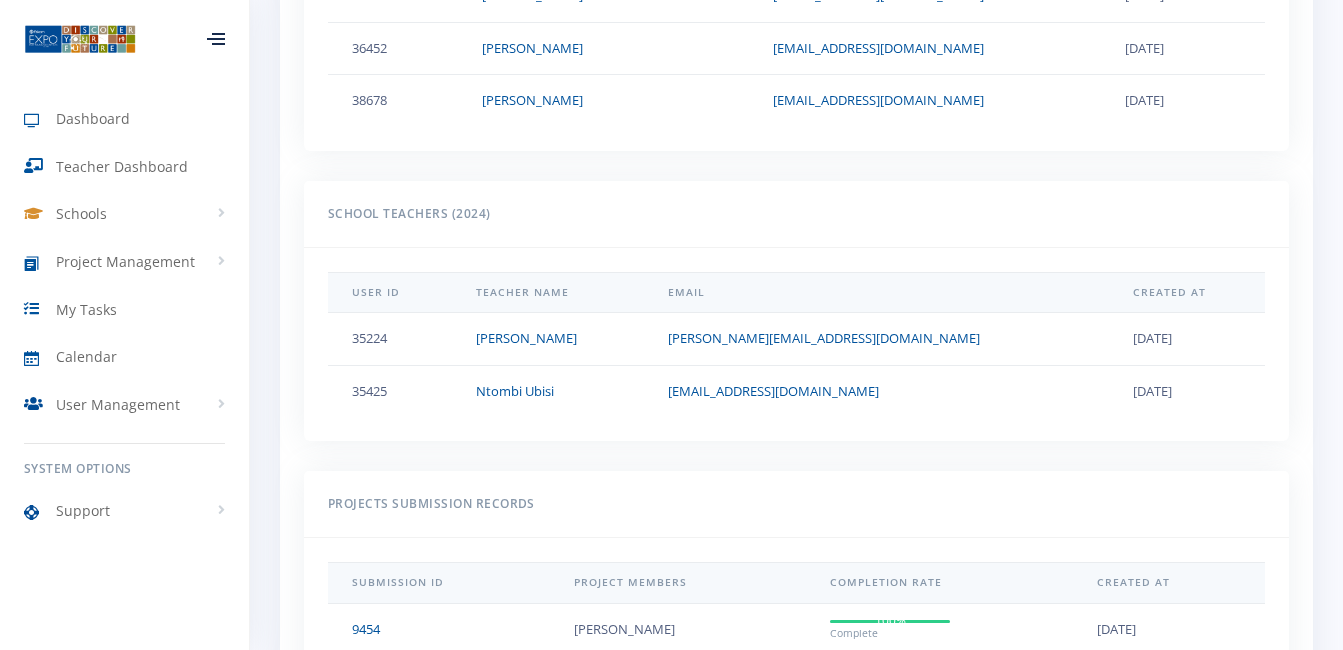 drag, startPoint x: 1325, startPoint y: 441, endPoint x: 1329, endPoint y: 422, distance: 19.416489 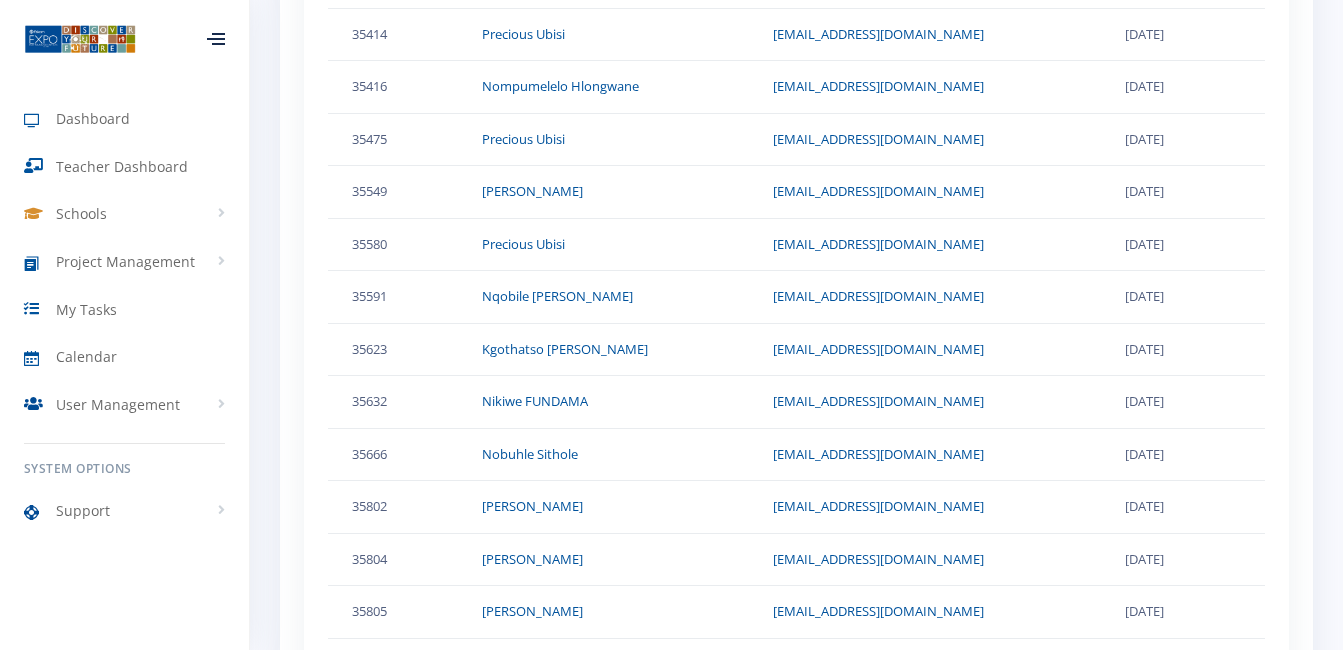scroll, scrollTop: 1021, scrollLeft: 0, axis: vertical 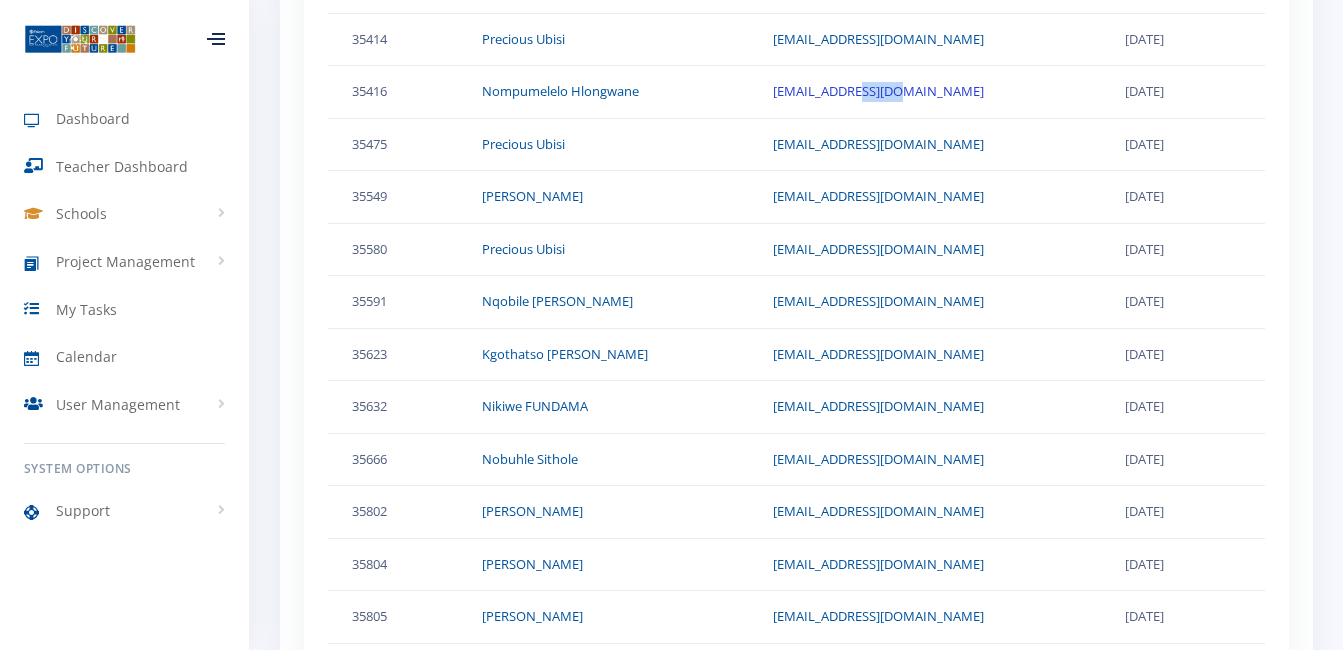 drag, startPoint x: 899, startPoint y: 105, endPoint x: 855, endPoint y: 95, distance: 45.122055 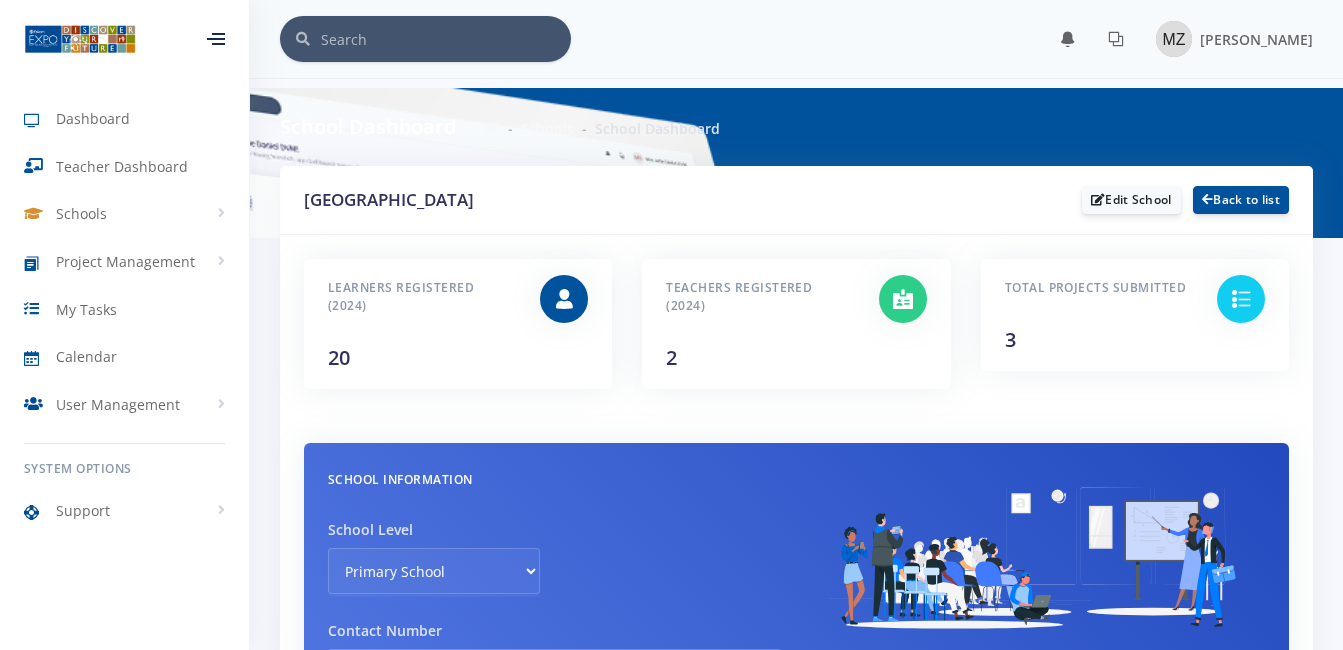 scroll, scrollTop: 1021, scrollLeft: 0, axis: vertical 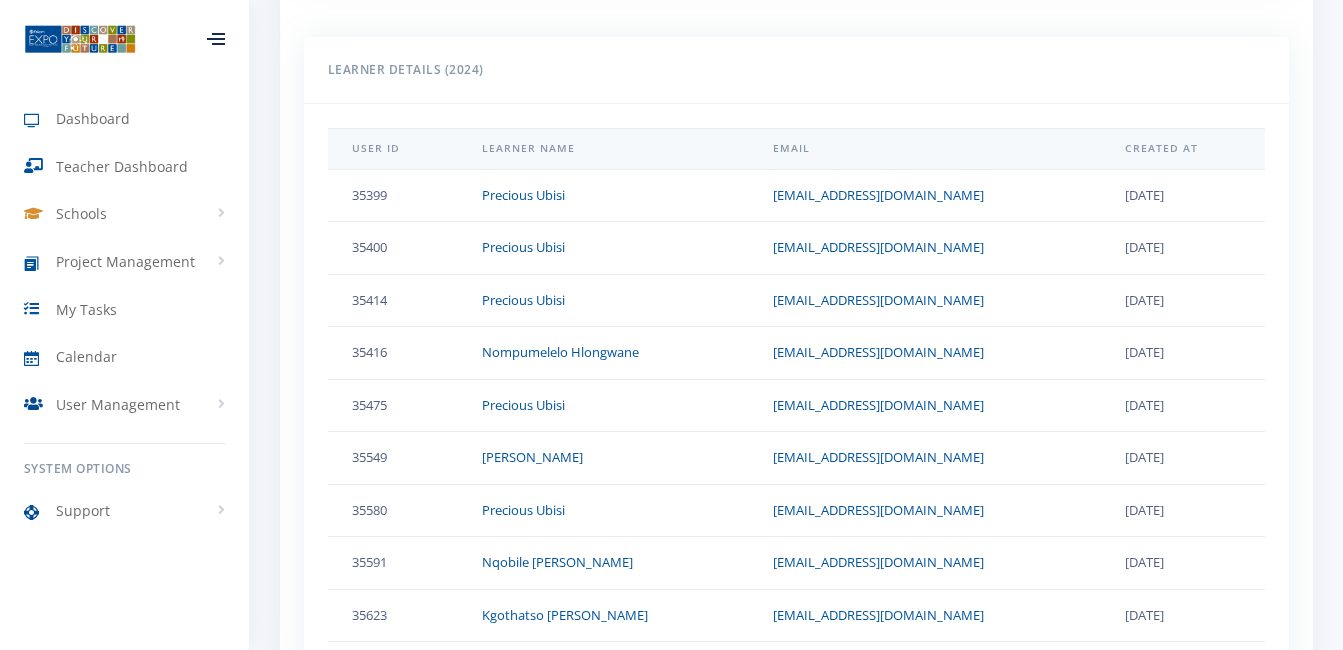 click on "35414" at bounding box center [393, 300] 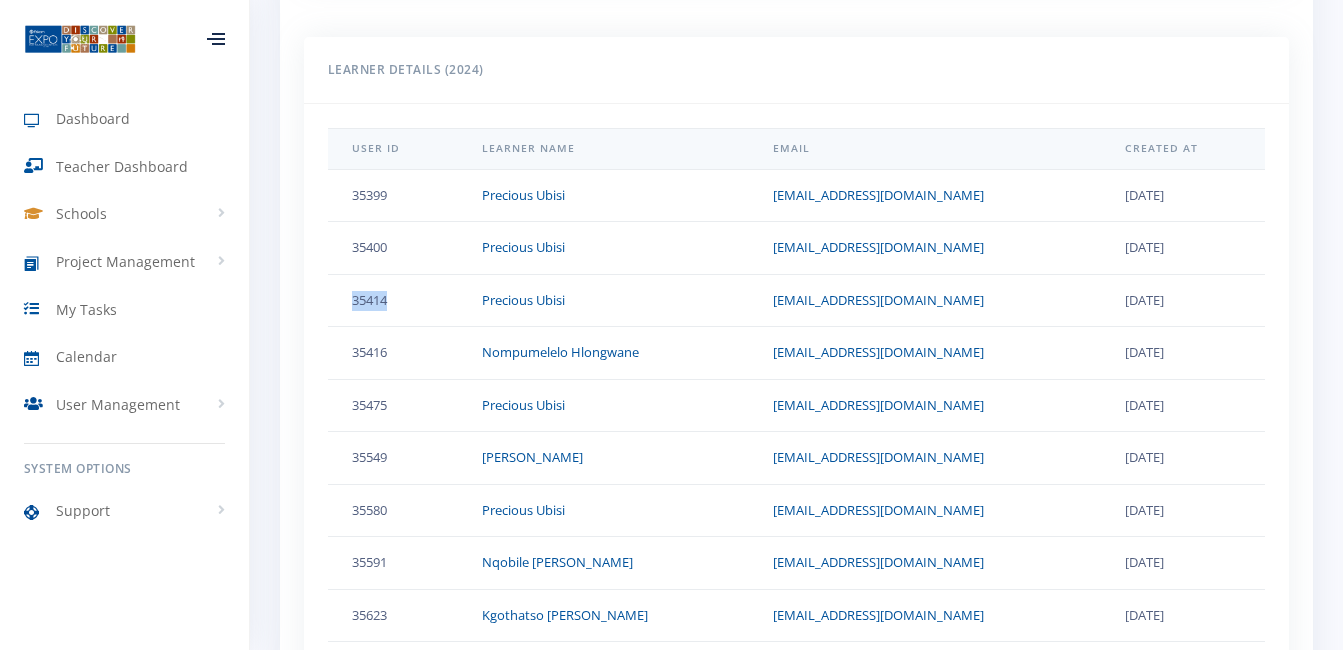 click on "35414" at bounding box center (393, 300) 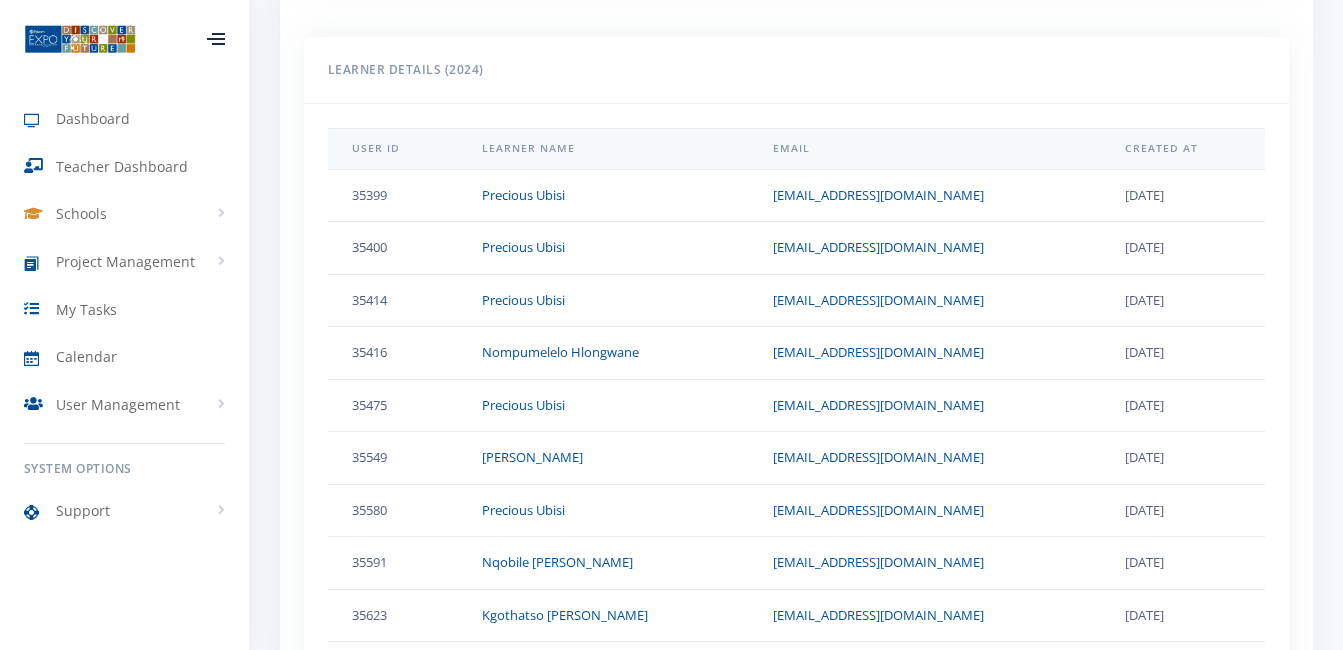 drag, startPoint x: 359, startPoint y: 319, endPoint x: 522, endPoint y: 314, distance: 163.07668 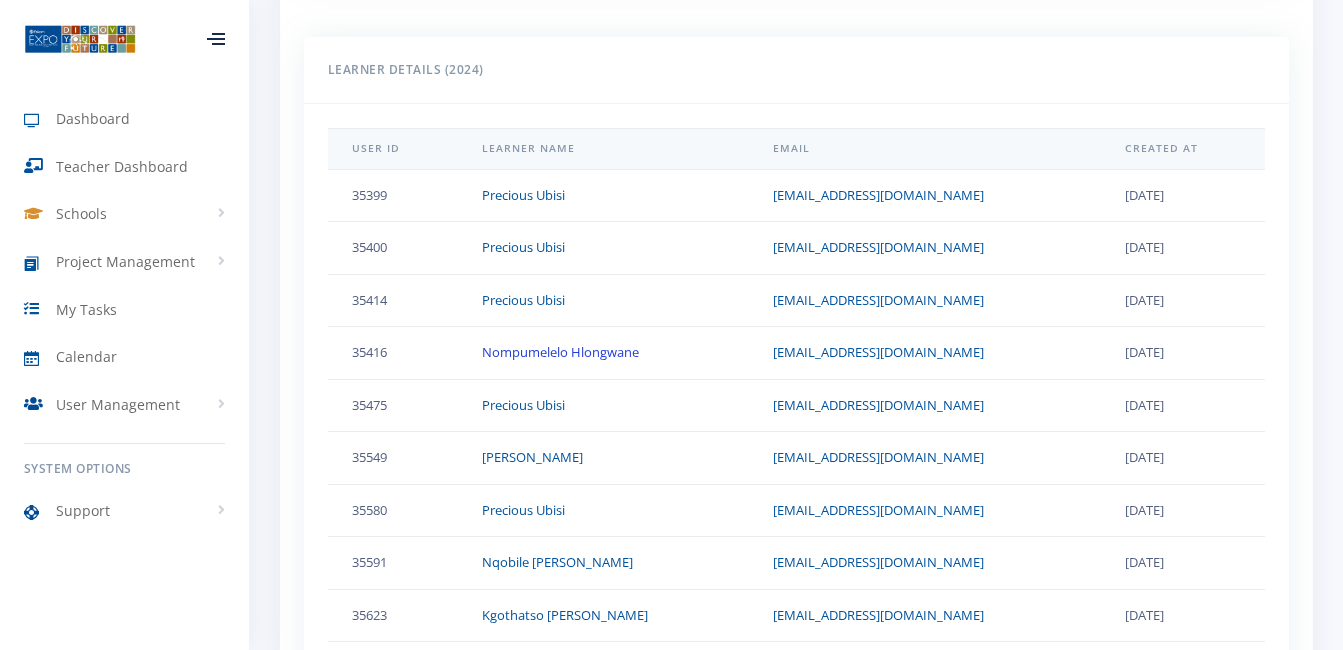 click on "Nompumelelo Hlongwane" at bounding box center (560, 352) 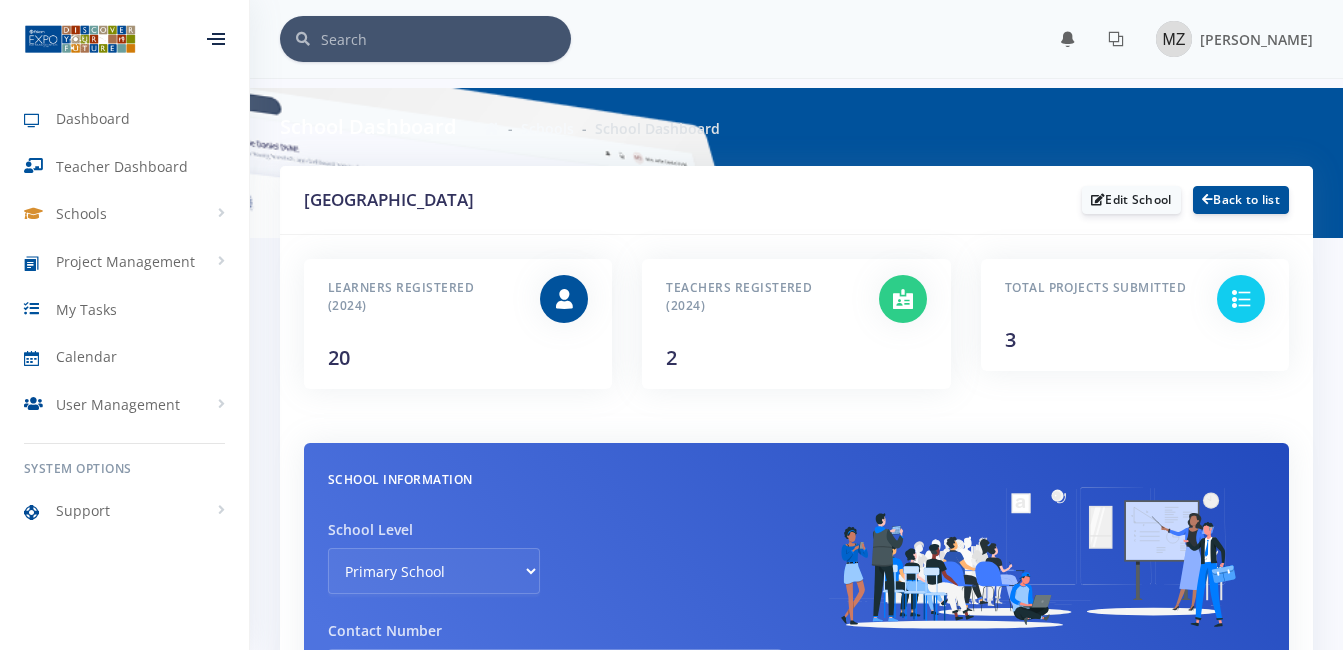 scroll, scrollTop: 760, scrollLeft: 0, axis: vertical 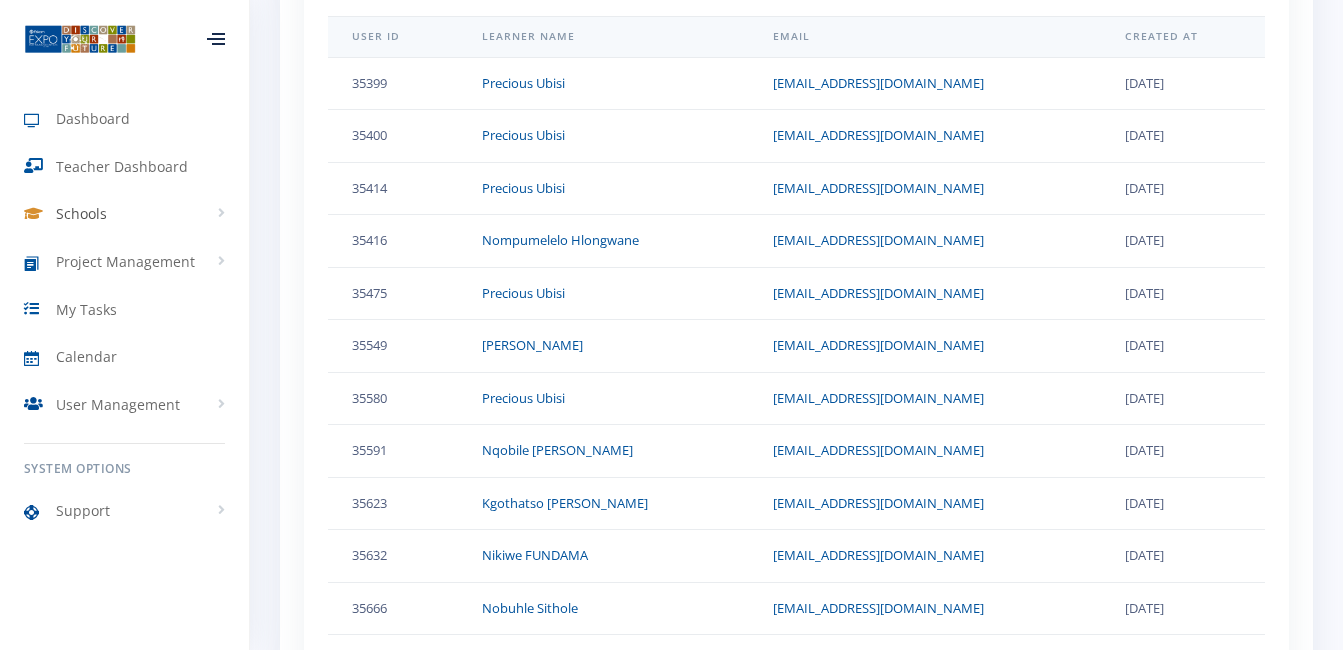 click on "Schools" at bounding box center (81, 213) 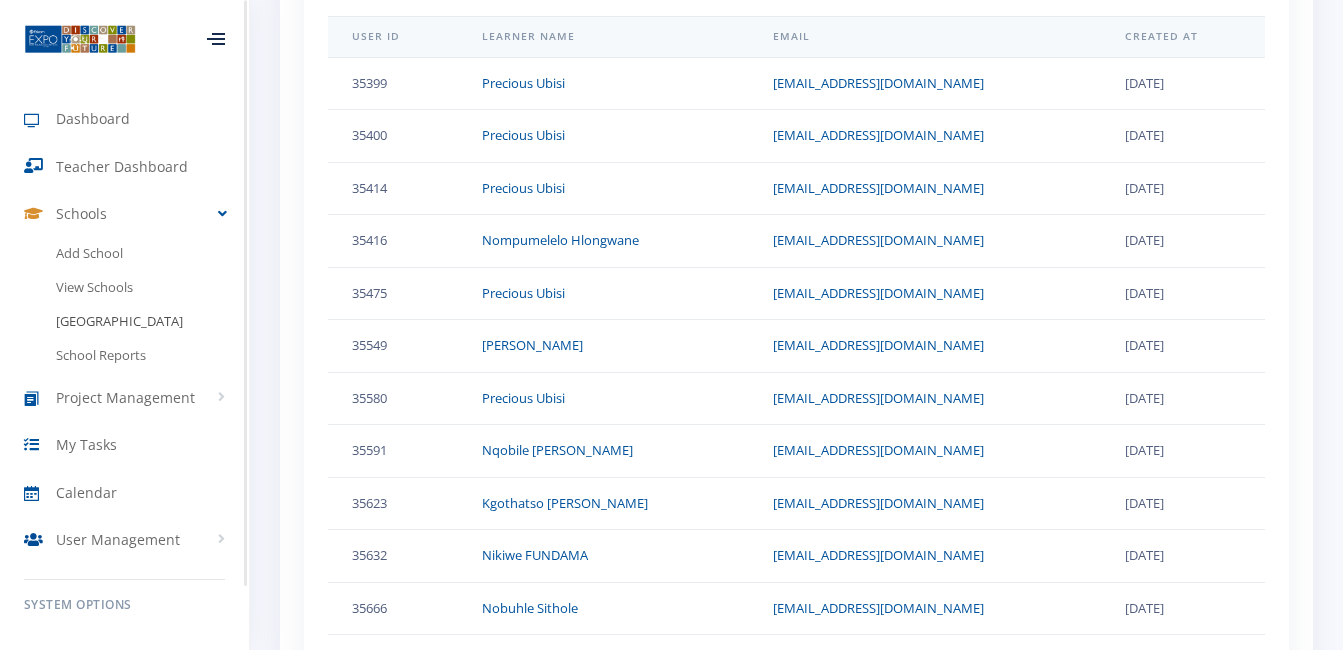 click on "[GEOGRAPHIC_DATA]" at bounding box center [124, 322] 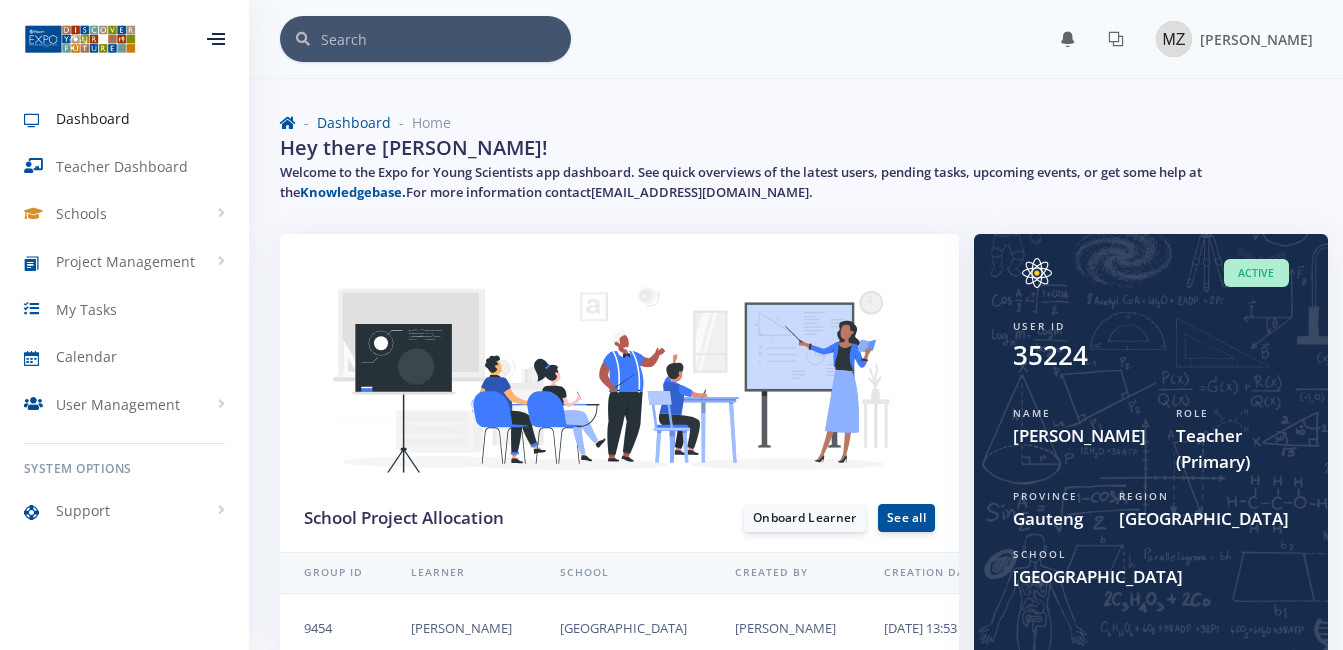 scroll, scrollTop: 0, scrollLeft: 0, axis: both 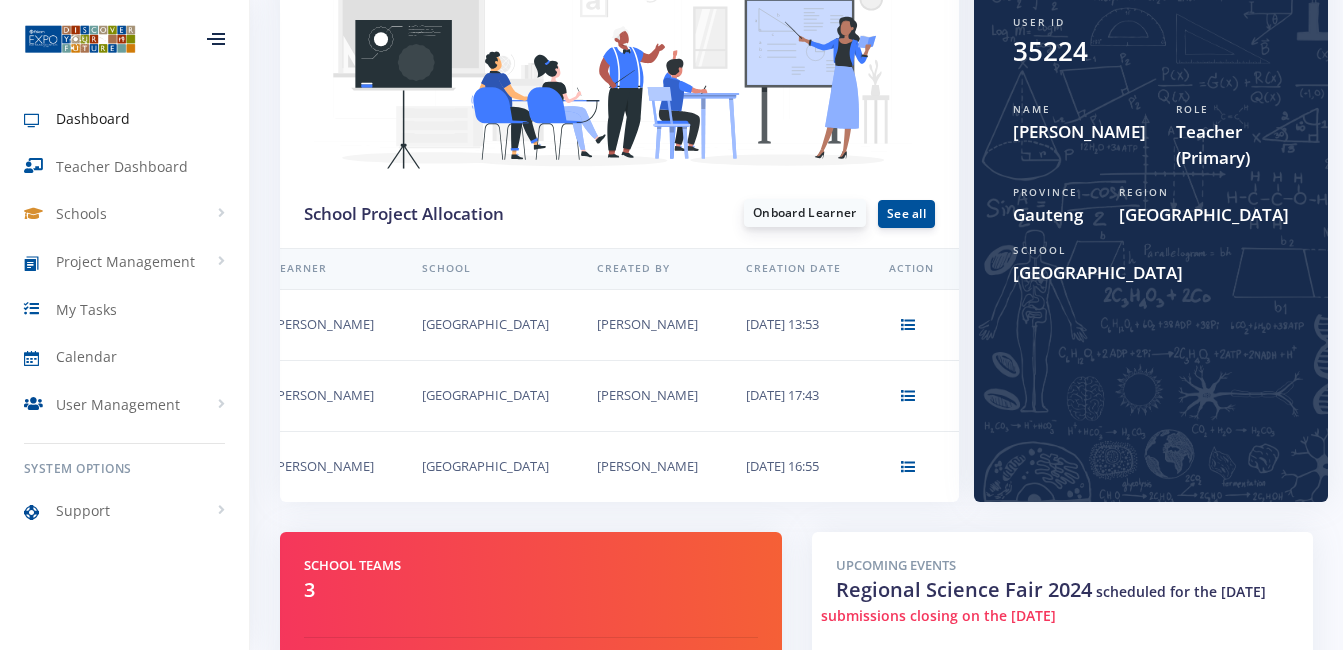 click on "Onboard
Learner" at bounding box center [805, 213] 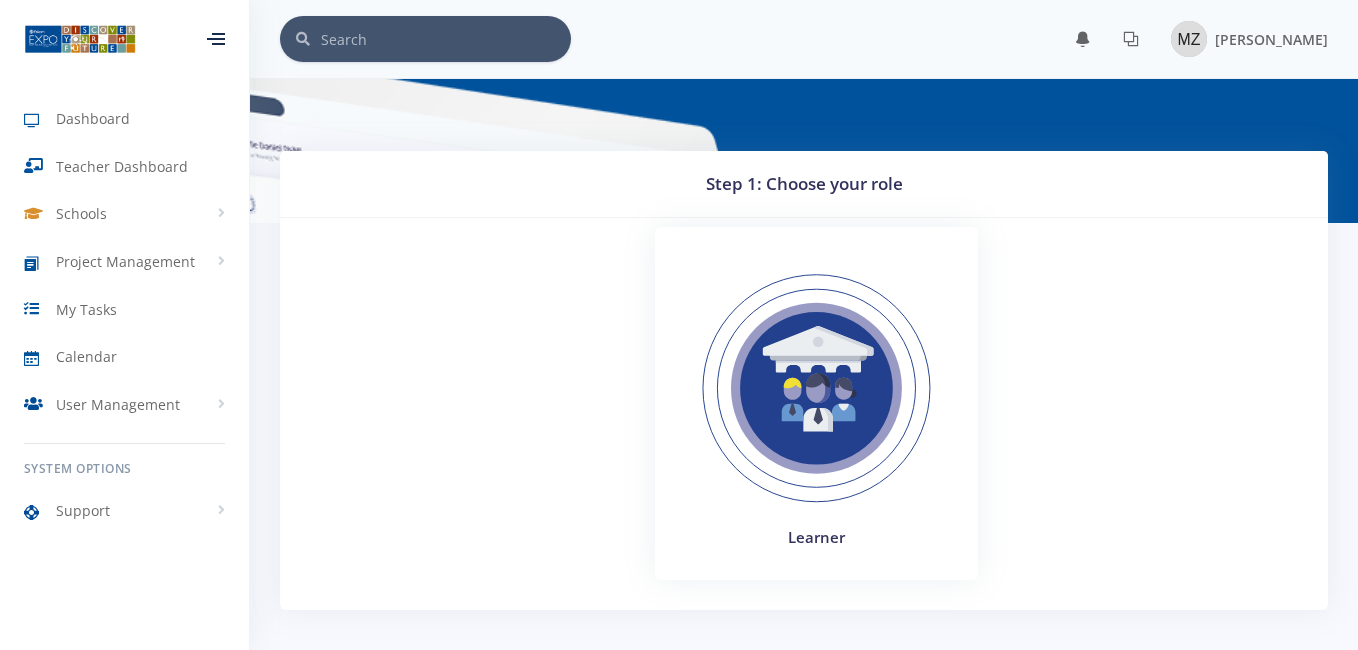 scroll, scrollTop: 0, scrollLeft: 0, axis: both 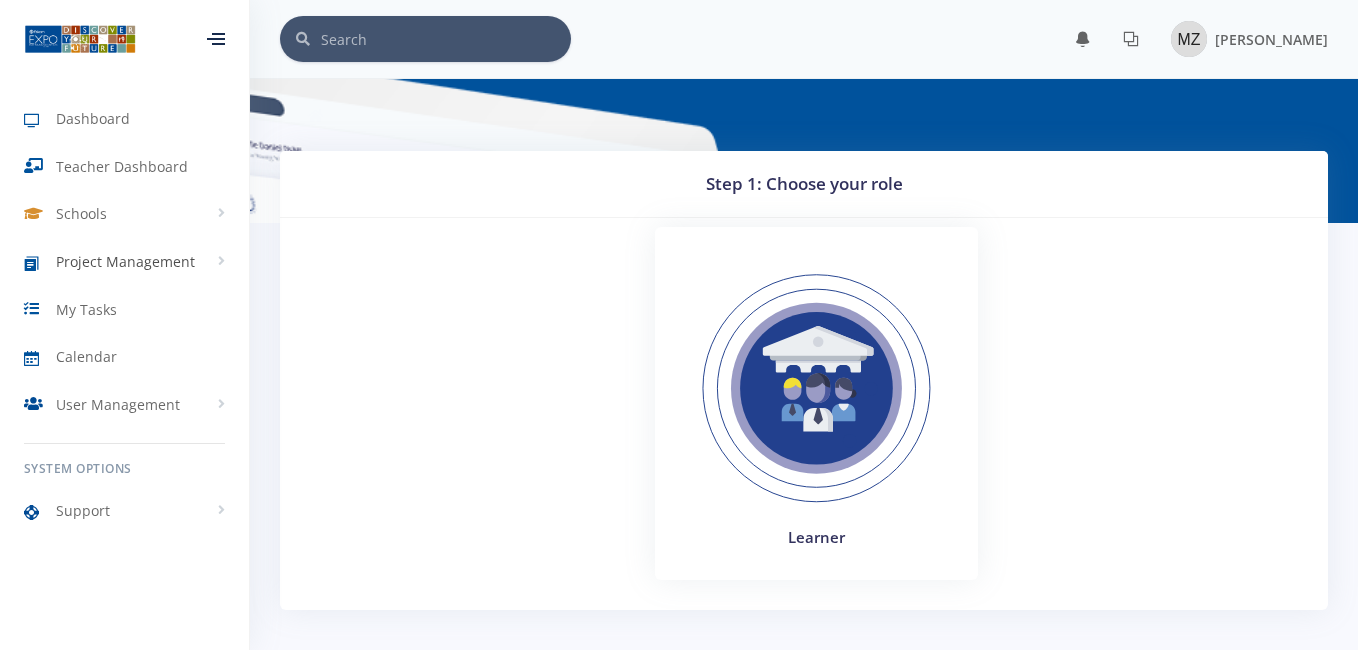 click on "Project Management" at bounding box center (125, 261) 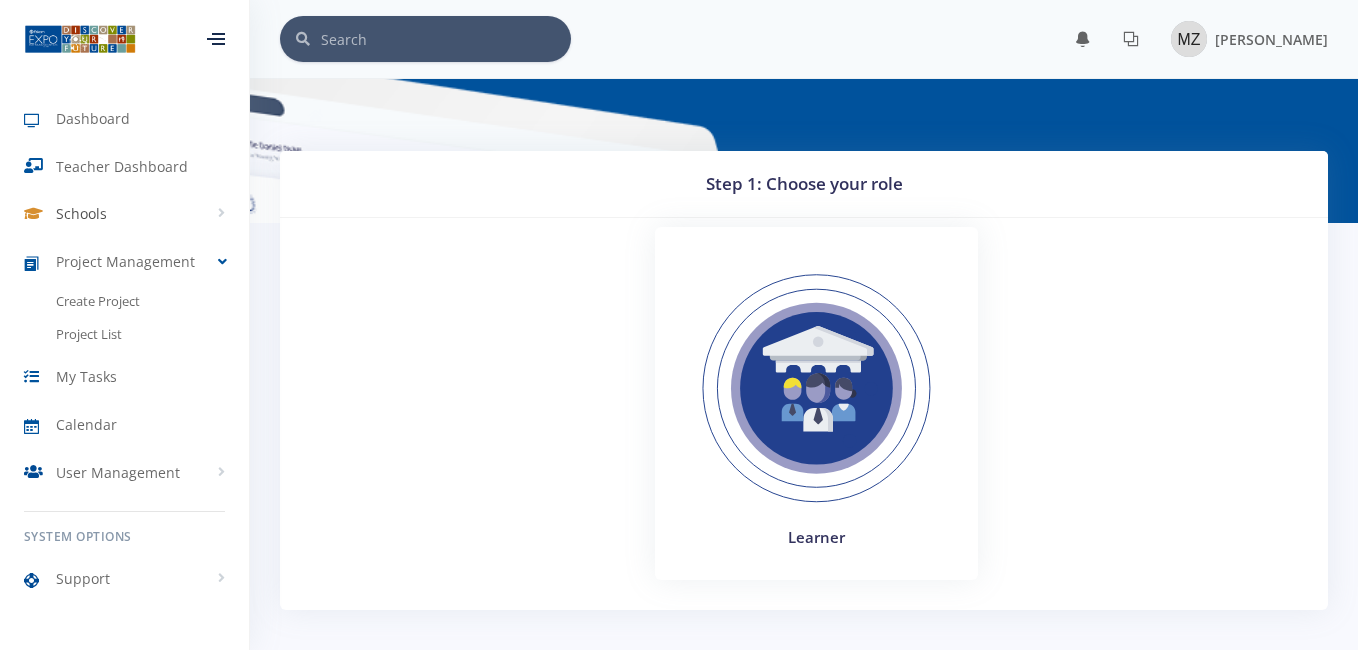 click on "Schools" at bounding box center [124, 214] 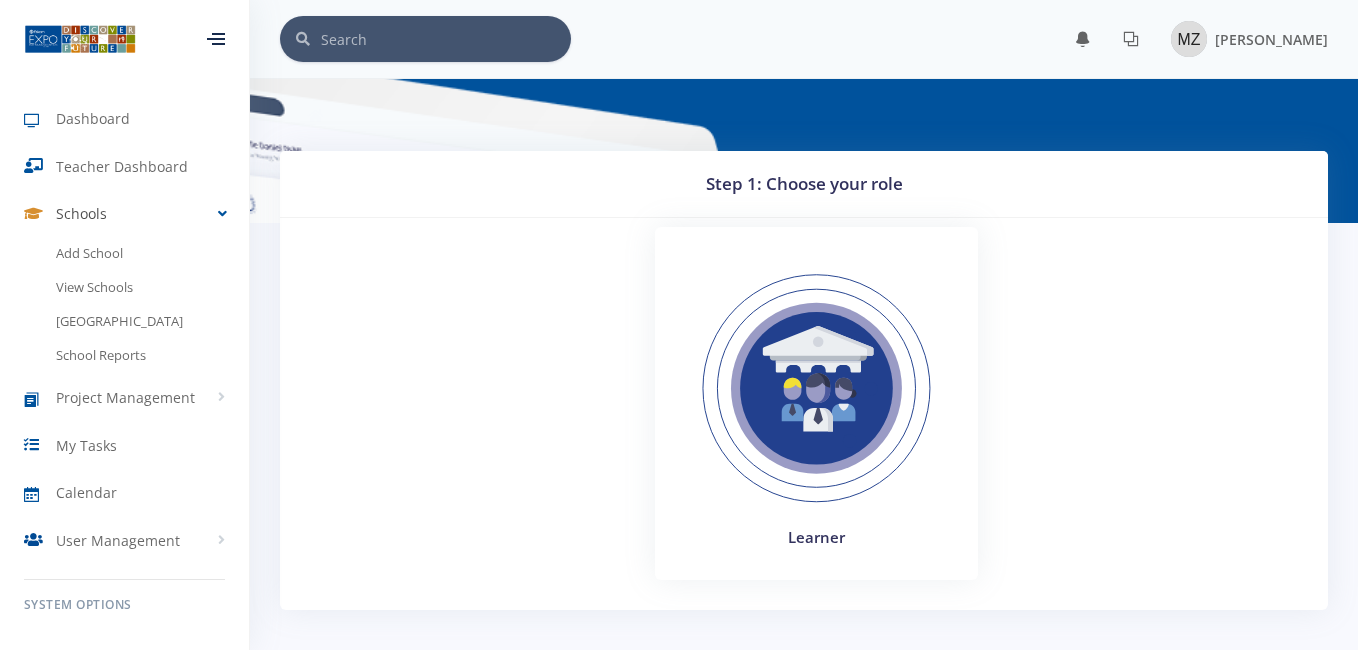 click on "Schools" at bounding box center (124, 214) 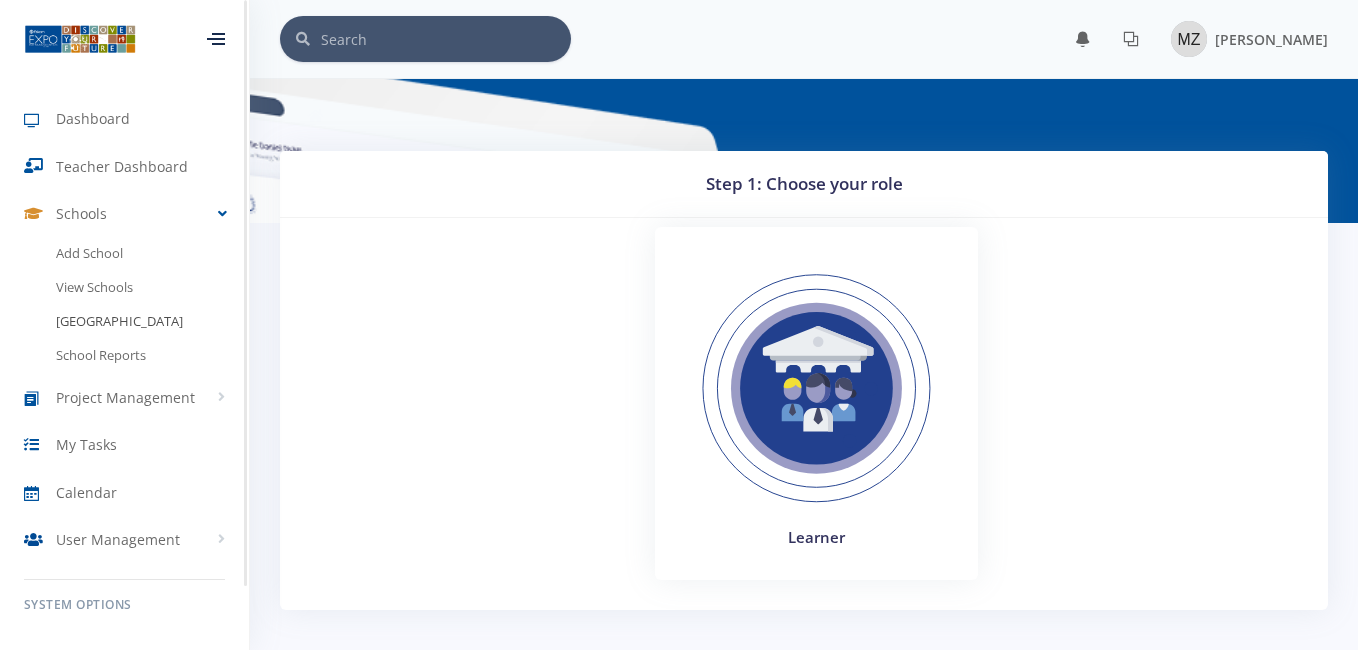 click on "[GEOGRAPHIC_DATA]" at bounding box center (124, 322) 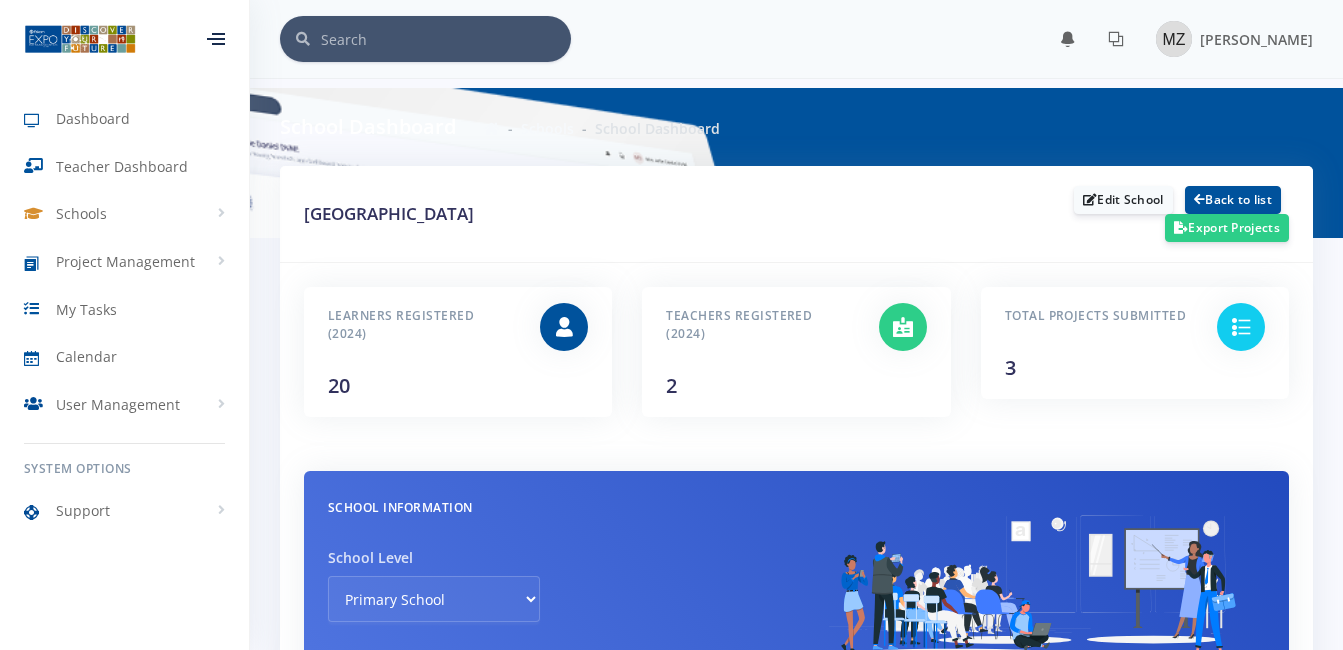 scroll, scrollTop: 0, scrollLeft: 0, axis: both 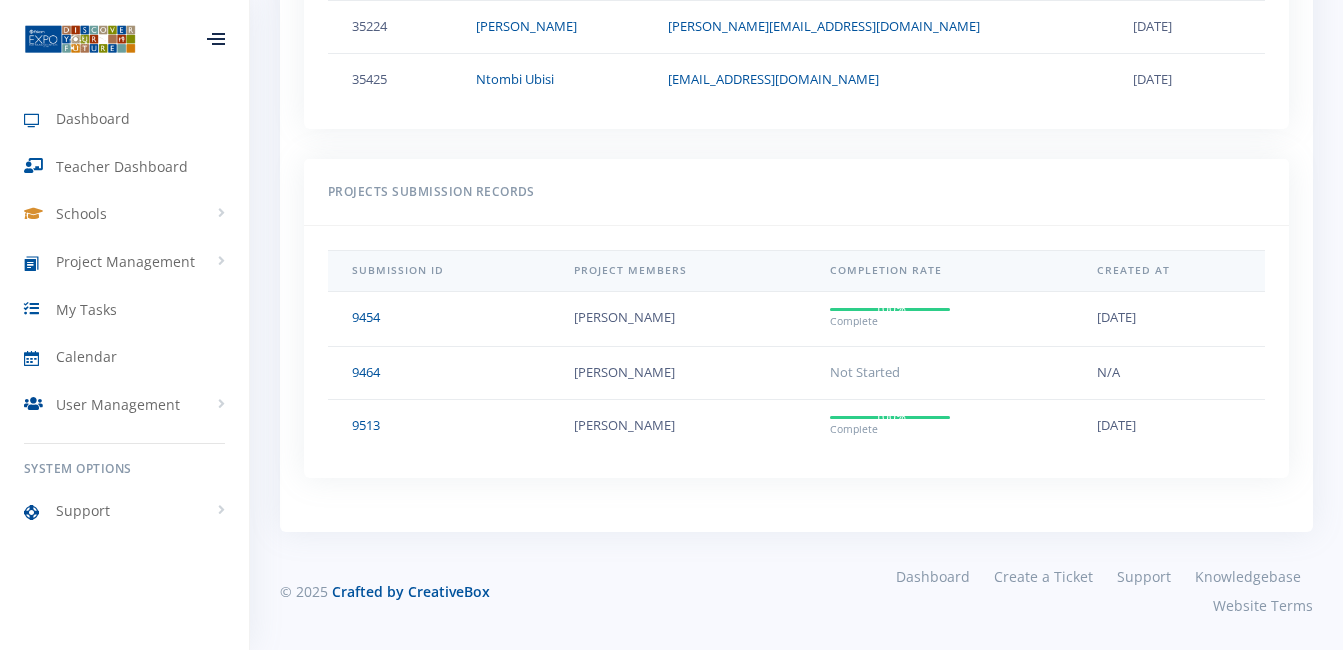 click on "100%
Complete" at bounding box center [925, -1104] 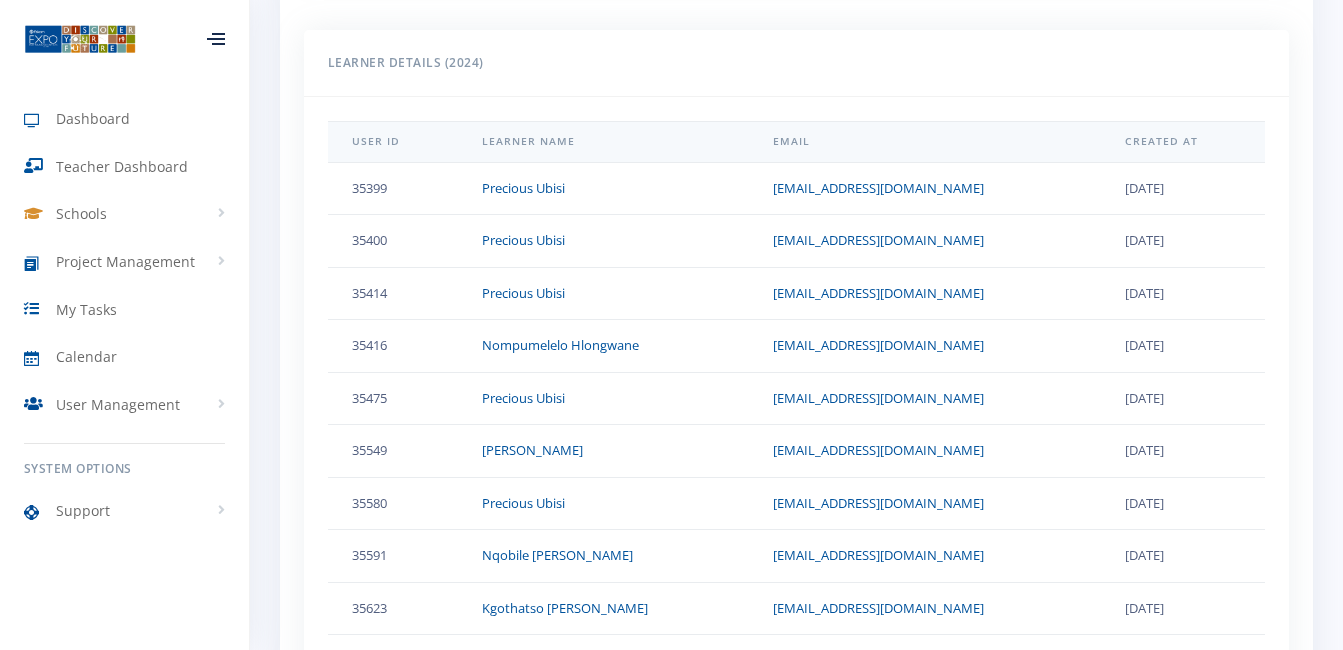 scroll, scrollTop: 804, scrollLeft: 0, axis: vertical 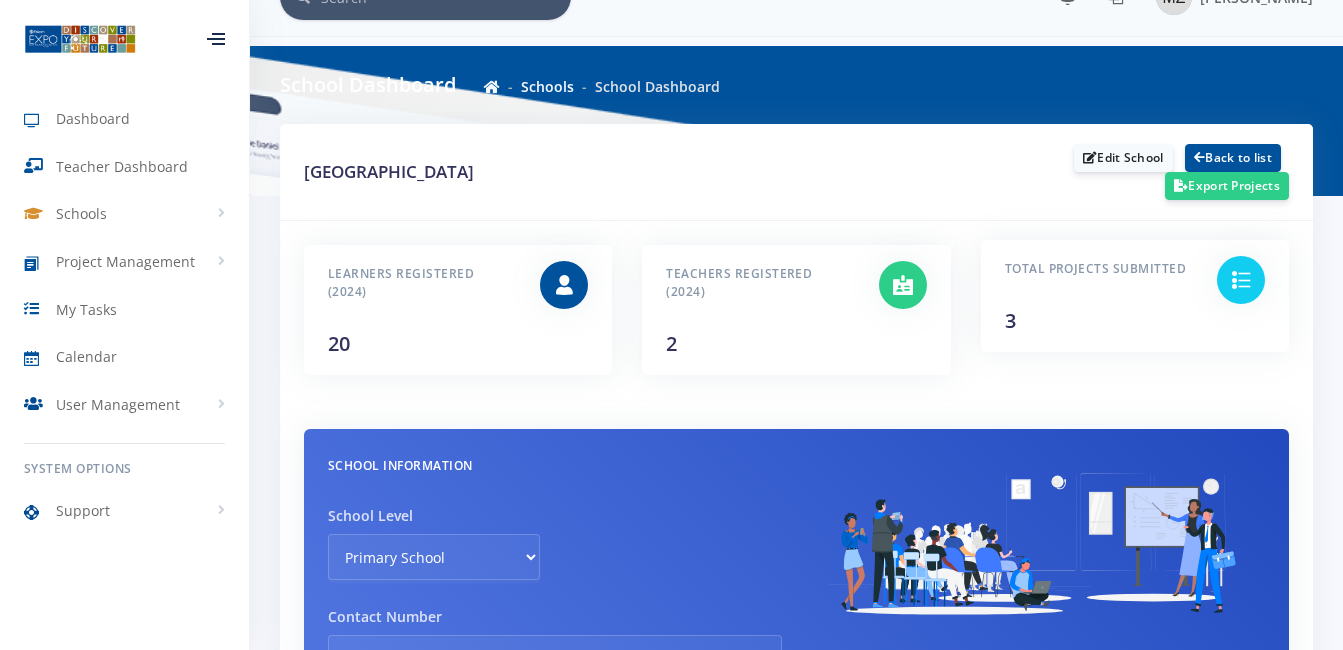 click on "Total Projects Submitted
3" at bounding box center [1096, 296] 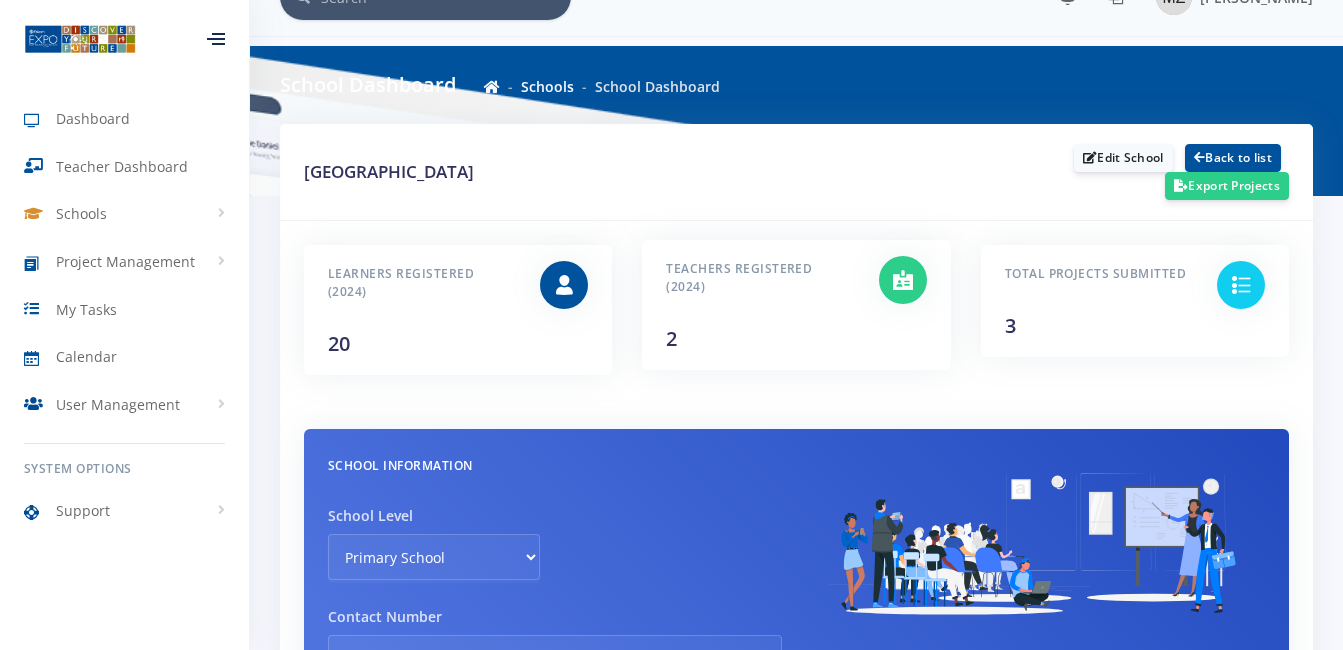 click at bounding box center (903, 280) 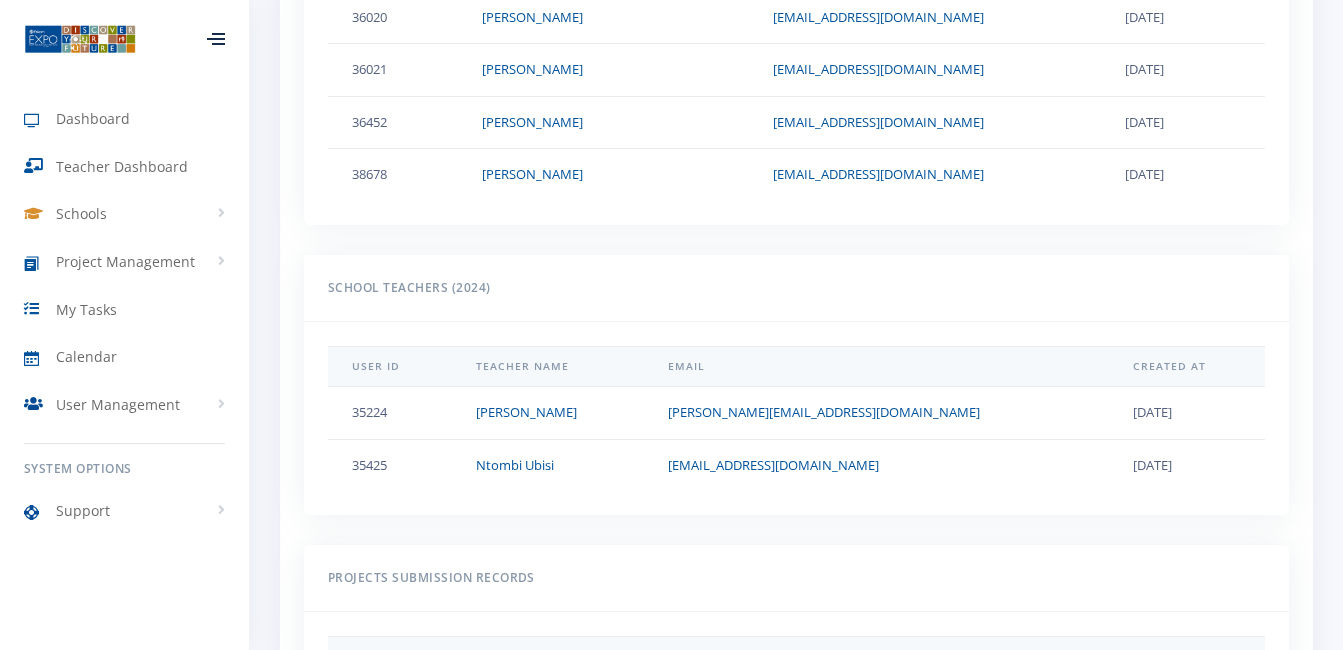 scroll, scrollTop: 1820, scrollLeft: 0, axis: vertical 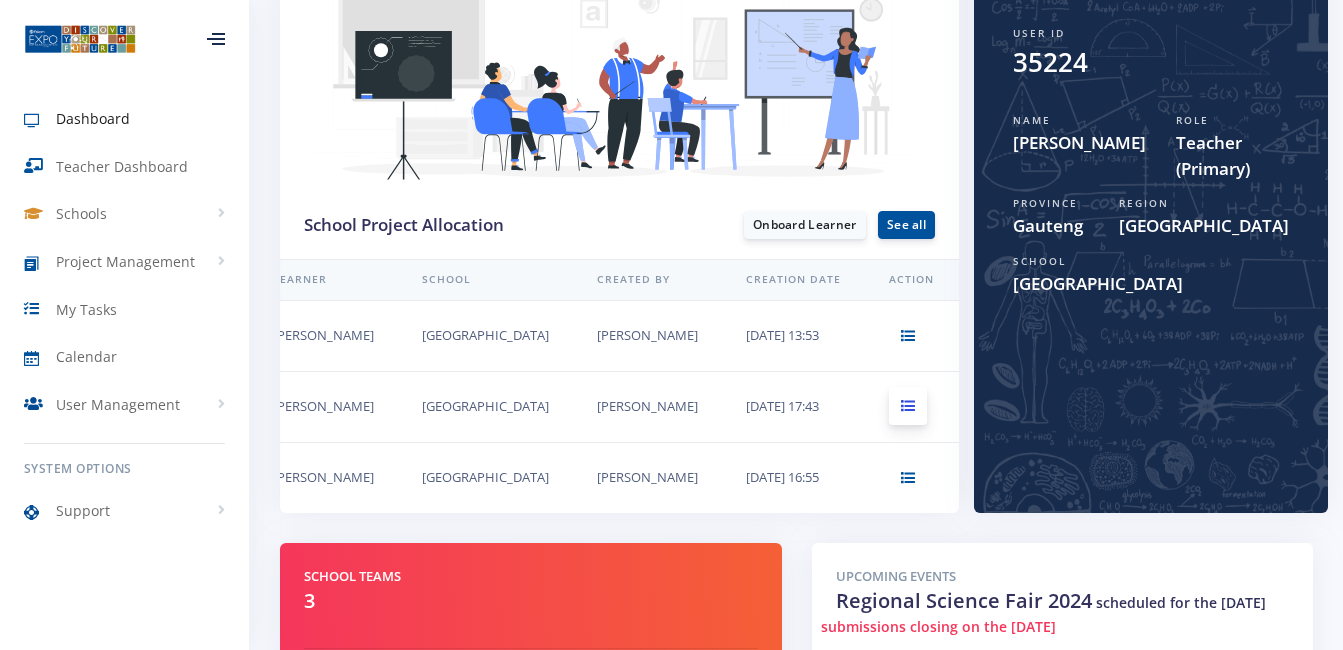 click at bounding box center [908, 406] 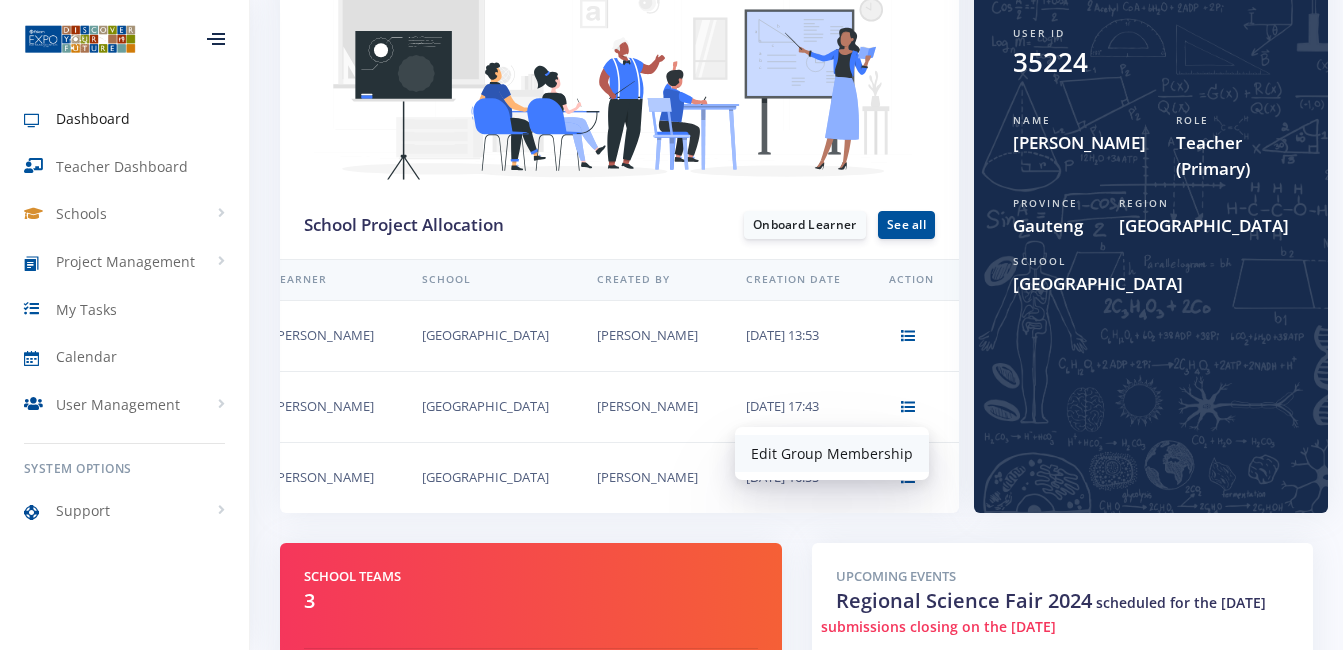 click on "Edit Group Membership" at bounding box center (832, 453) 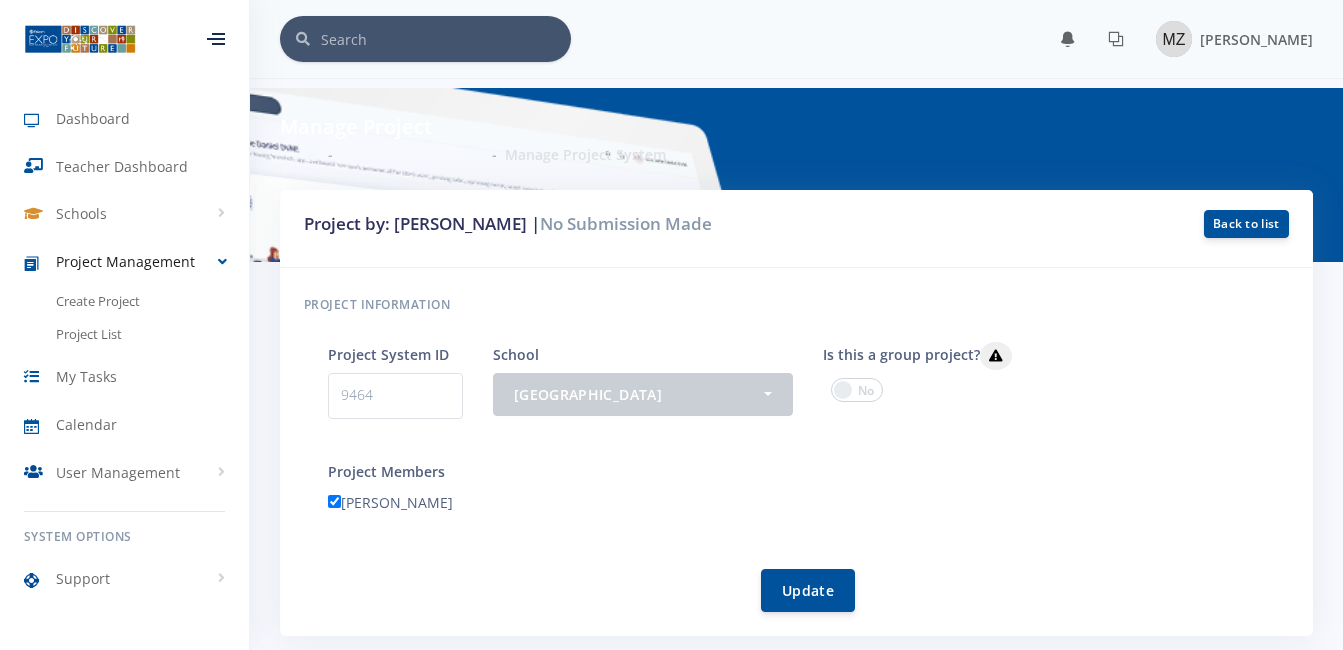 scroll, scrollTop: 0, scrollLeft: 0, axis: both 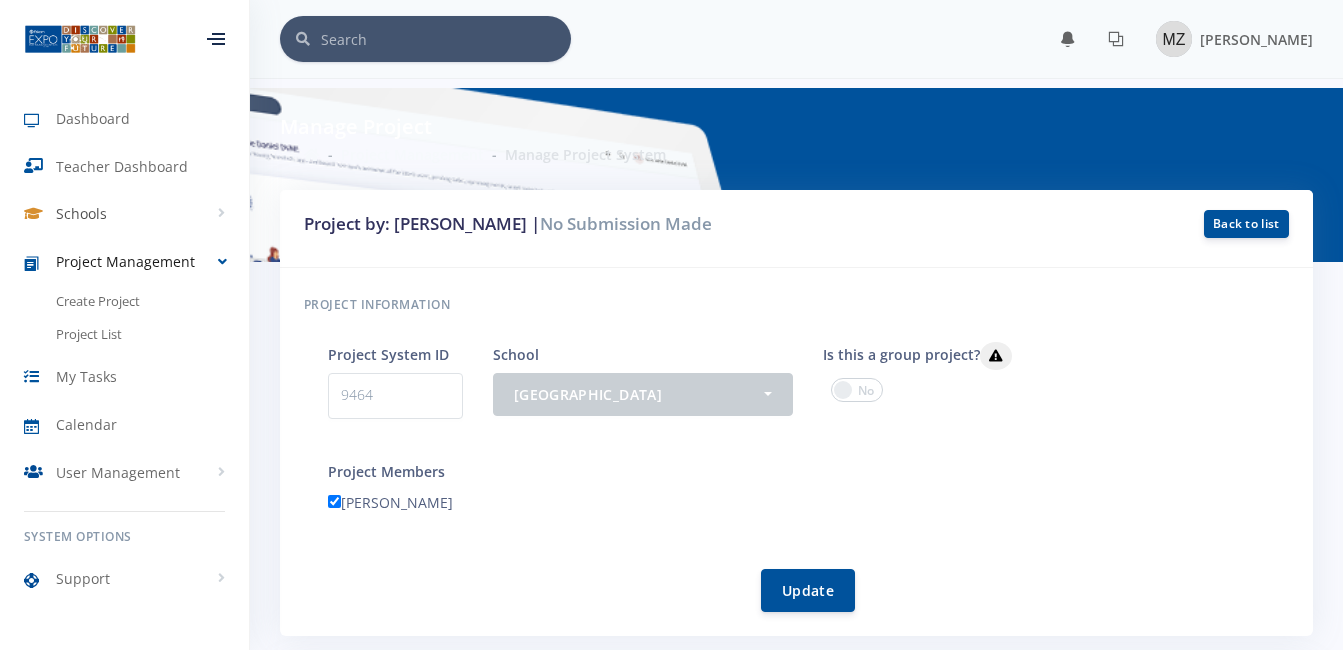 click on "Schools" at bounding box center [124, 214] 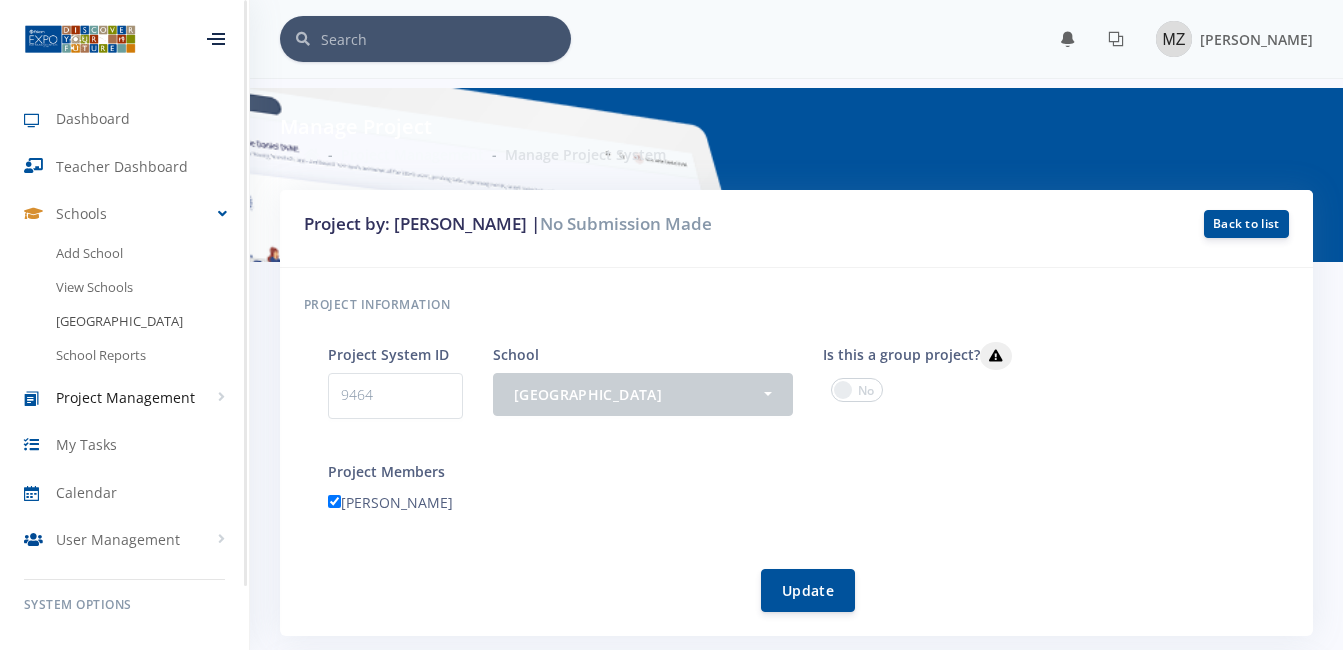 click on "Rebonwe Primary School" at bounding box center [124, 322] 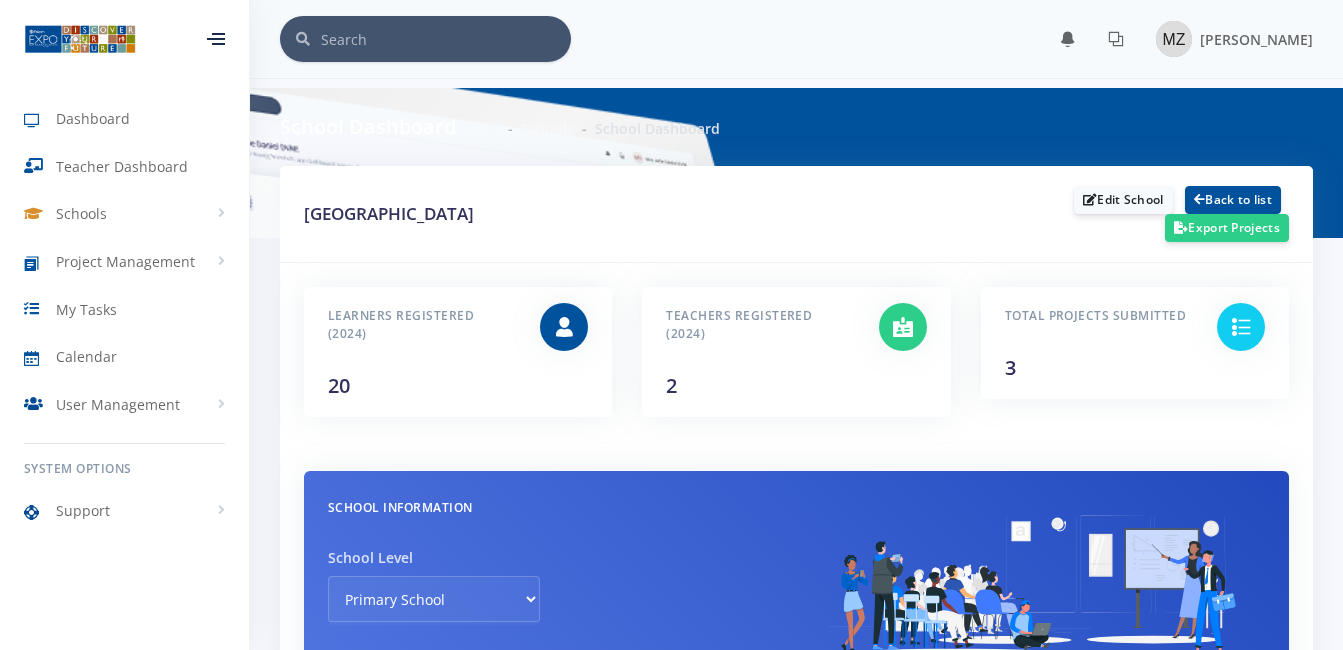 scroll, scrollTop: 0, scrollLeft: 0, axis: both 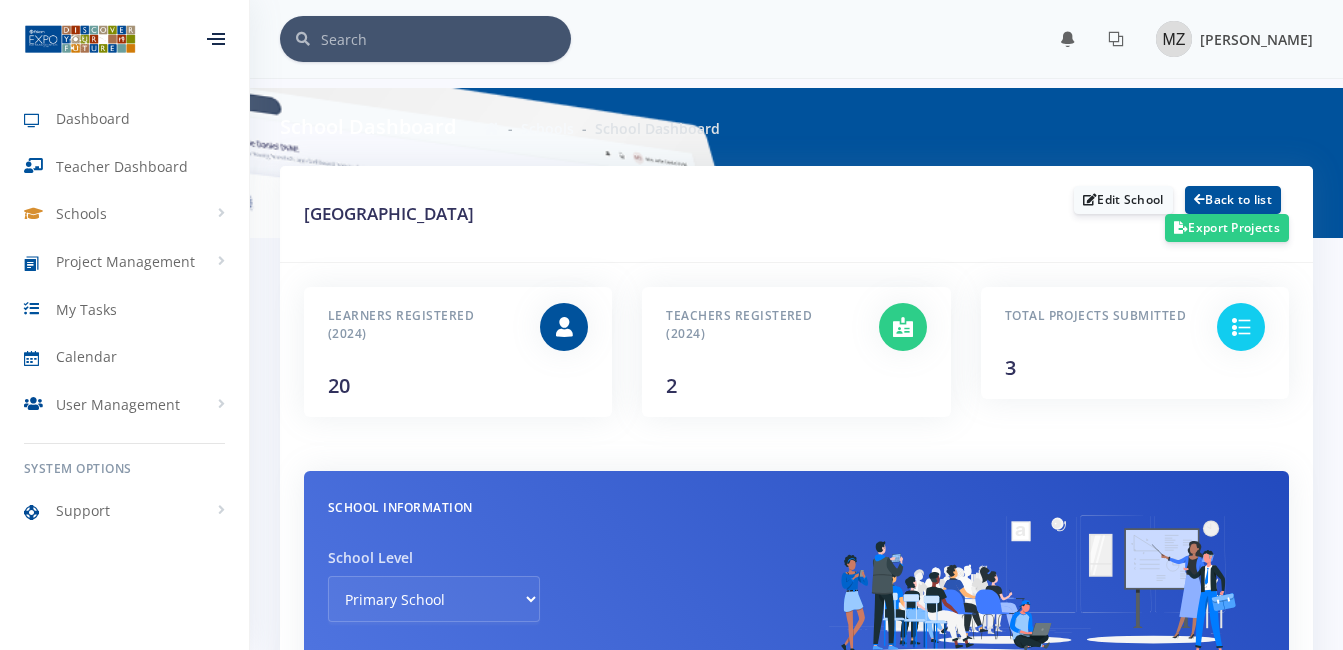click on "[PERSON_NAME]" at bounding box center (1256, 39) 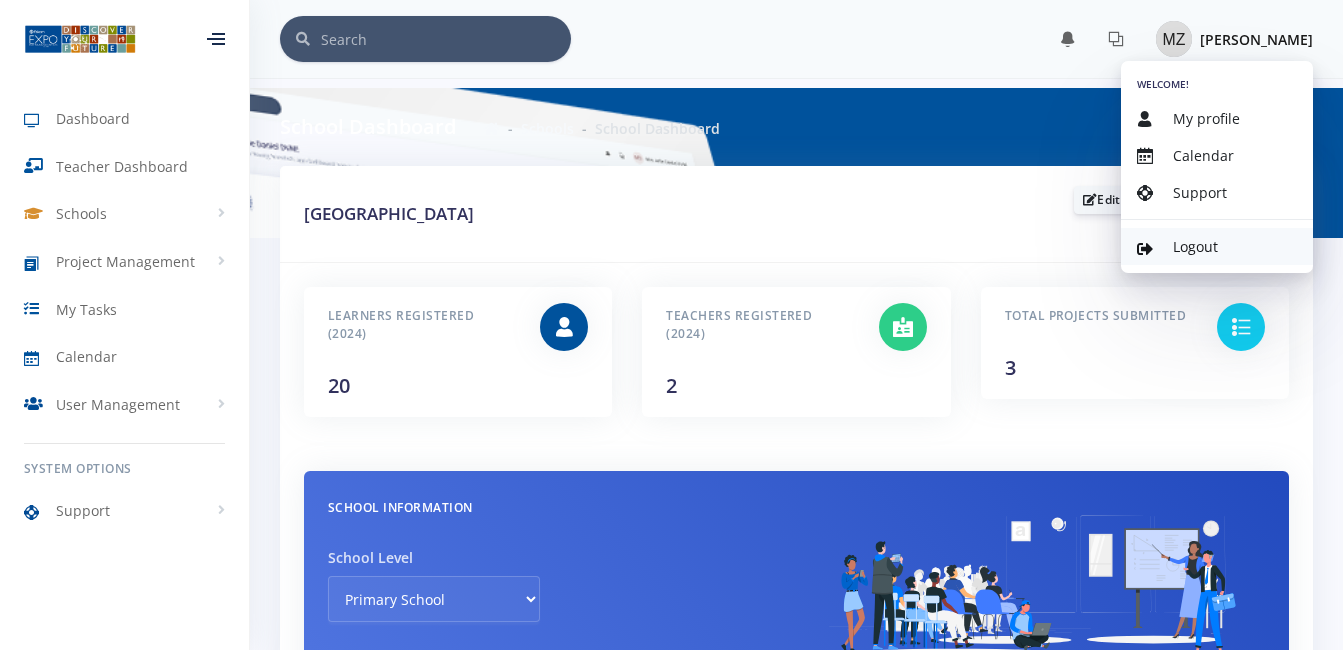 click on "Logout" at bounding box center (1217, 246) 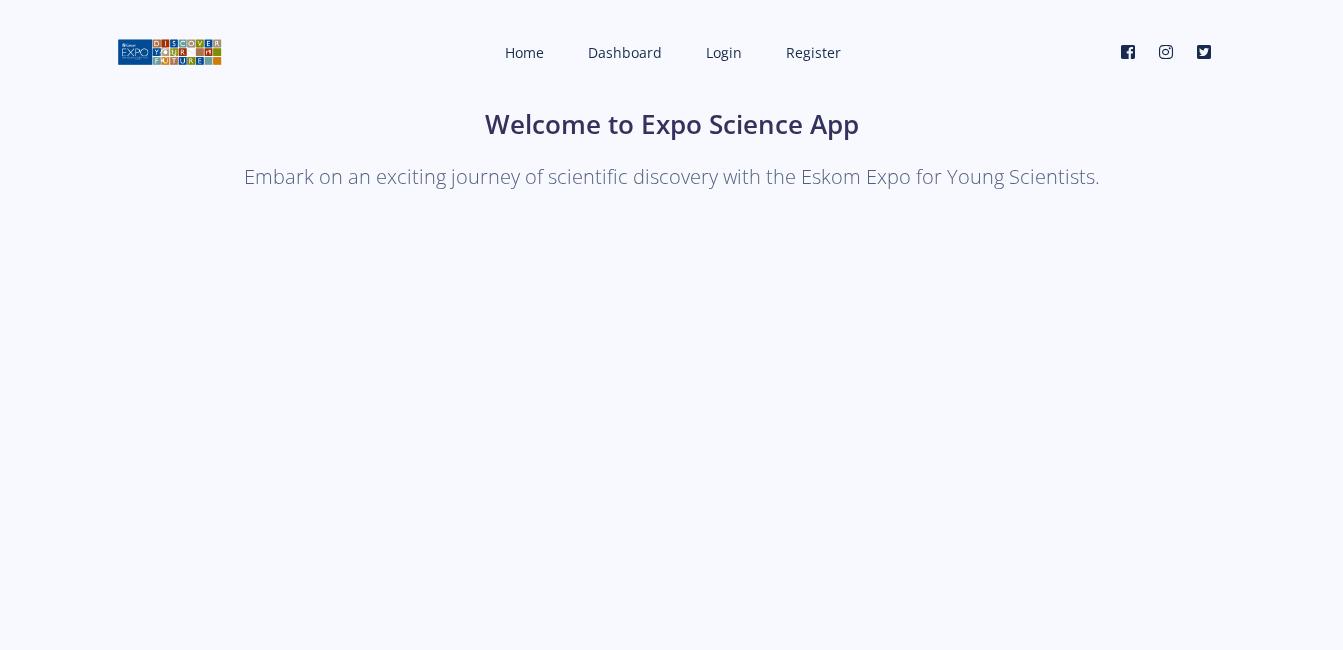 scroll, scrollTop: 0, scrollLeft: 0, axis: both 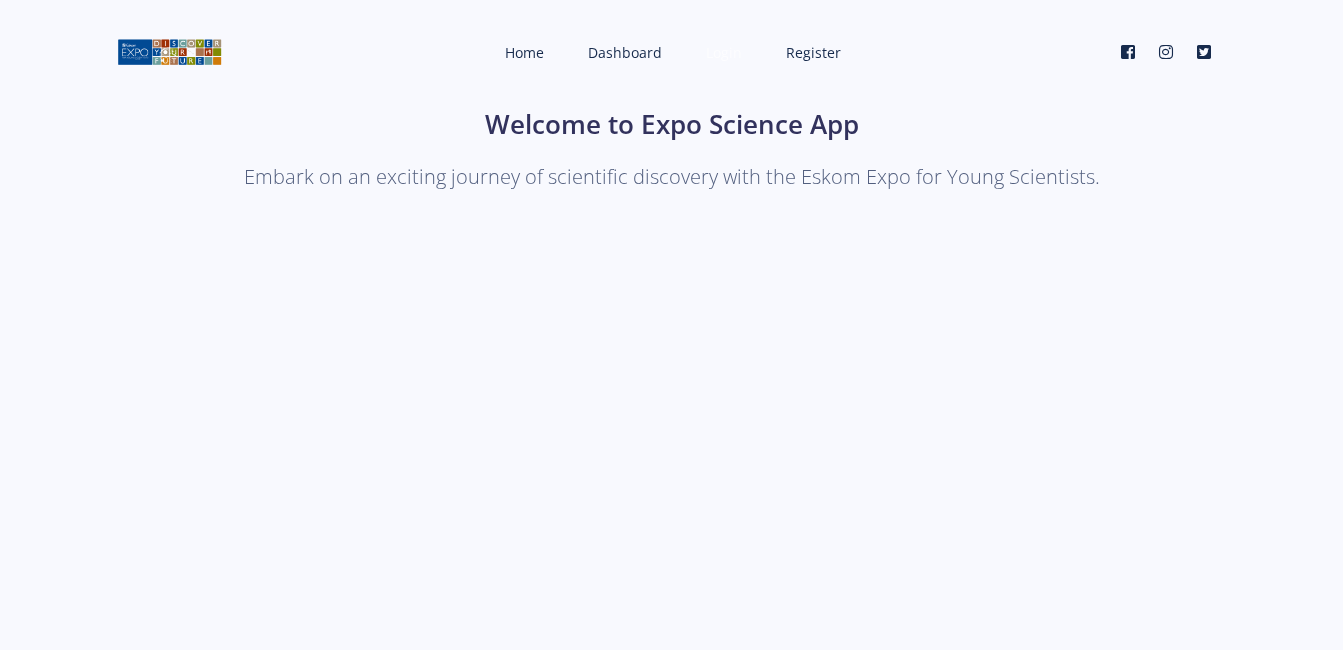 click on "Login" at bounding box center (722, 52) 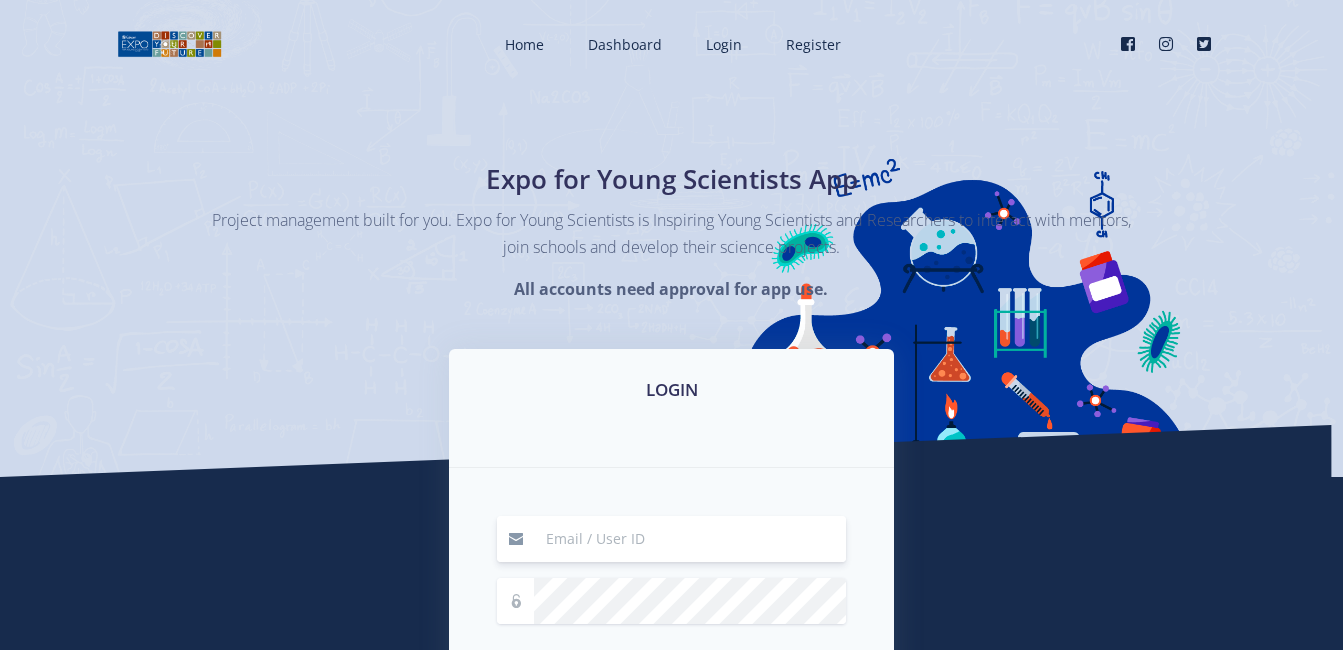 scroll, scrollTop: 0, scrollLeft: 0, axis: both 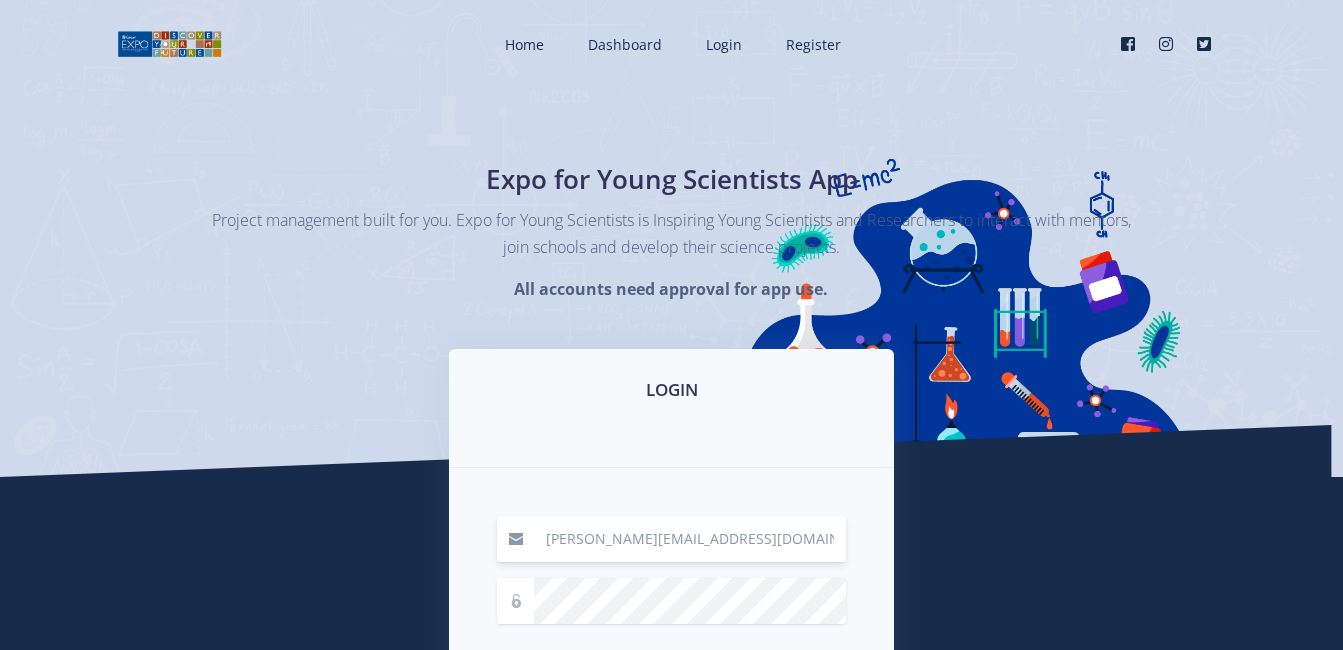 click on "[PERSON_NAME][EMAIL_ADDRESS][DOMAIN_NAME]" at bounding box center (690, 539) 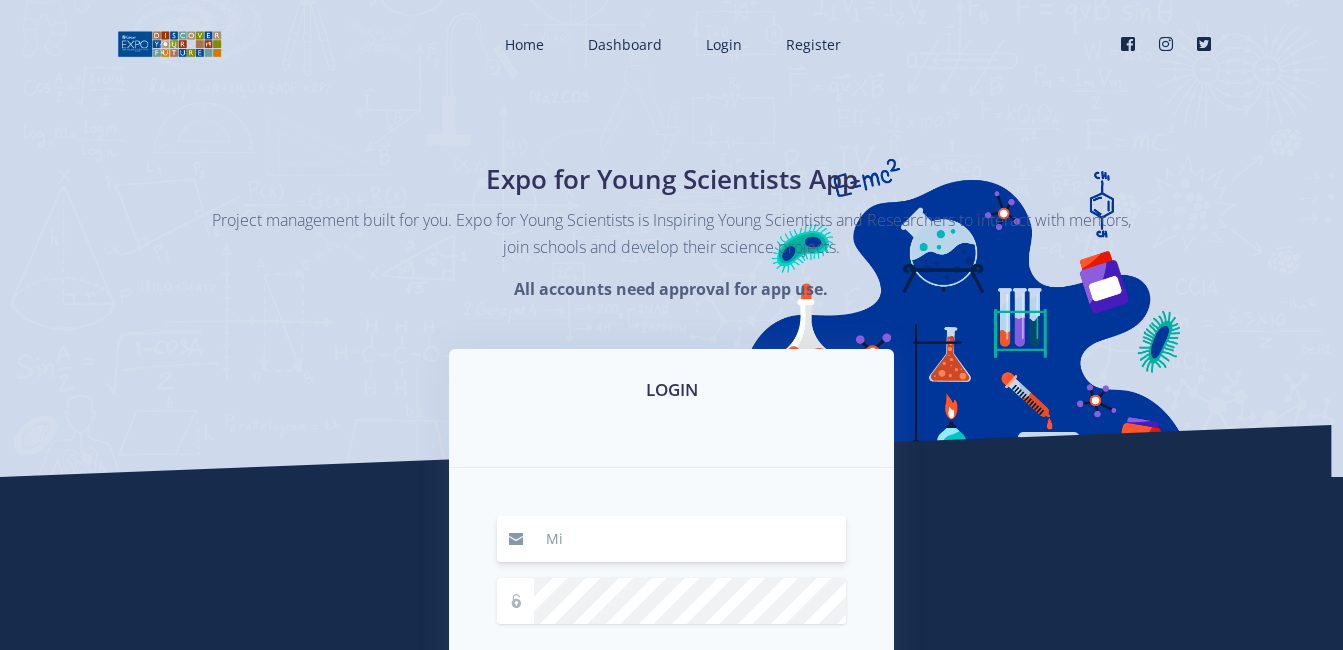 type on "M" 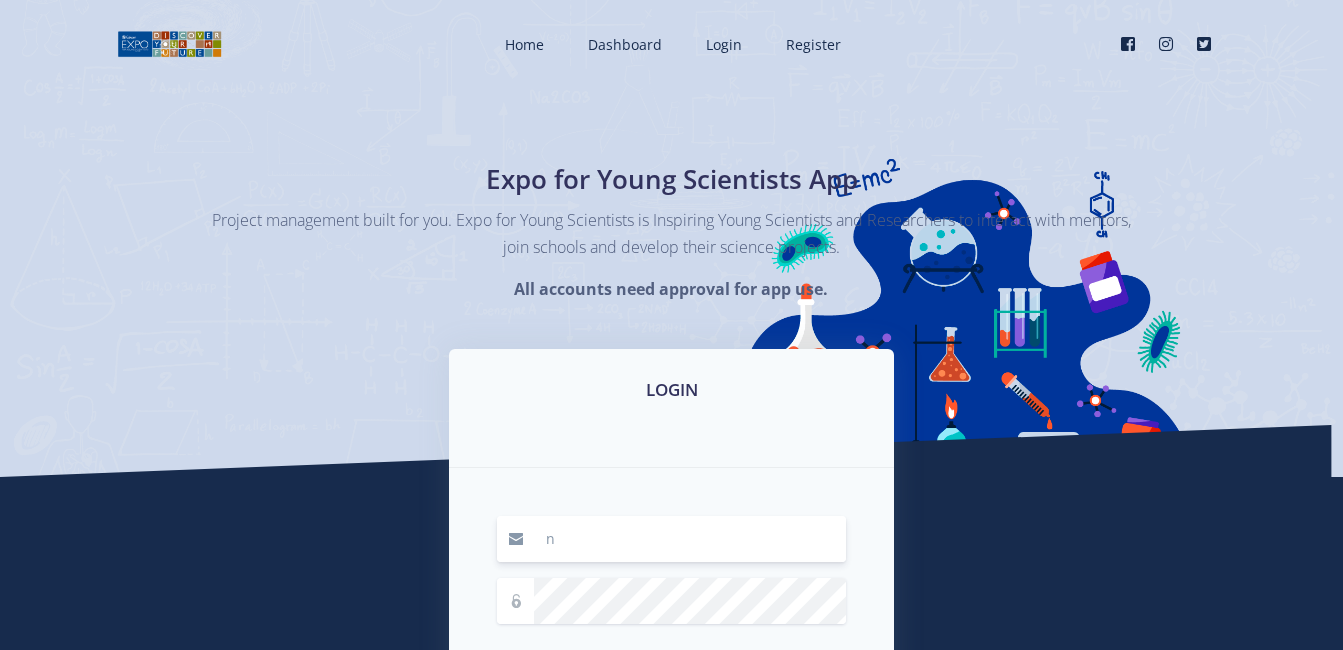 type on "[EMAIL_ADDRESS][DOMAIN_NAME]" 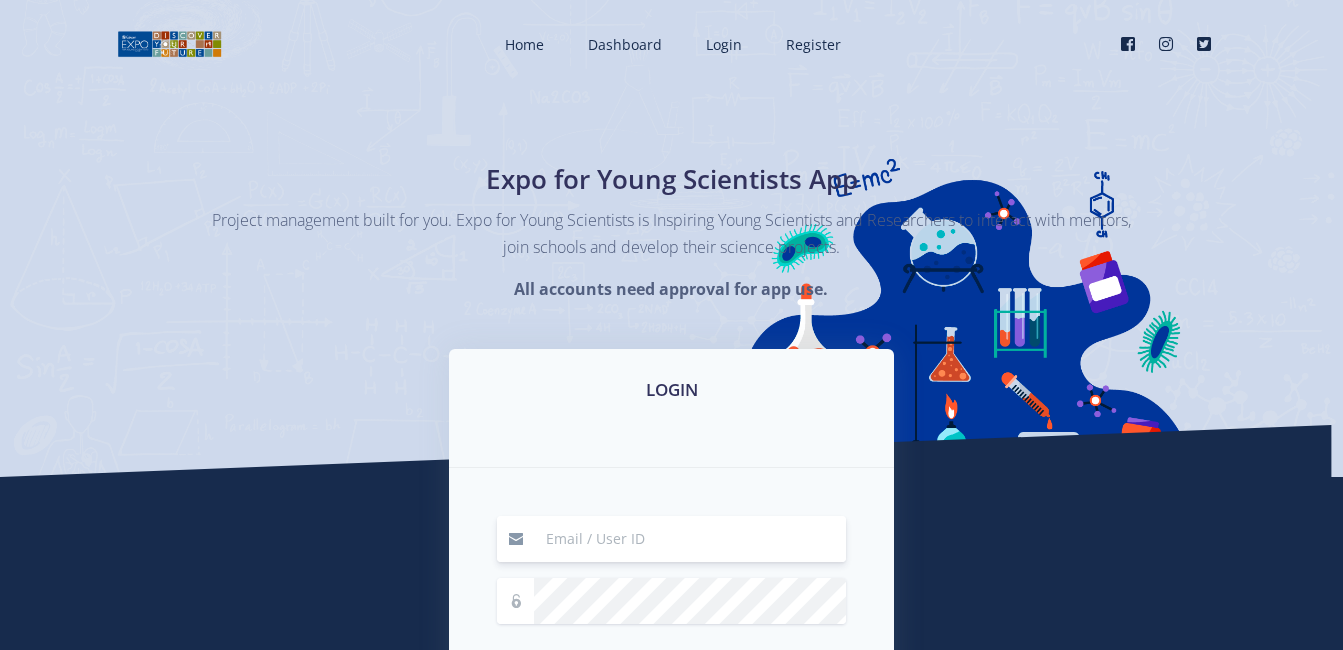 scroll, scrollTop: 0, scrollLeft: 0, axis: both 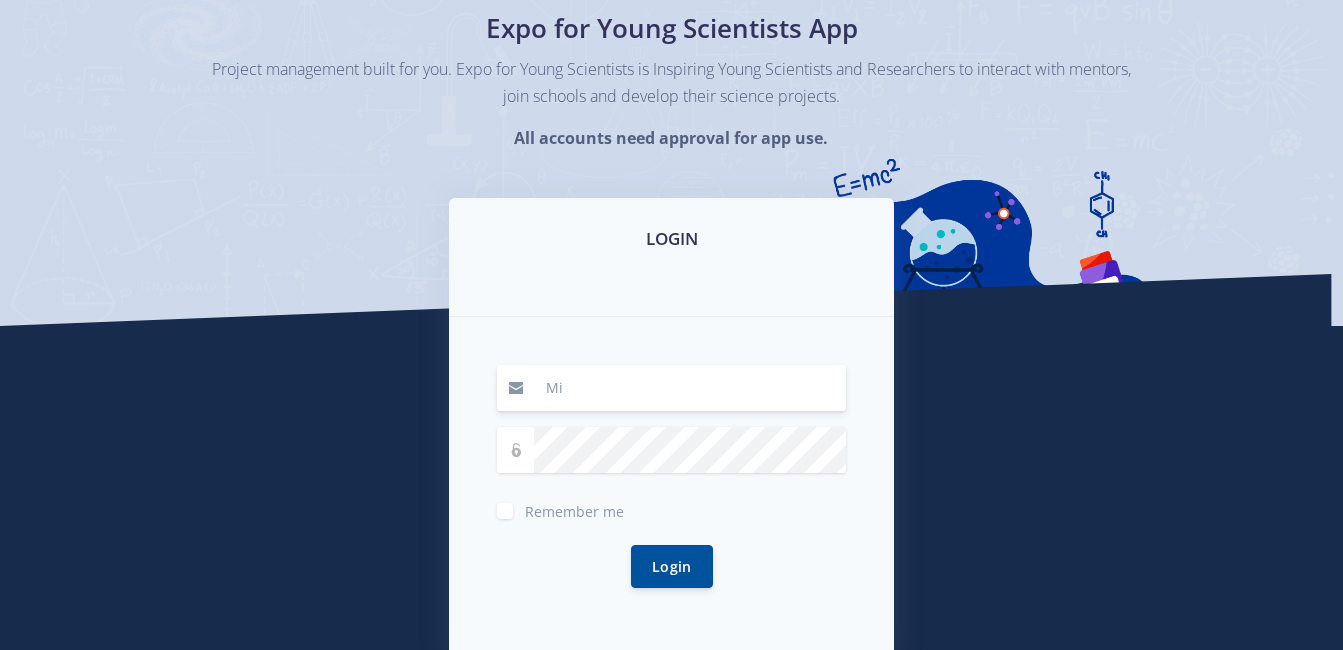 type on "M" 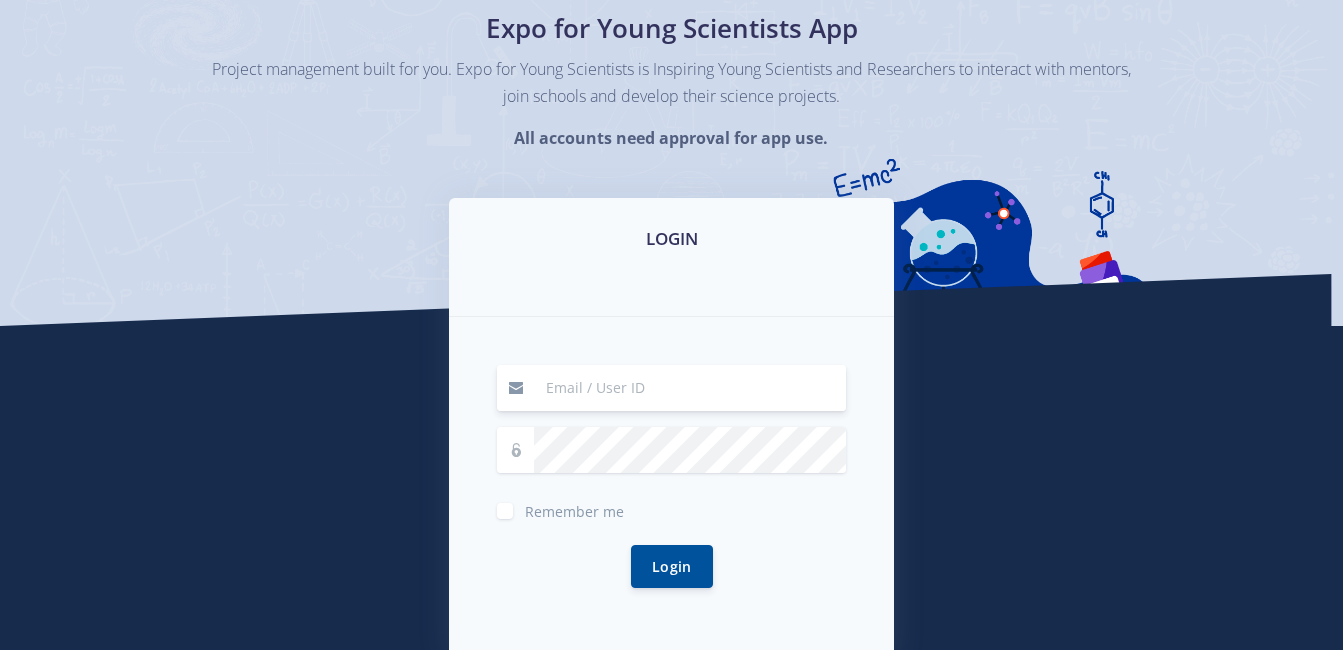 type on "nosihlempumimamsi@gmail.com" 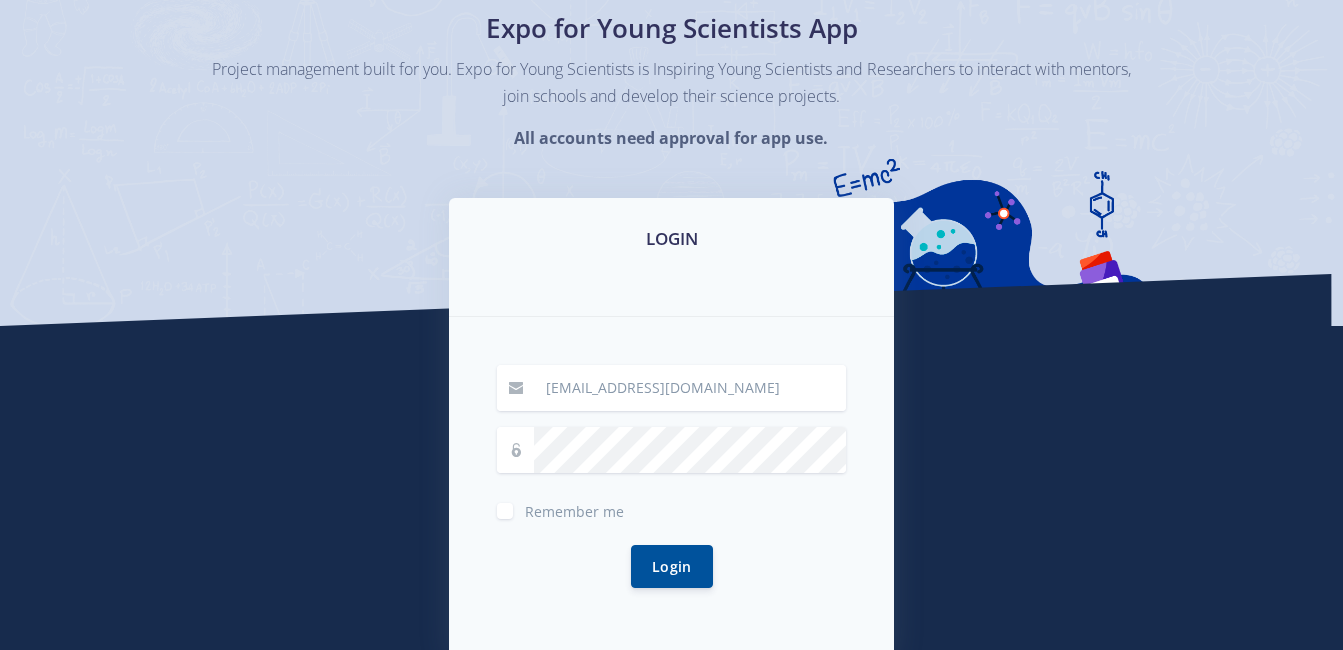 click on "Login" at bounding box center [671, 566] 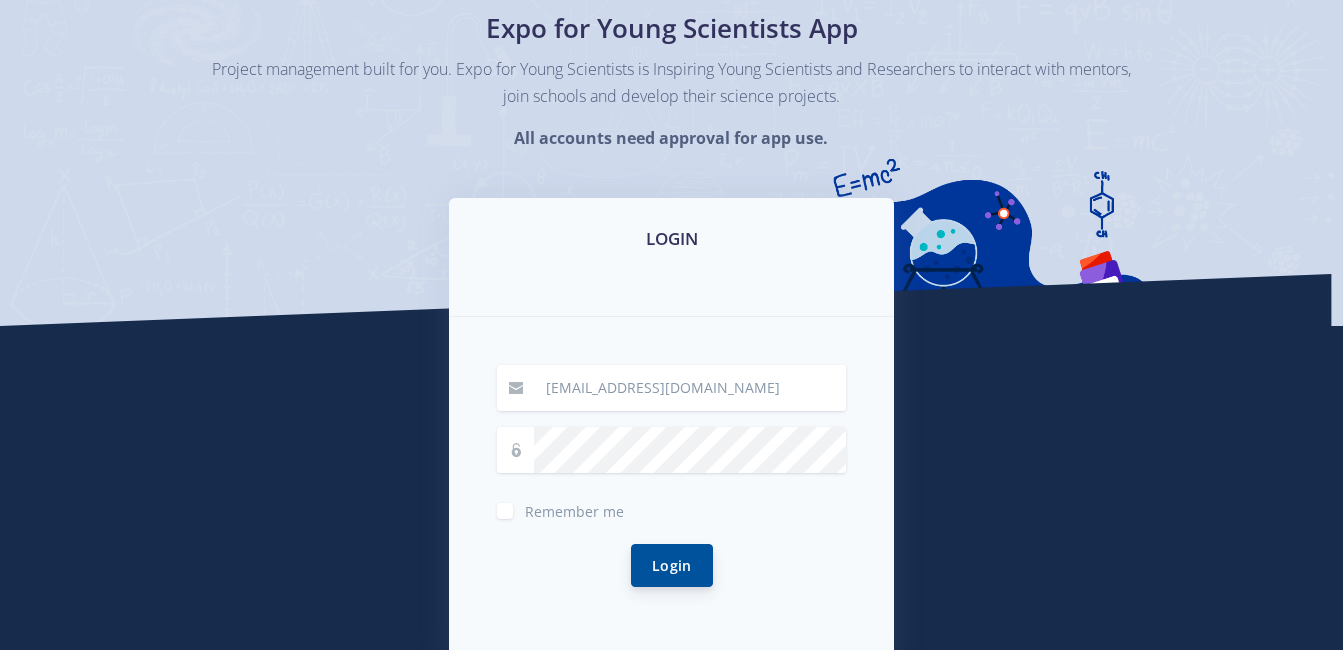 click on "Login" at bounding box center [672, 565] 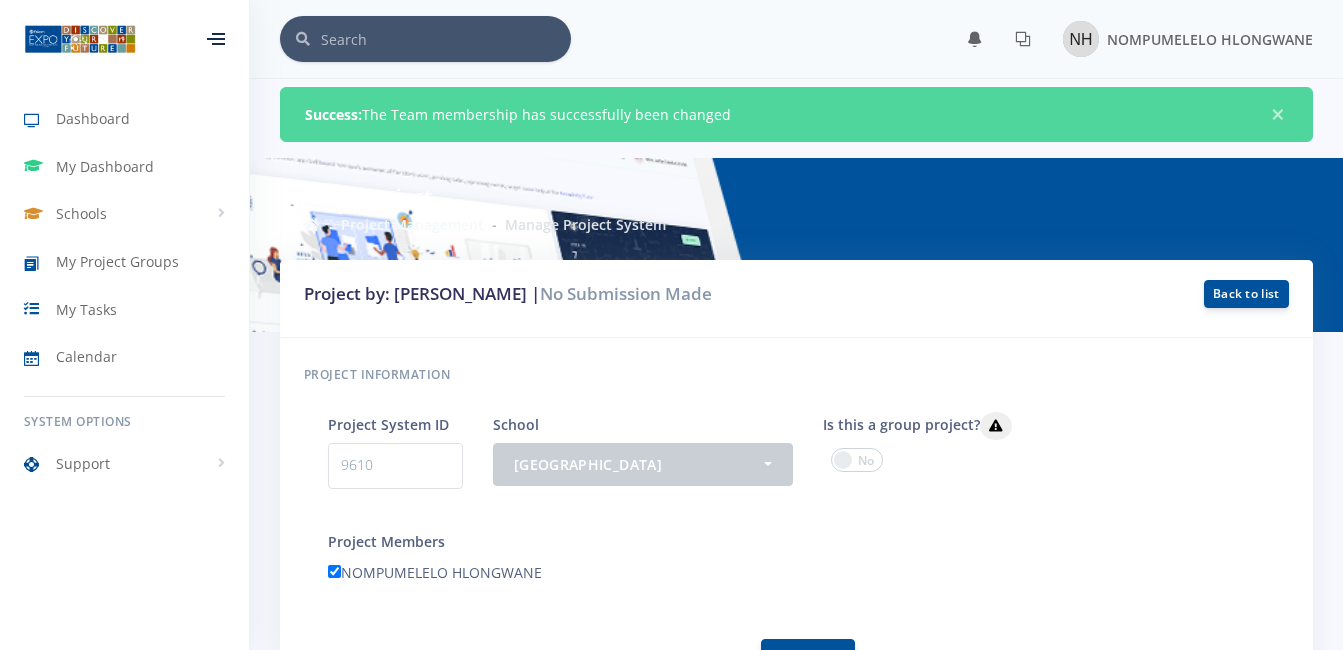 scroll, scrollTop: 0, scrollLeft: 0, axis: both 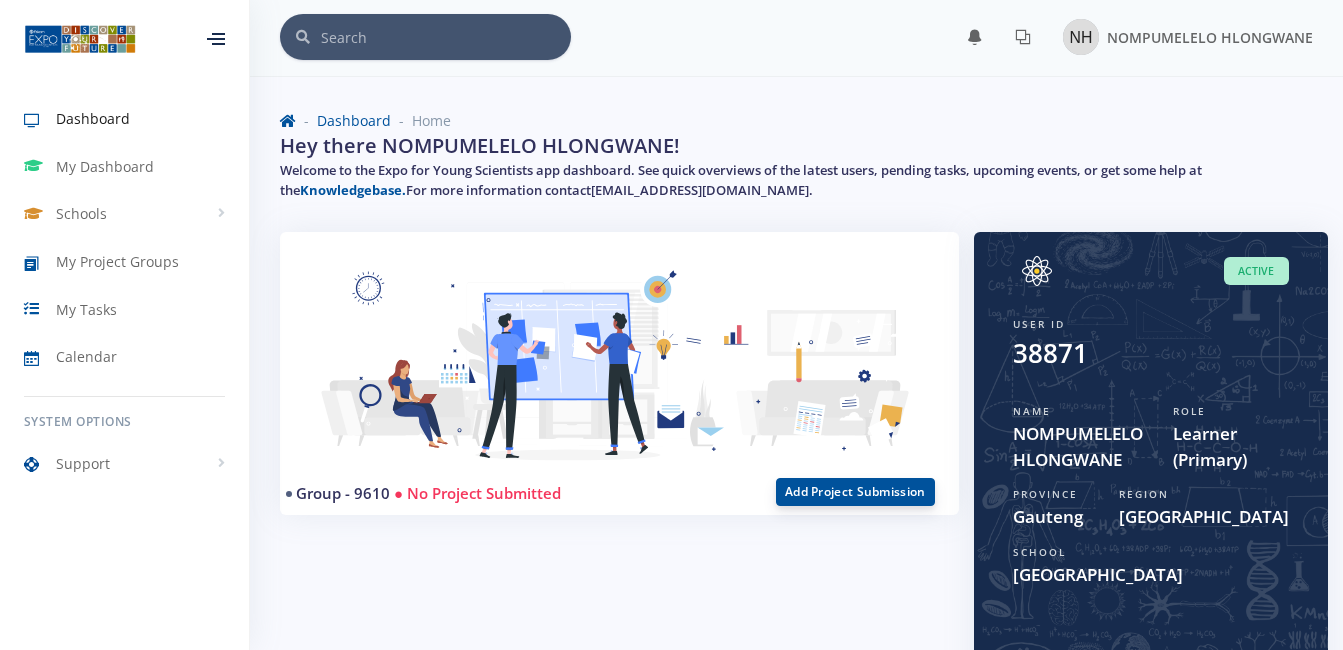 click on "Add Project
Submission" at bounding box center [855, 492] 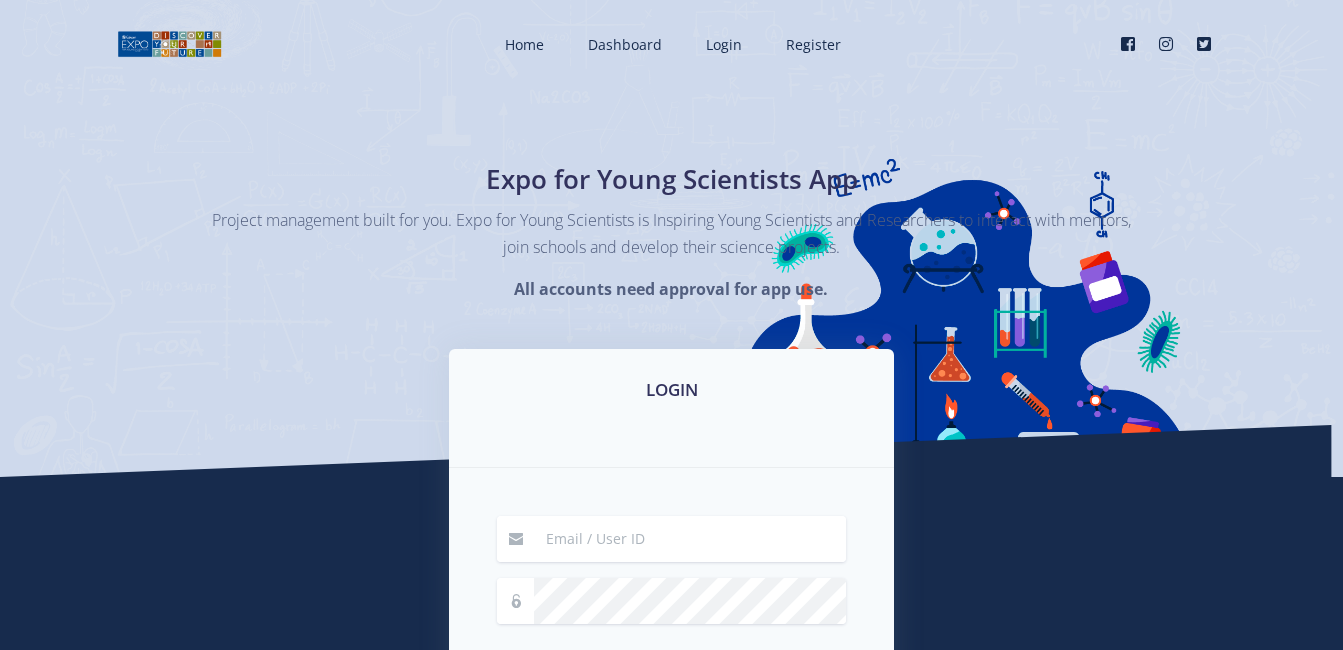 scroll, scrollTop: 0, scrollLeft: 0, axis: both 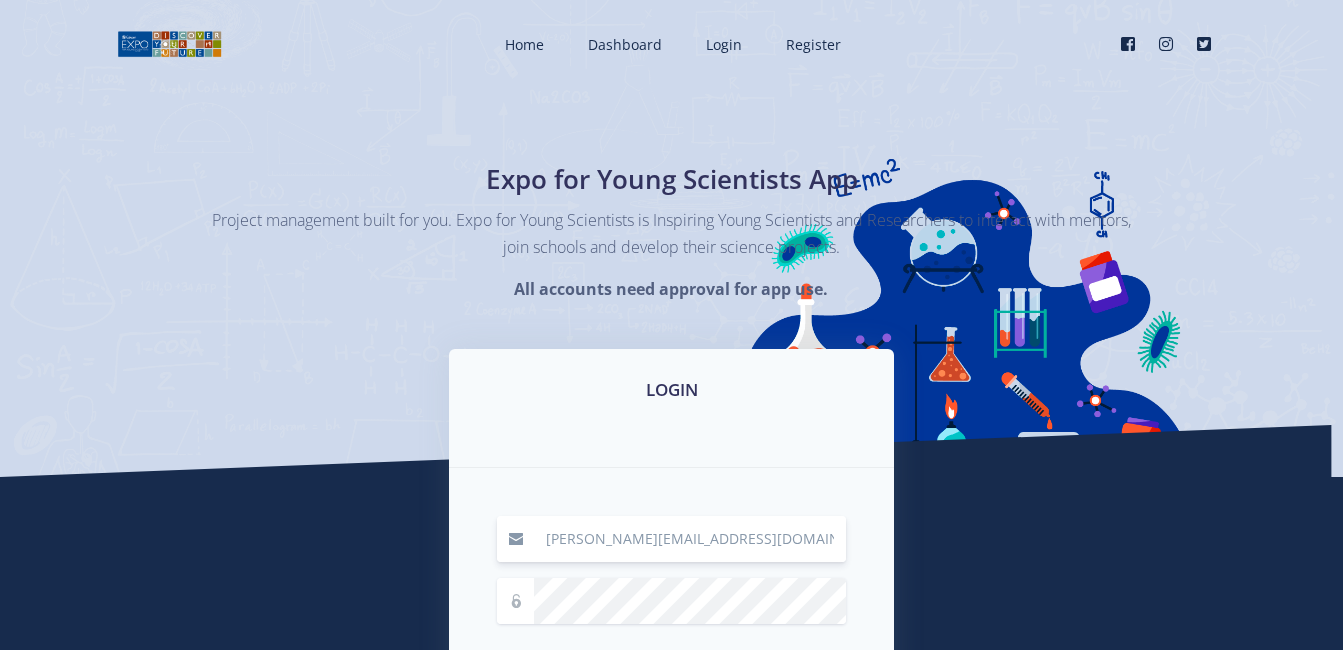 click on "[PERSON_NAME][EMAIL_ADDRESS][DOMAIN_NAME]" at bounding box center [690, 539] 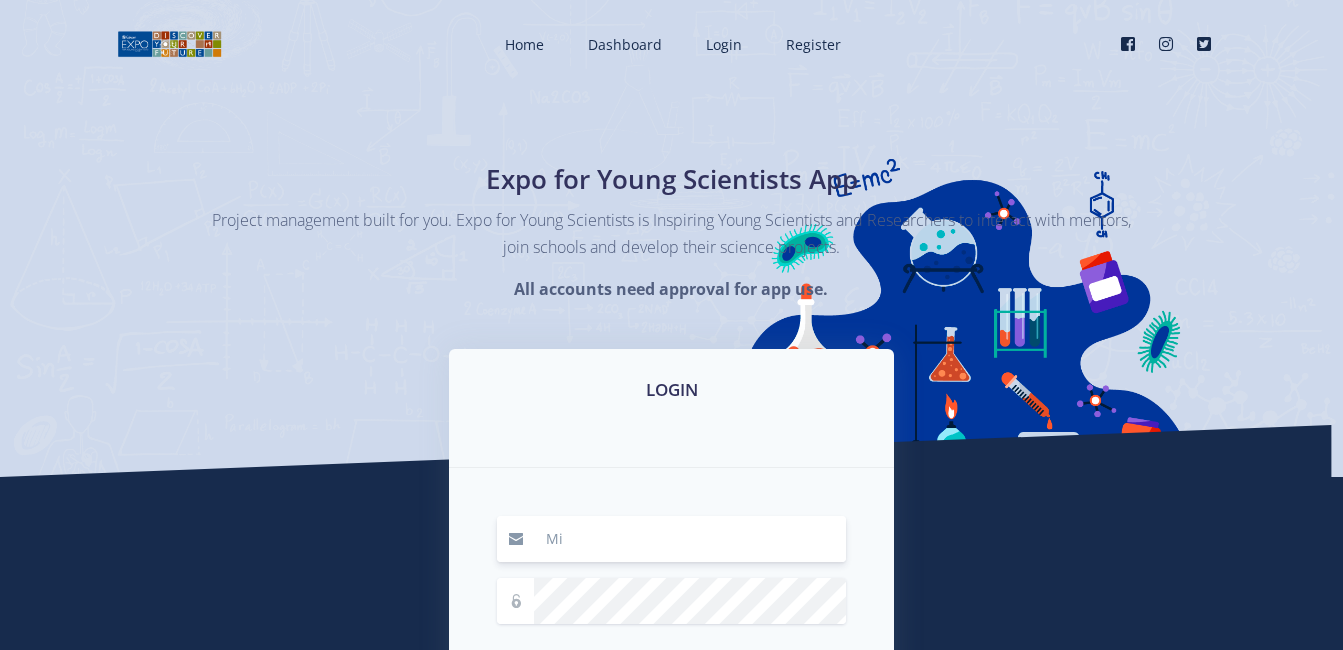 type on "M" 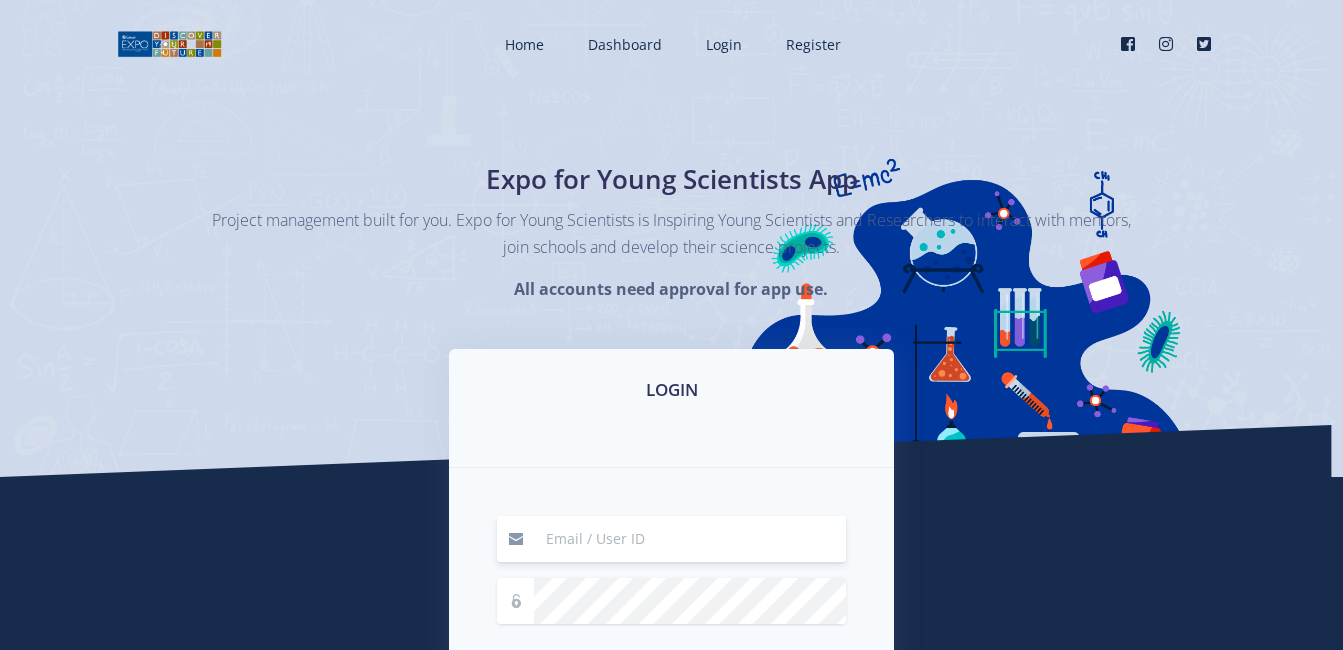 type on "[EMAIL_ADDRESS][DOMAIN_NAME]" 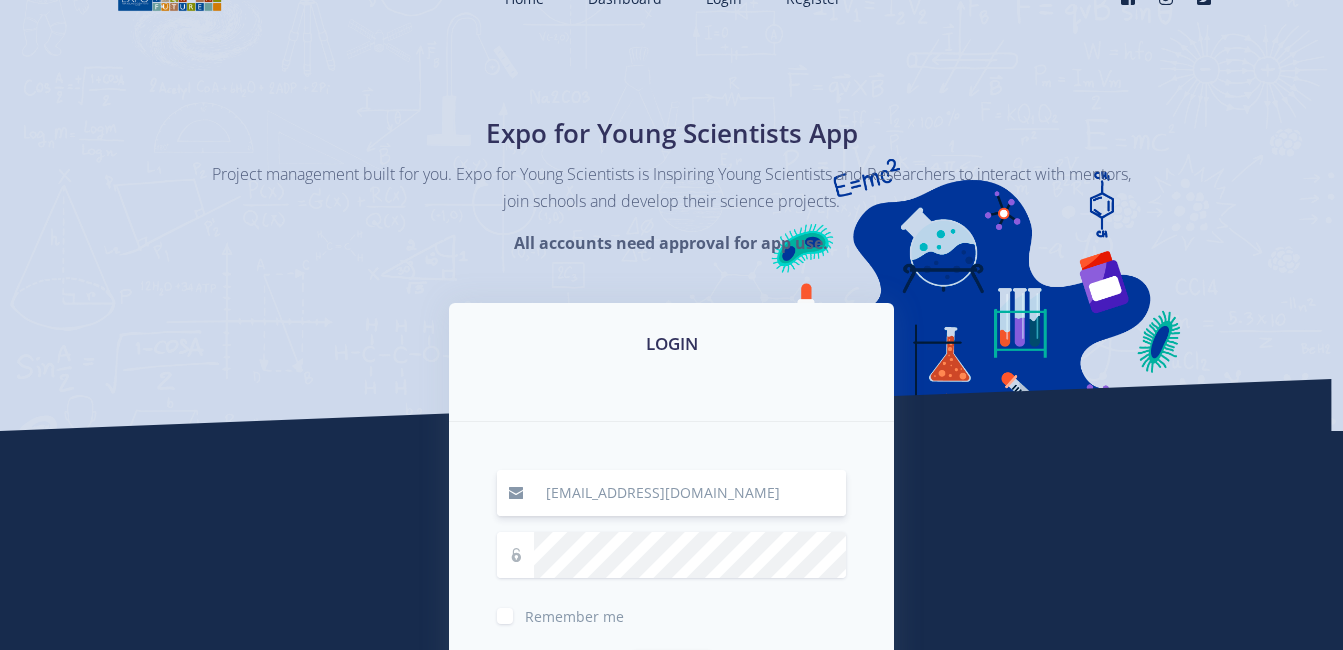 scroll, scrollTop: 89, scrollLeft: 0, axis: vertical 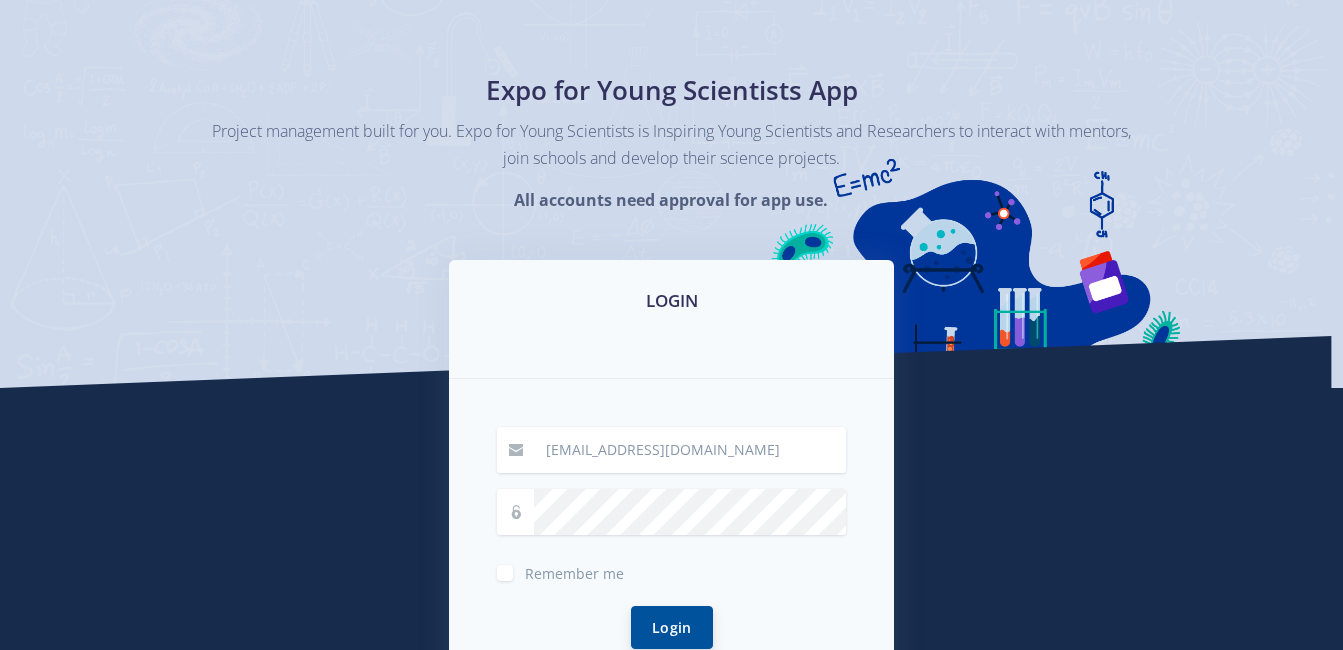 click on "Login" at bounding box center [672, 627] 